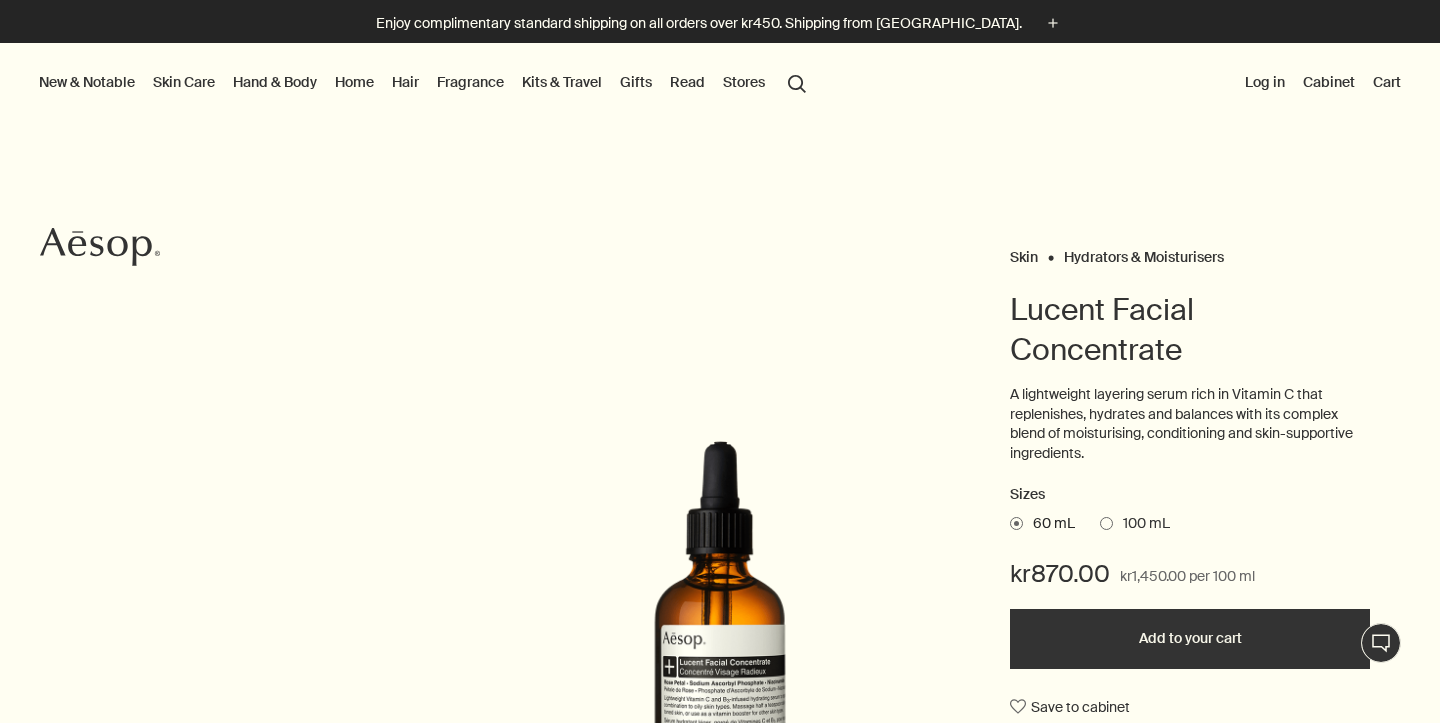 scroll, scrollTop: 0, scrollLeft: 0, axis: both 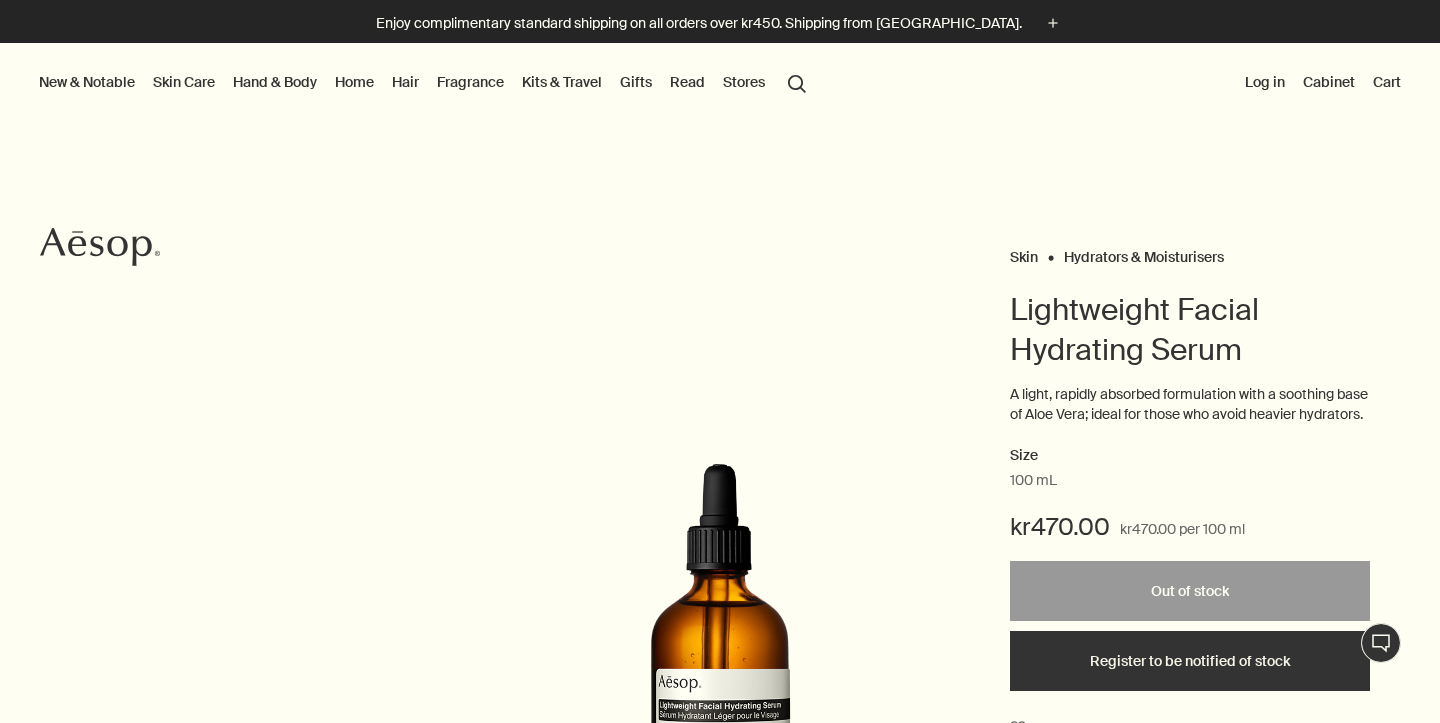 click on "Skin Care" at bounding box center (184, 82) 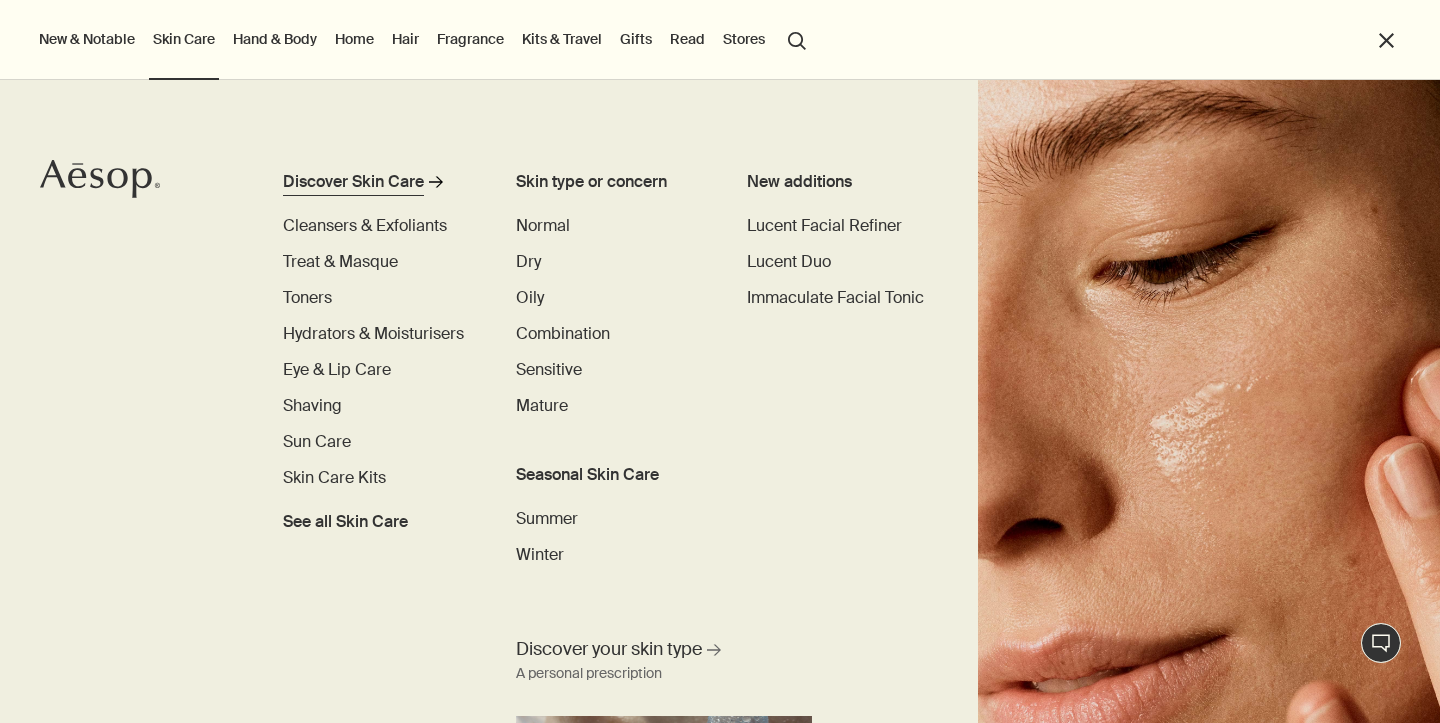 click on "Discover Skin Care" at bounding box center [353, 182] 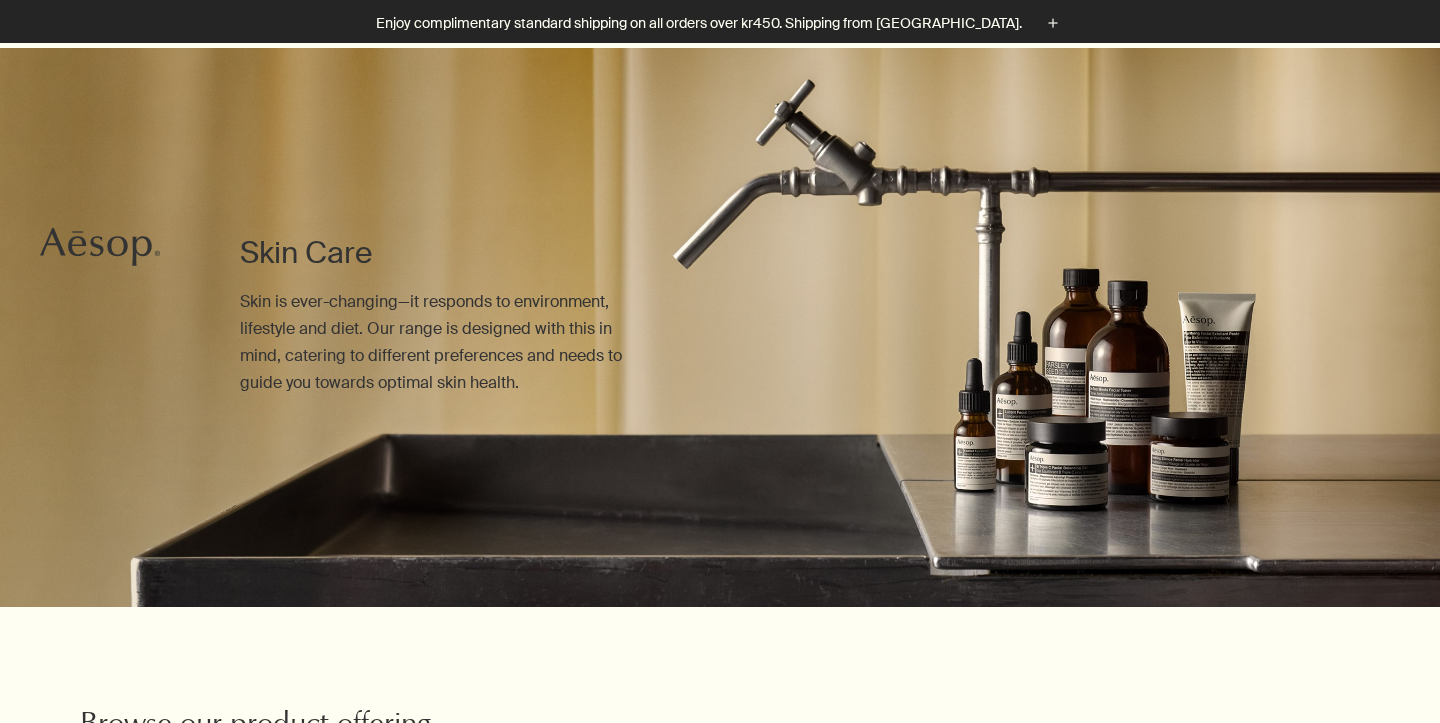 scroll, scrollTop: 459, scrollLeft: 0, axis: vertical 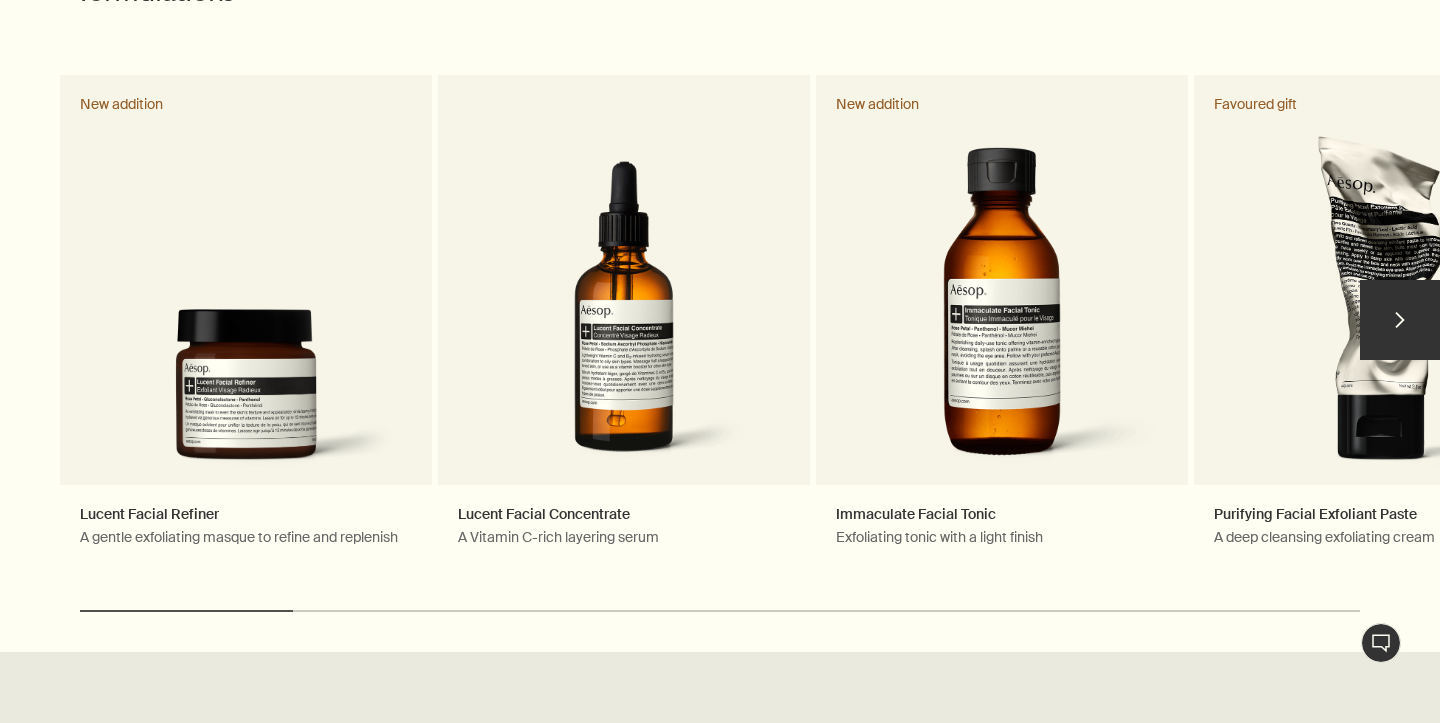 click on "chevron" at bounding box center [1400, 320] 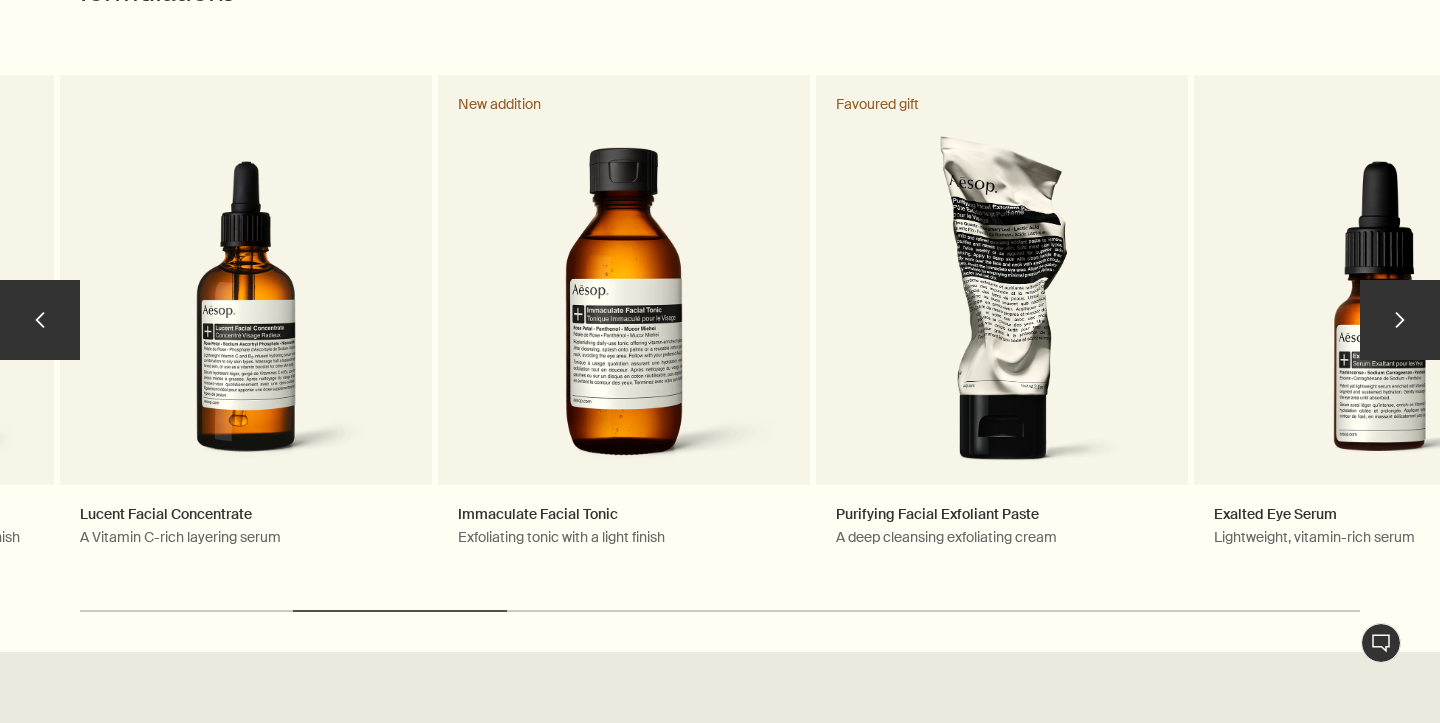 click on "chevron" at bounding box center (1400, 320) 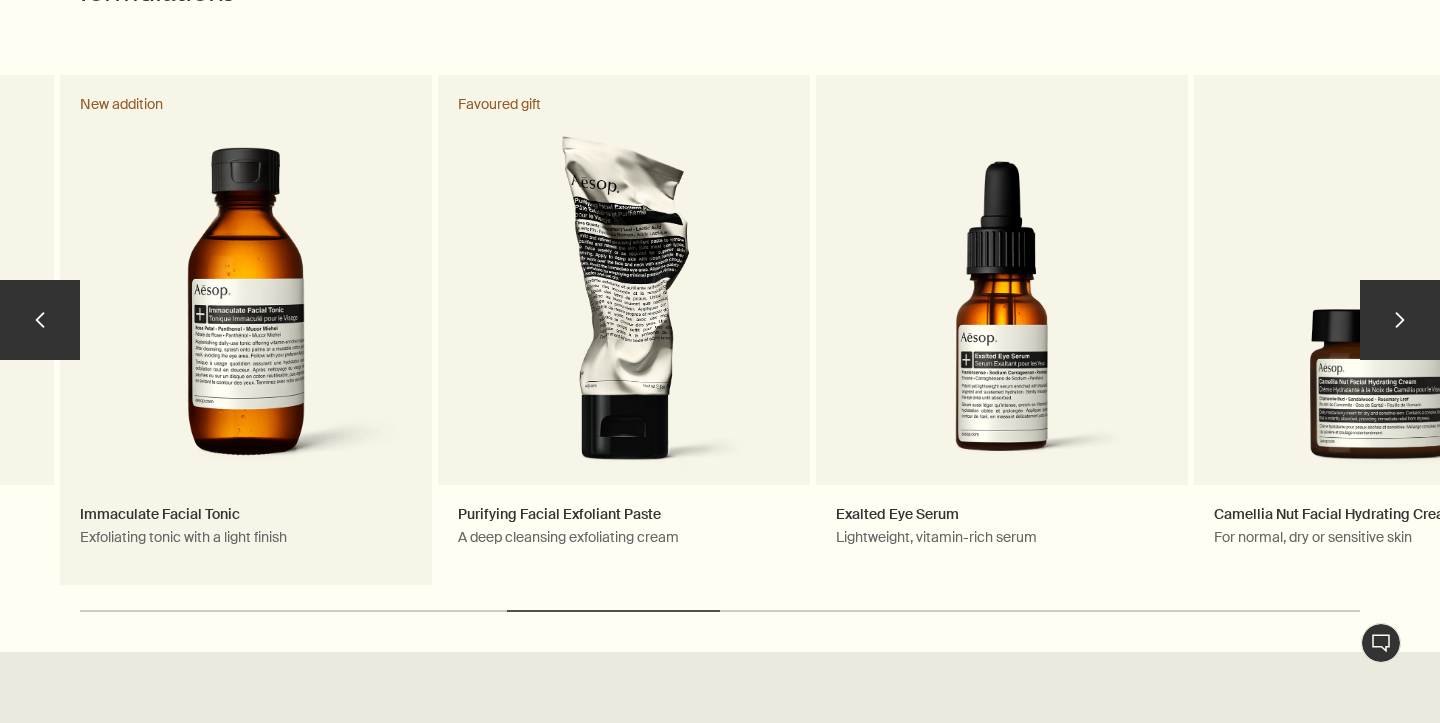 click on "Immaculate Facial Tonic Exfoliating tonic with a light finish New addition" at bounding box center [246, 330] 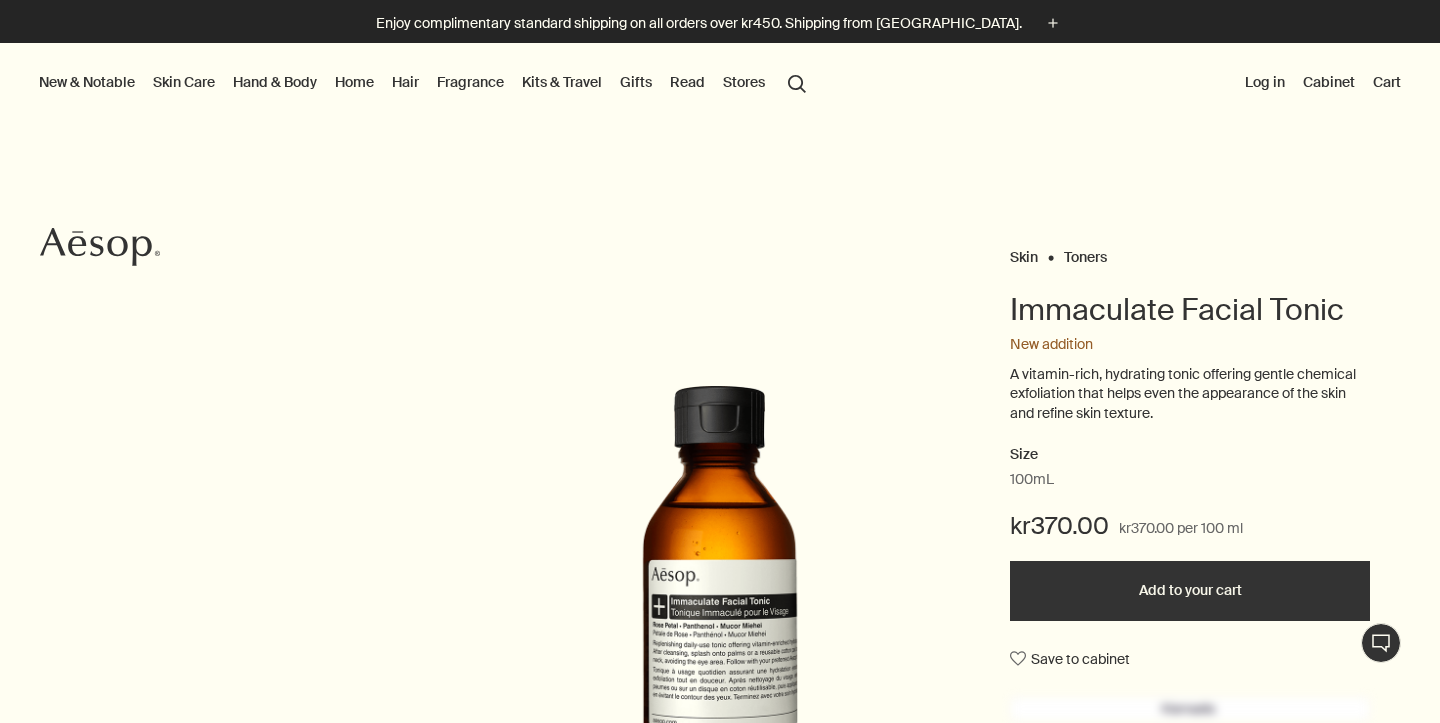 scroll, scrollTop: 0, scrollLeft: 0, axis: both 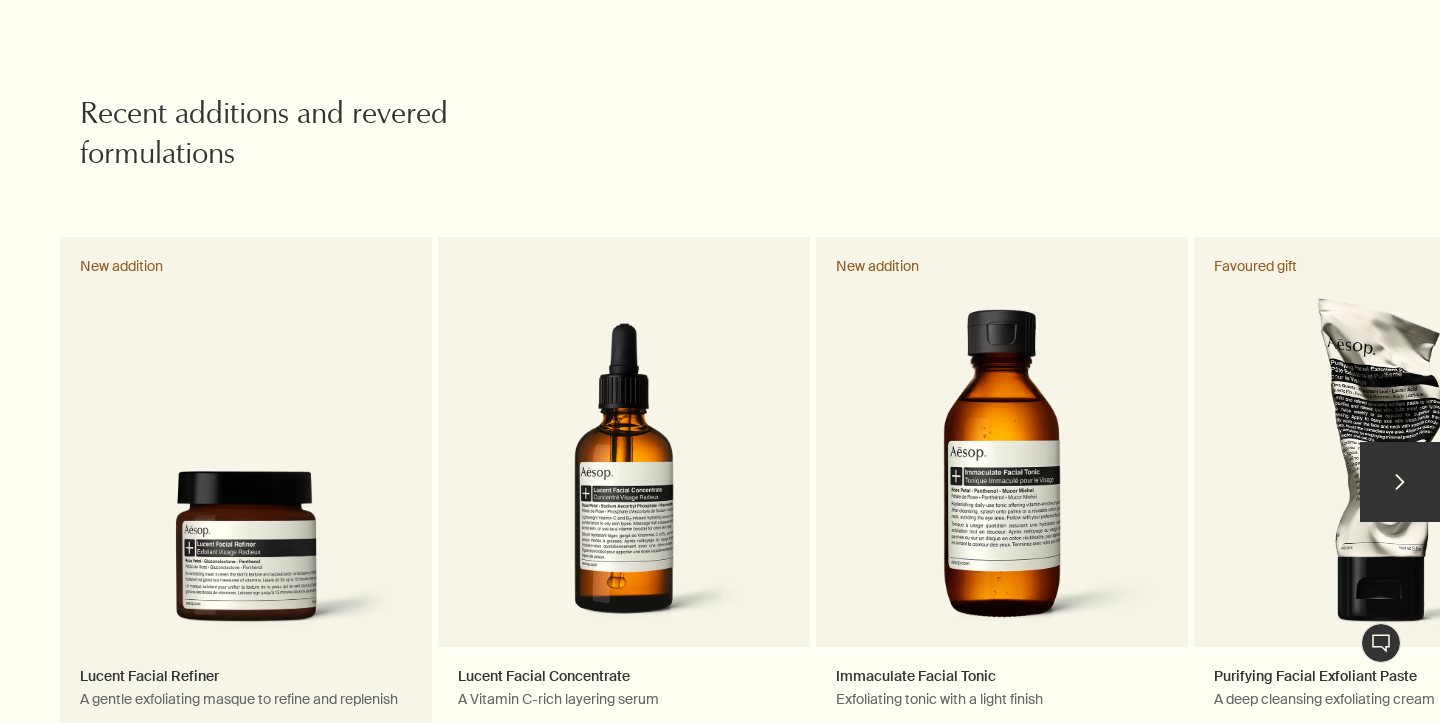 click on "Lucent Facial Refiner A gentle exfoliating masque to refine and replenish New addition" at bounding box center (246, 492) 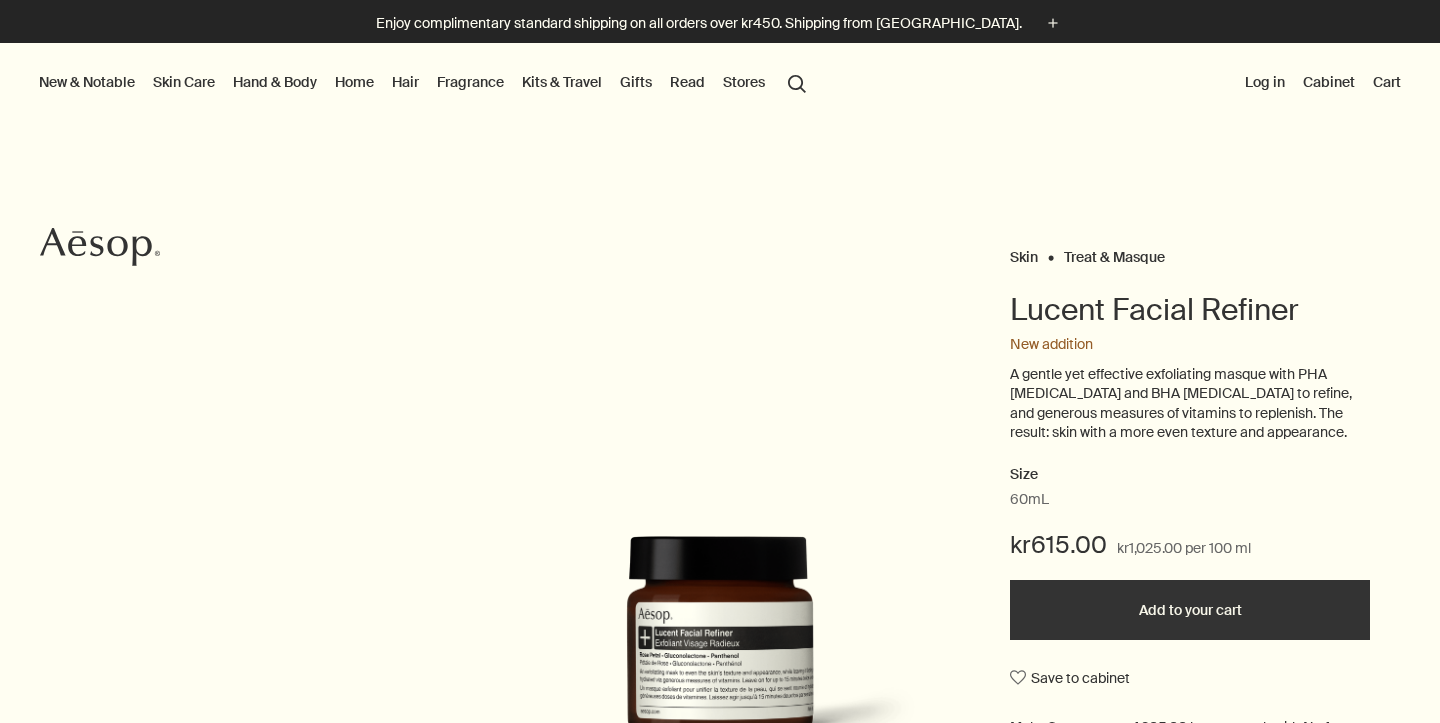 scroll, scrollTop: 138, scrollLeft: 0, axis: vertical 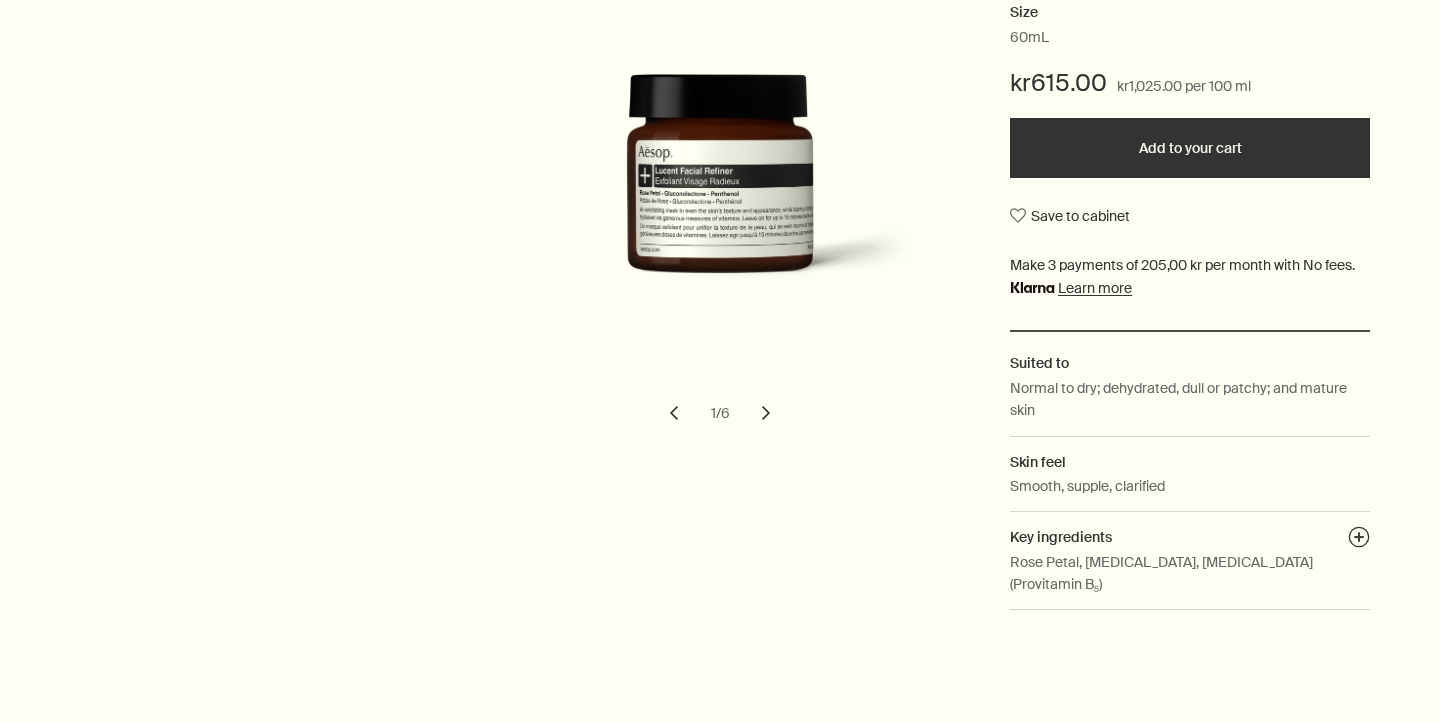 click on "chevron" at bounding box center (766, 413) 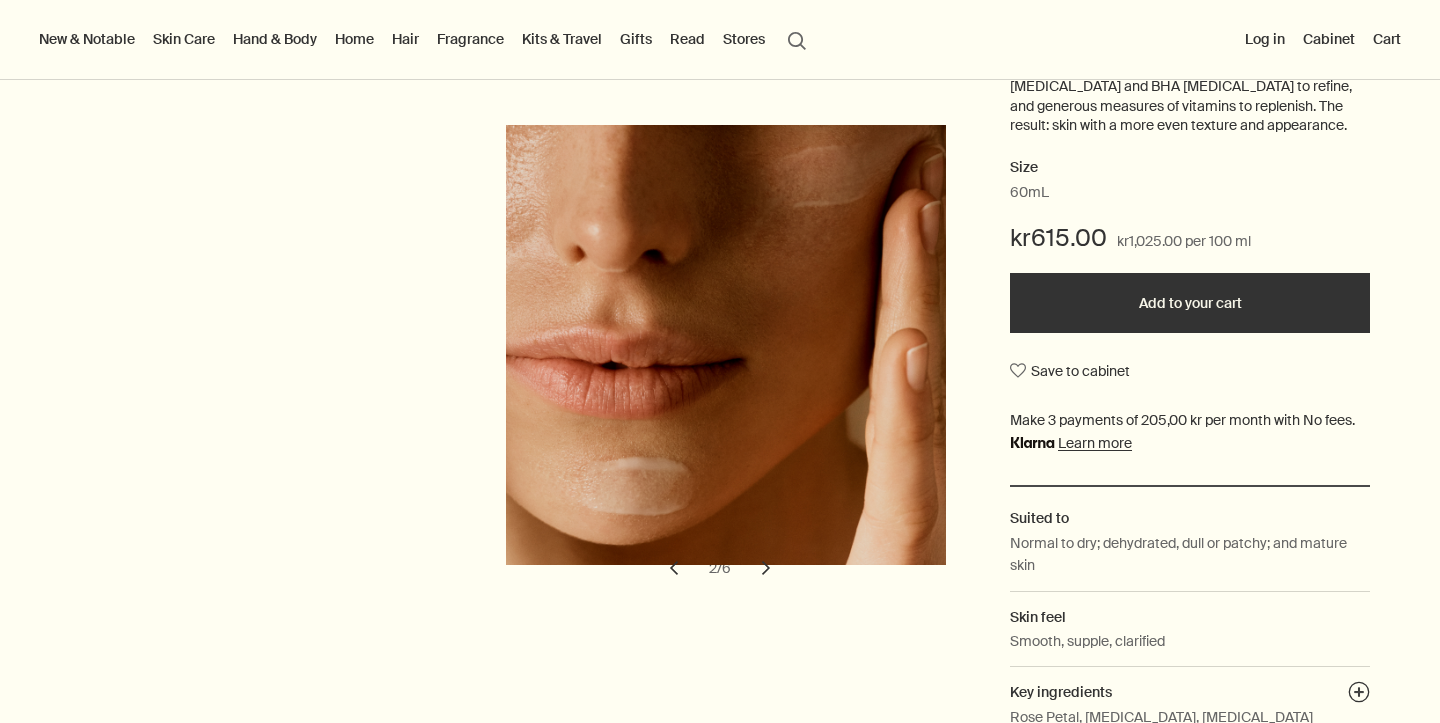 scroll, scrollTop: 303, scrollLeft: 0, axis: vertical 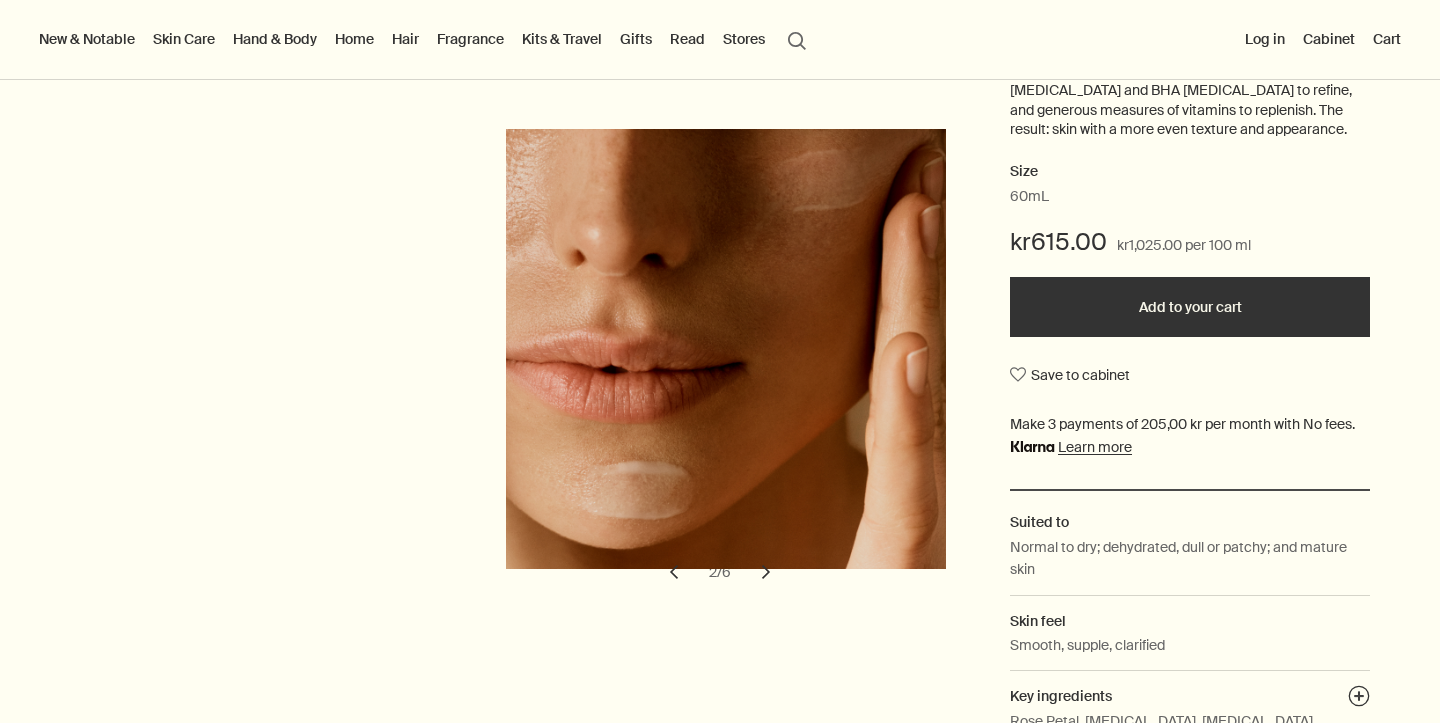 click on "chevron" at bounding box center (766, 572) 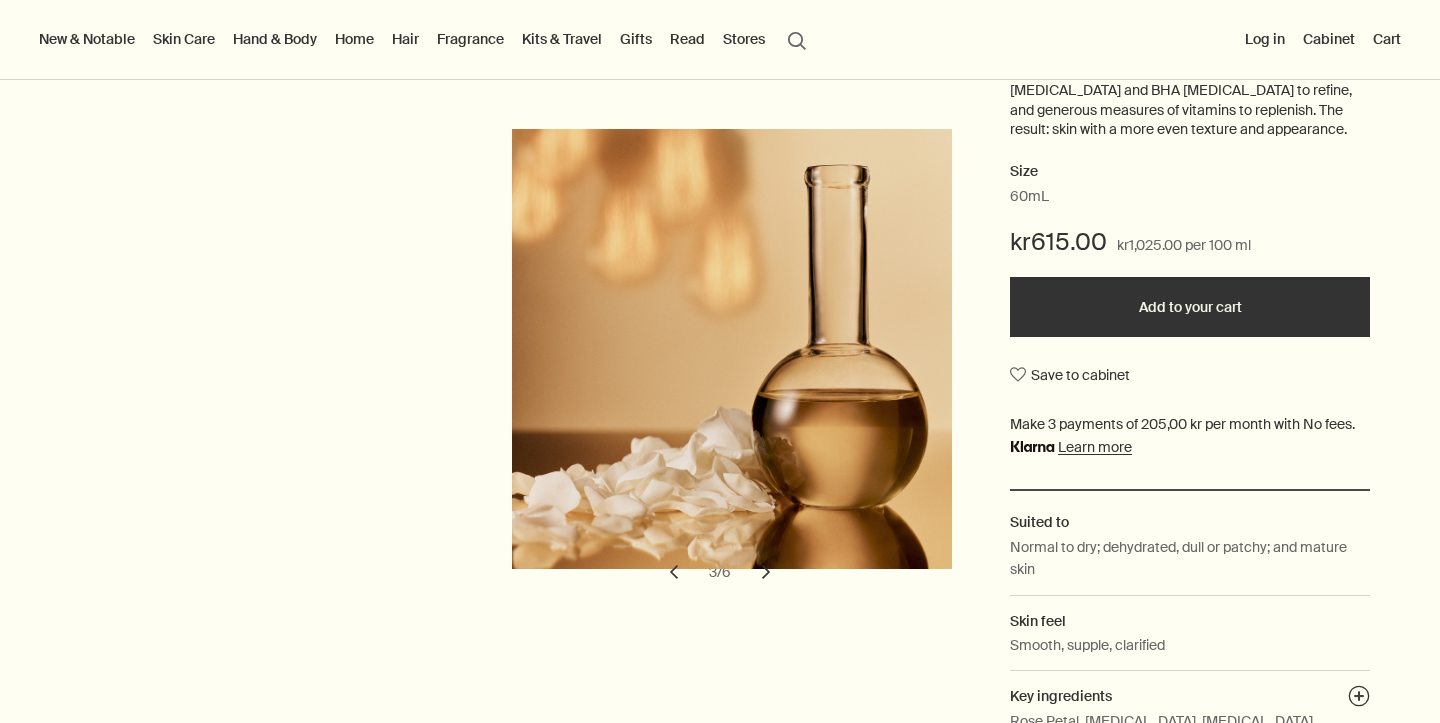 click on "chevron" at bounding box center [766, 572] 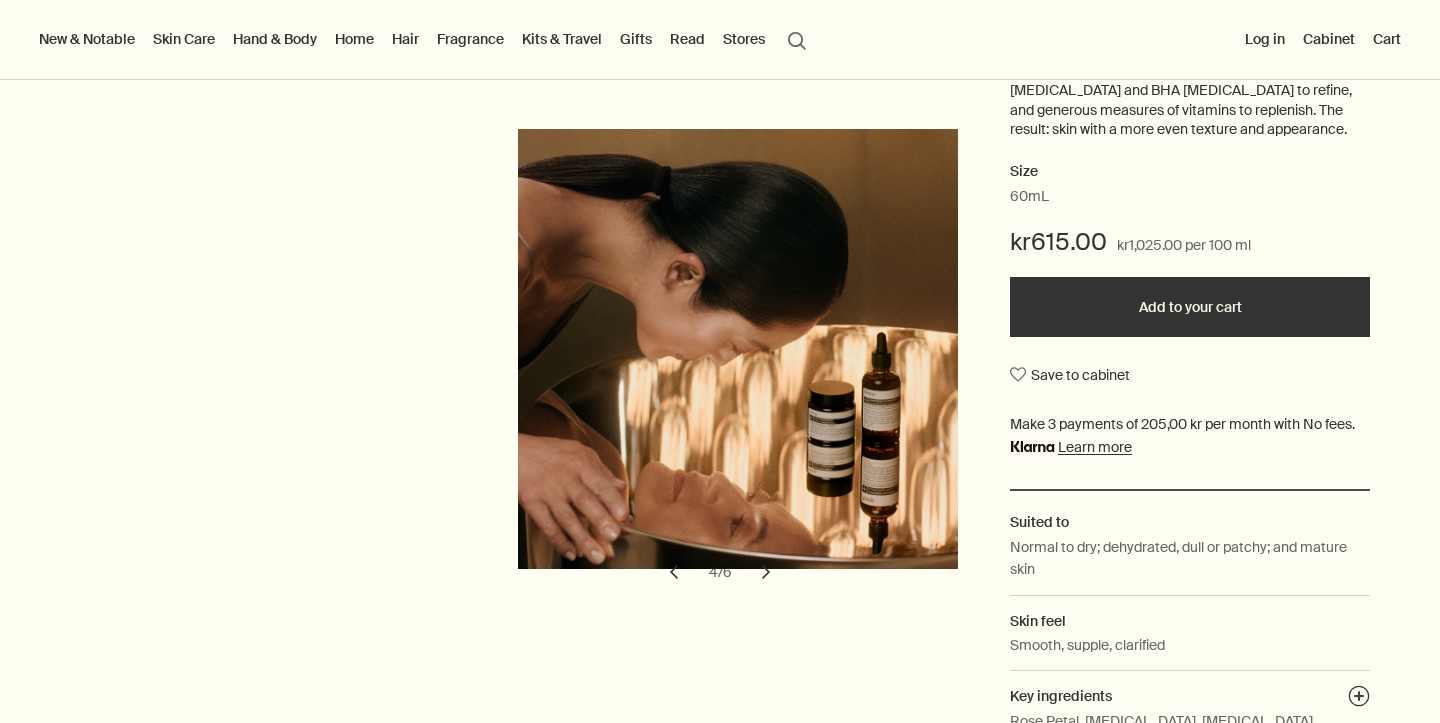 click on "chevron" at bounding box center (766, 572) 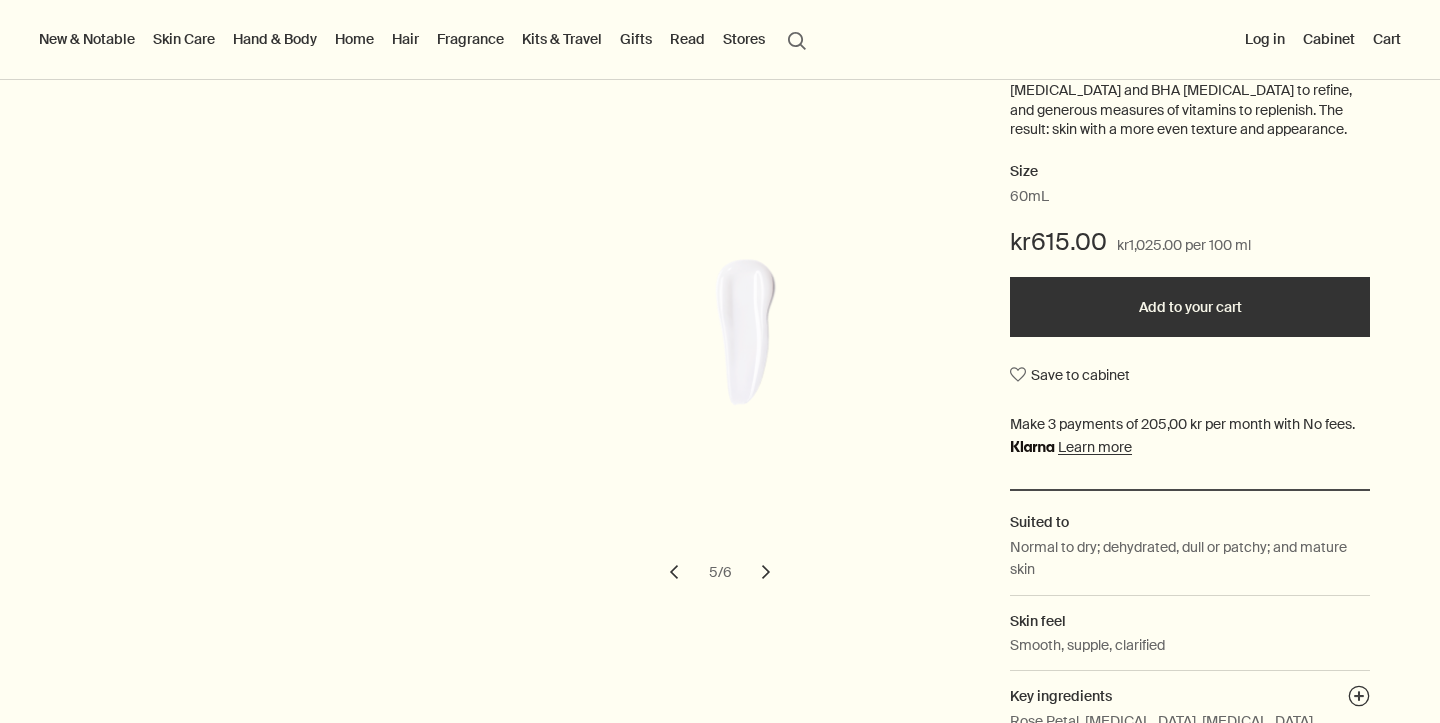 click on "chevron" at bounding box center (766, 572) 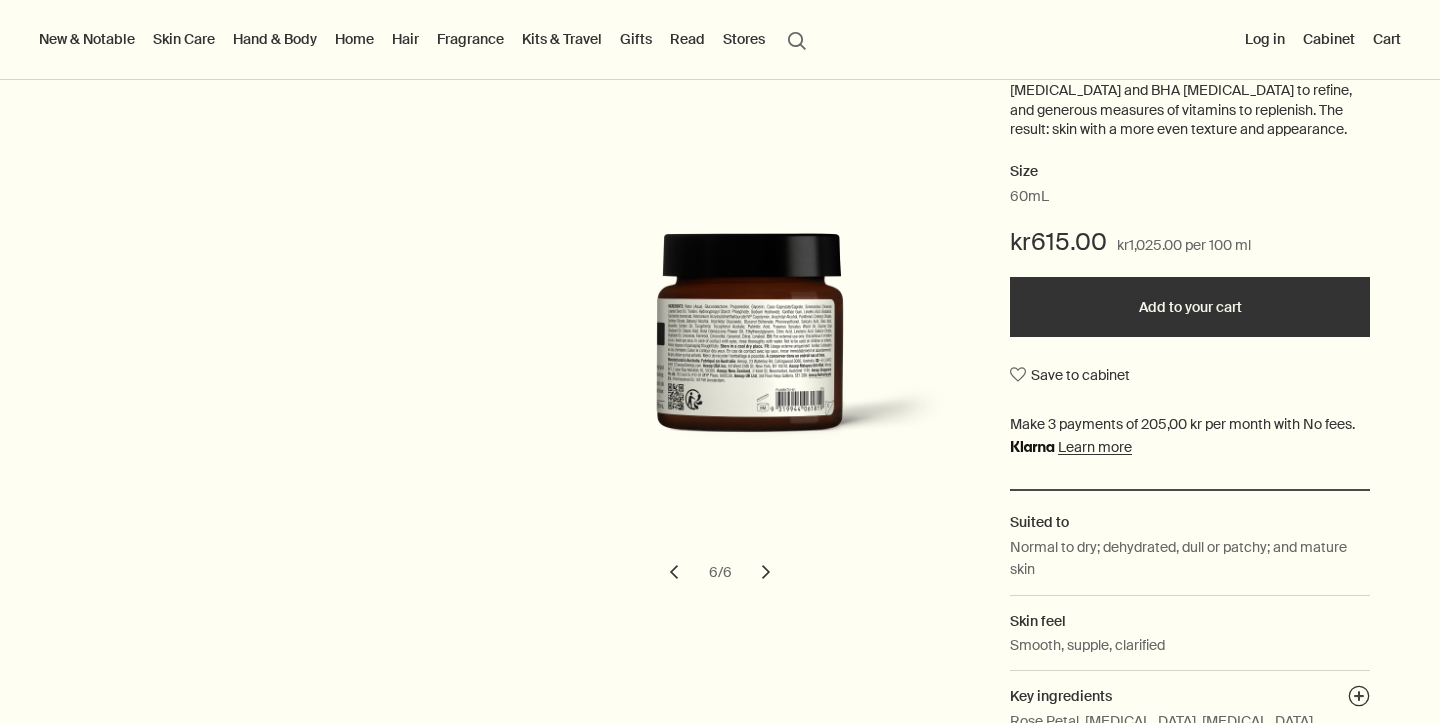 click on "chevron" at bounding box center [766, 572] 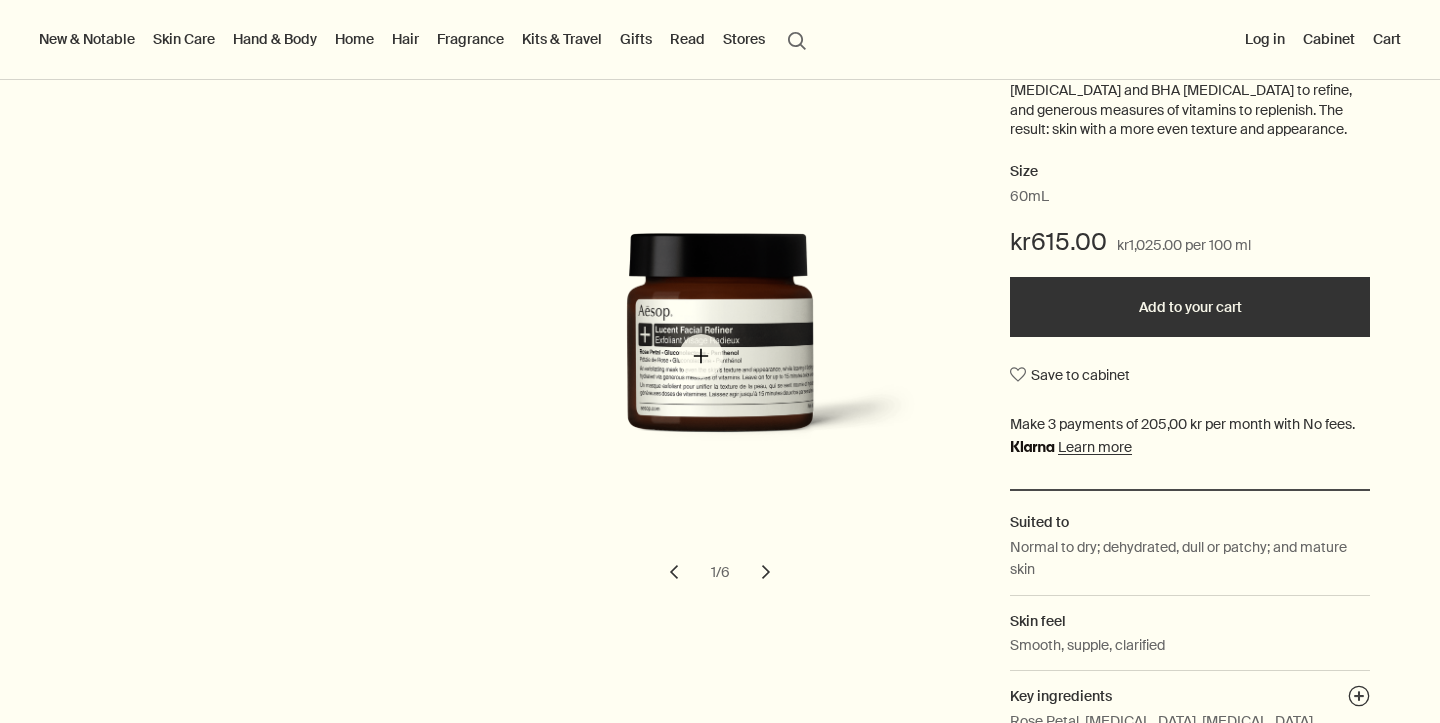 click at bounding box center (750, 349) 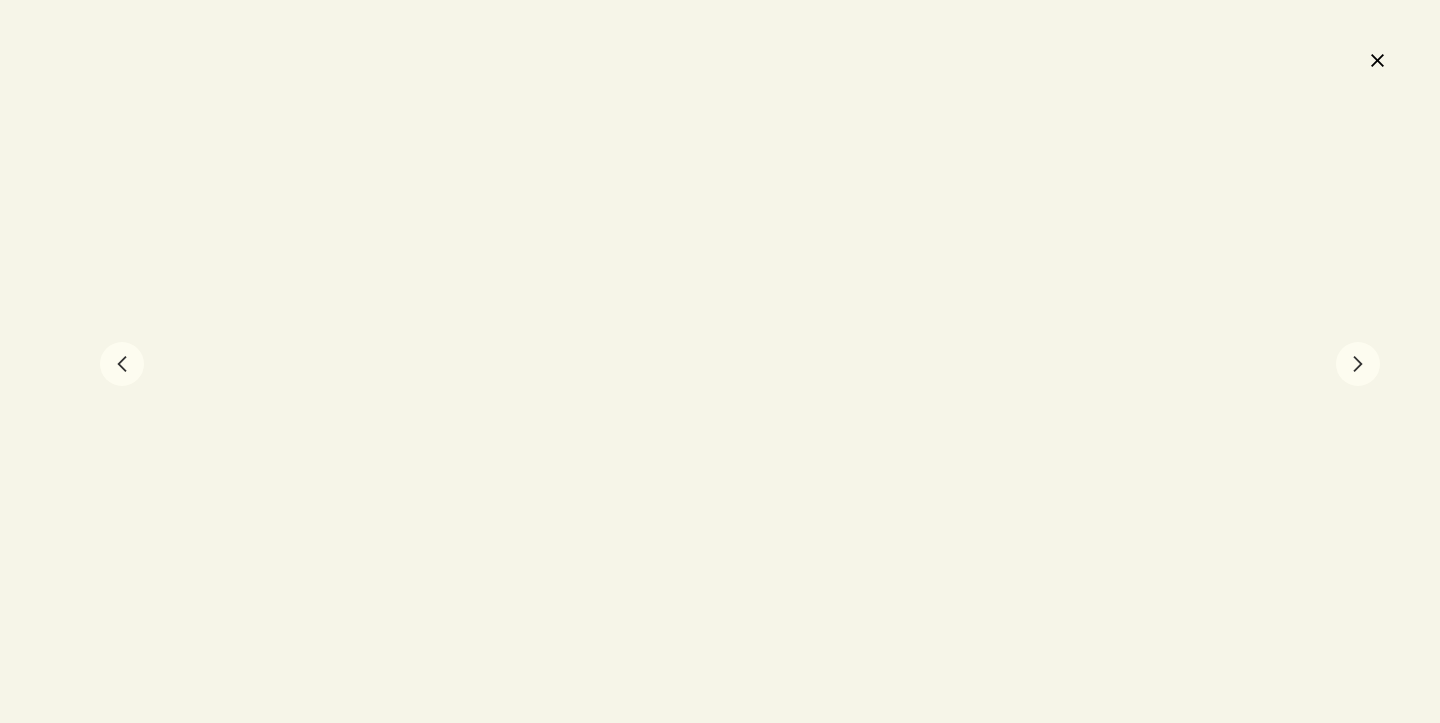 click on "close" at bounding box center (1377, 60) 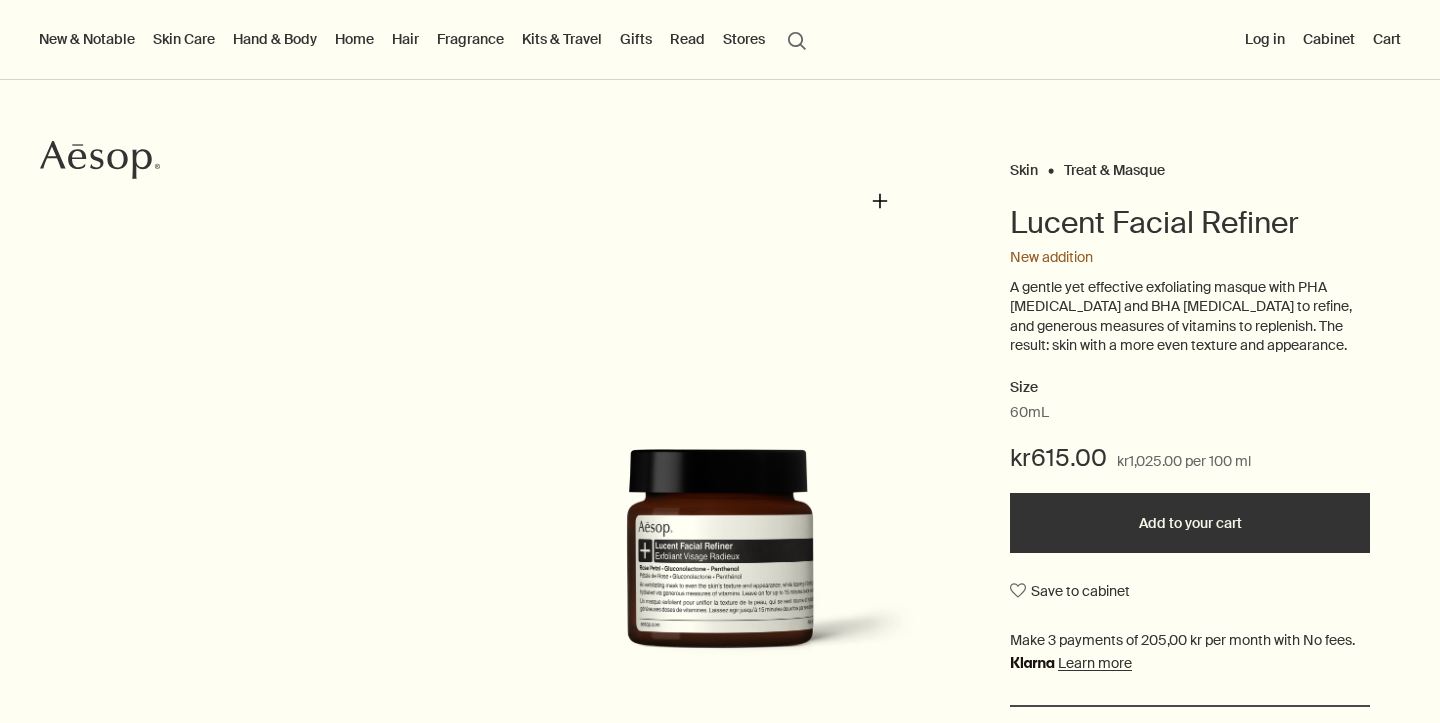 scroll, scrollTop: 14, scrollLeft: 0, axis: vertical 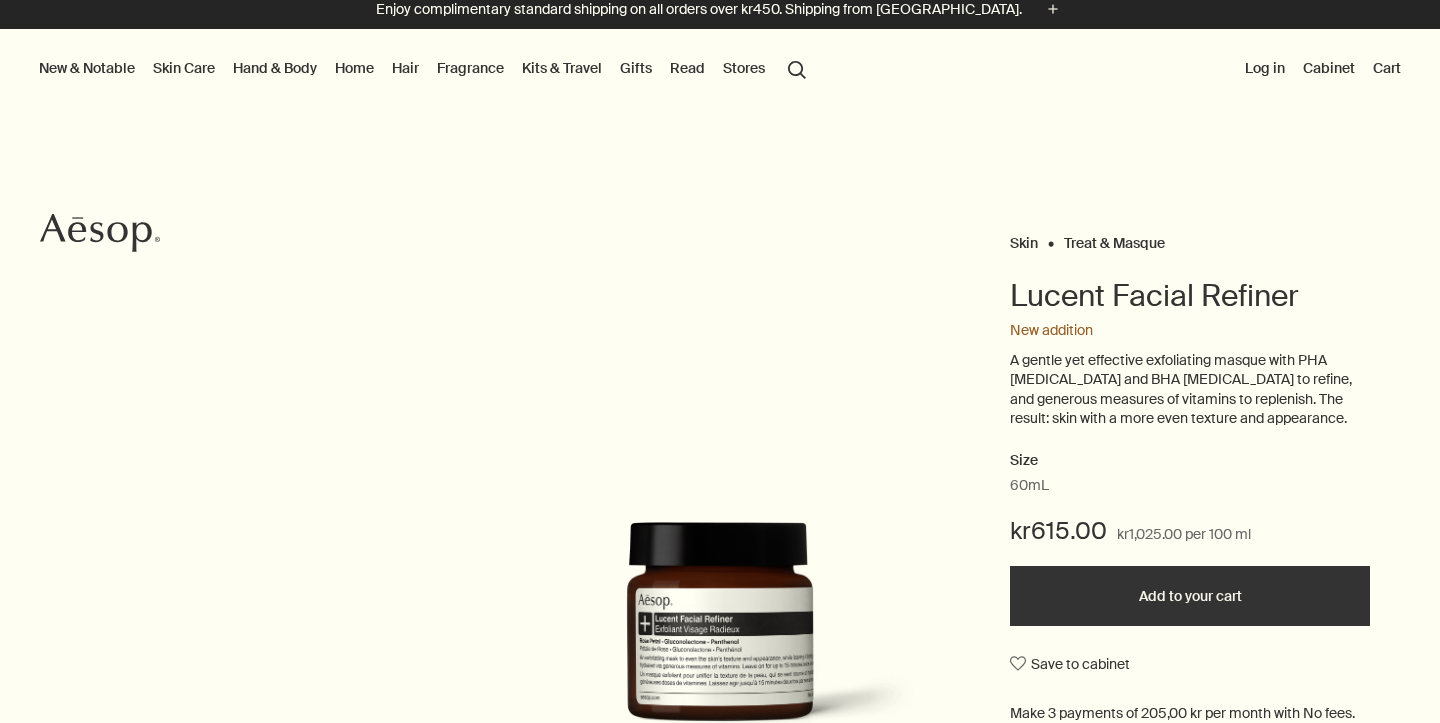 click on "Log in" at bounding box center [1265, 68] 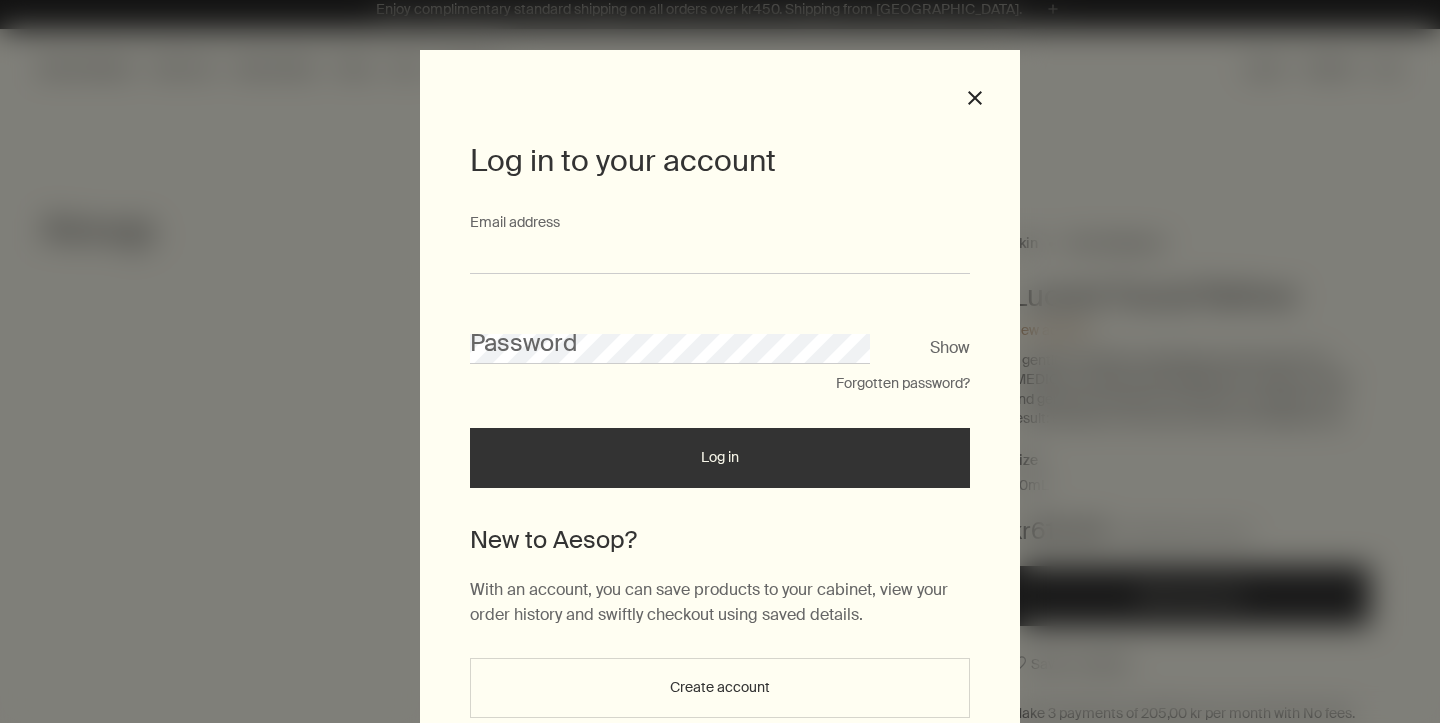 type on "**********" 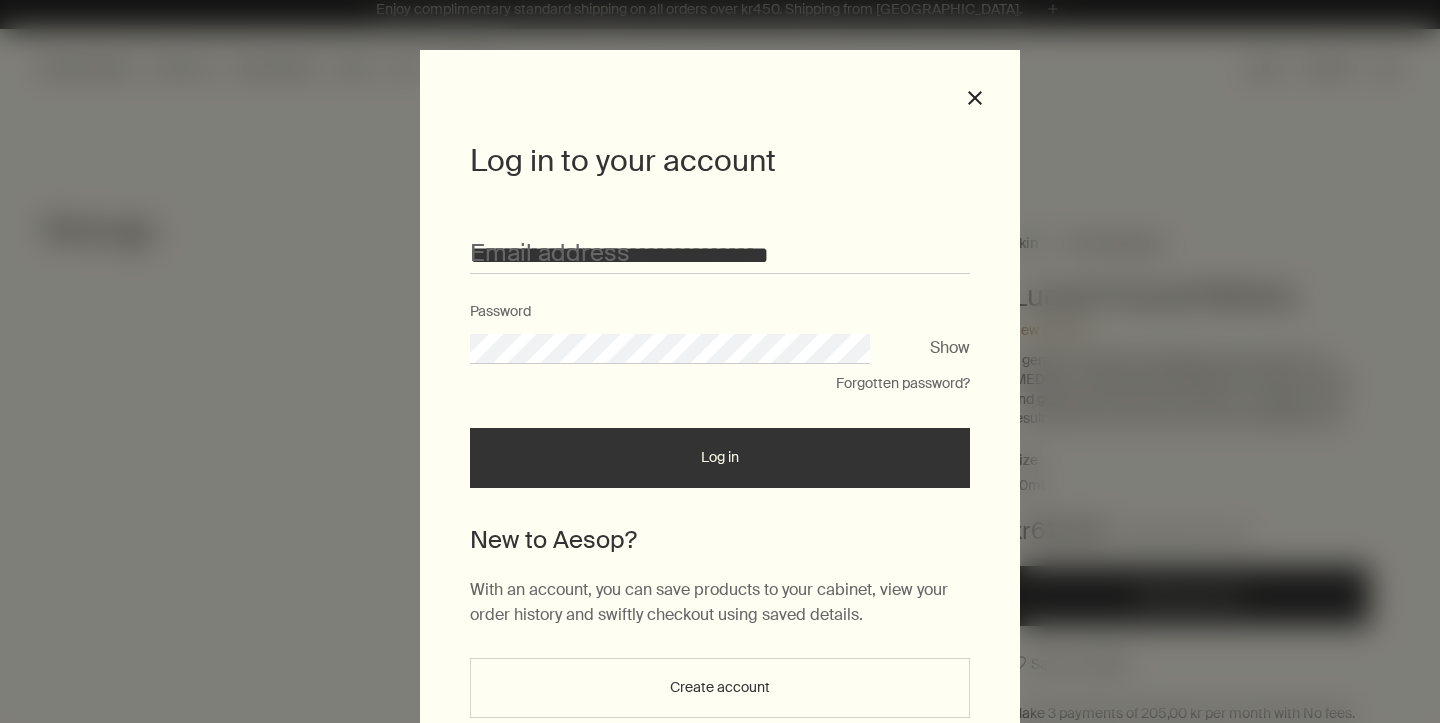 click on "Log in" at bounding box center [720, 458] 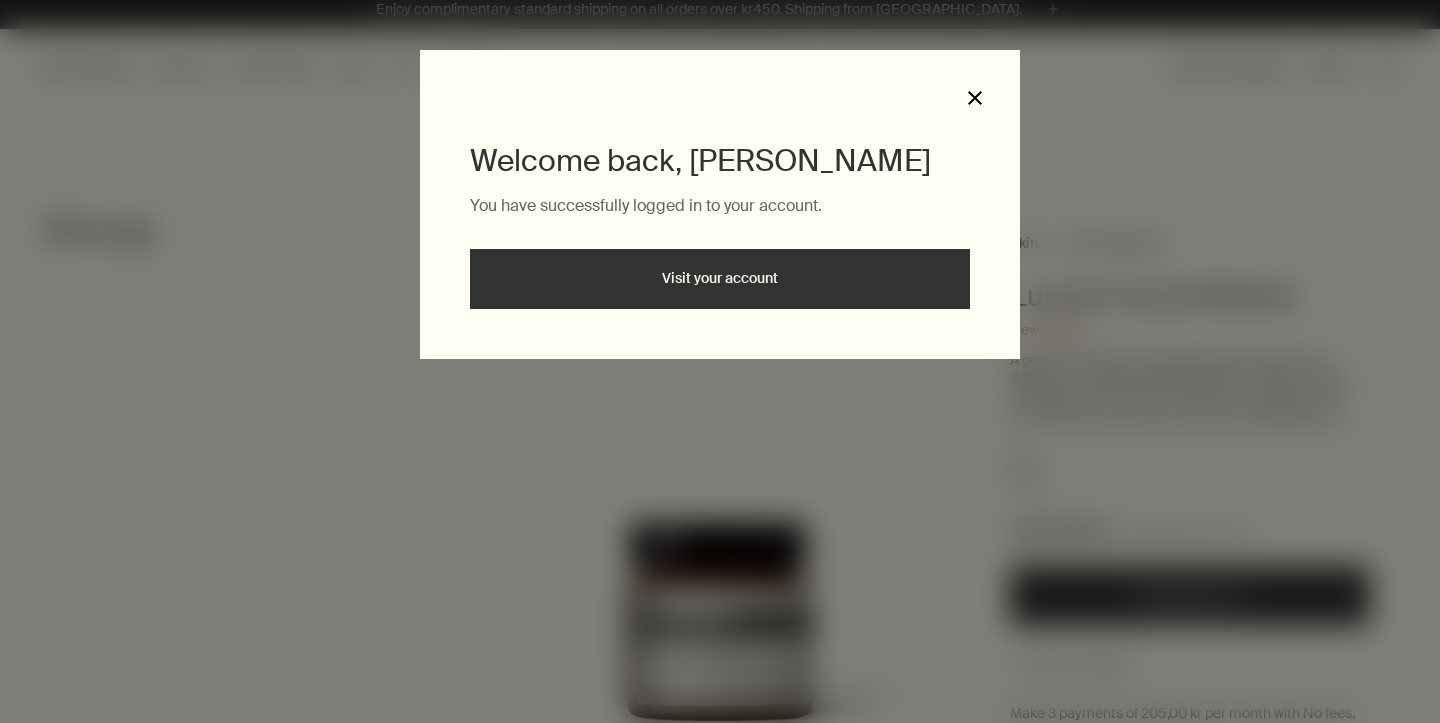 click on "close" at bounding box center (975, 98) 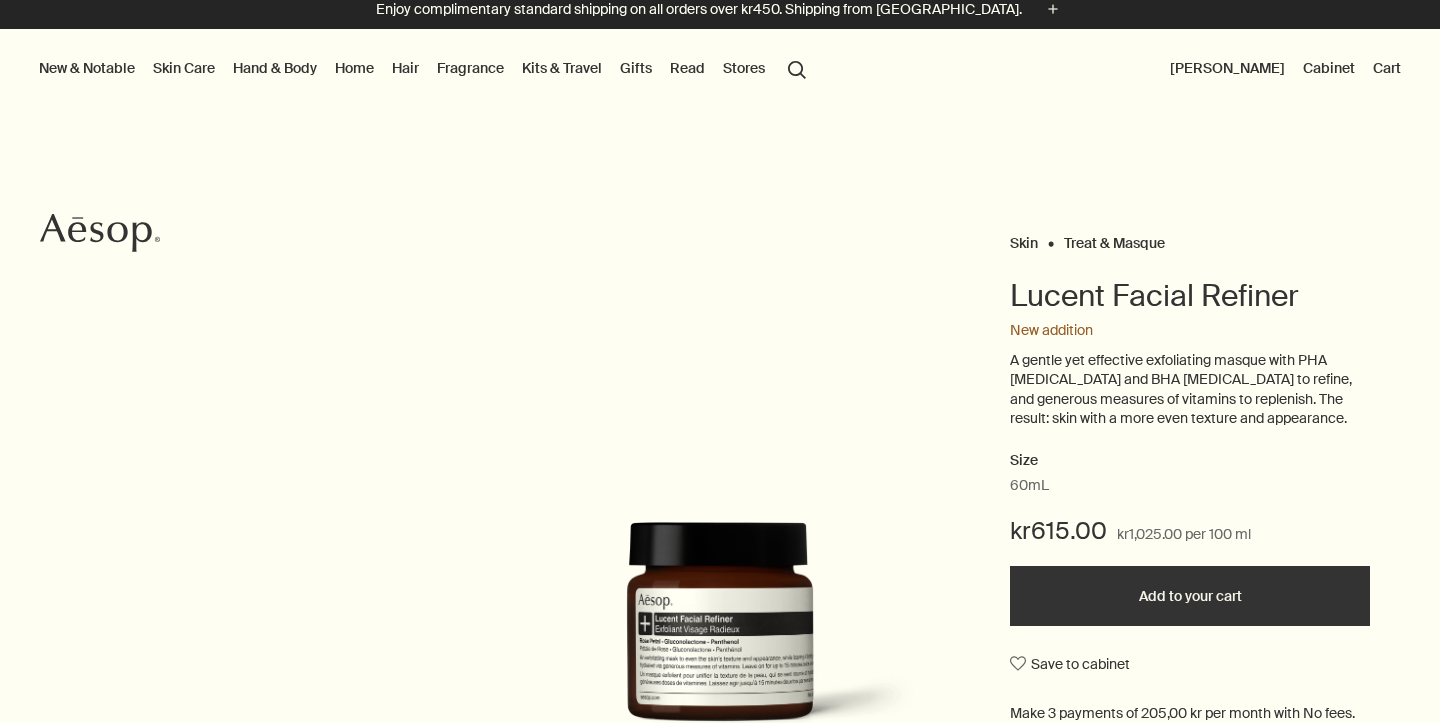 click on "Add to your cart" at bounding box center [1190, 596] 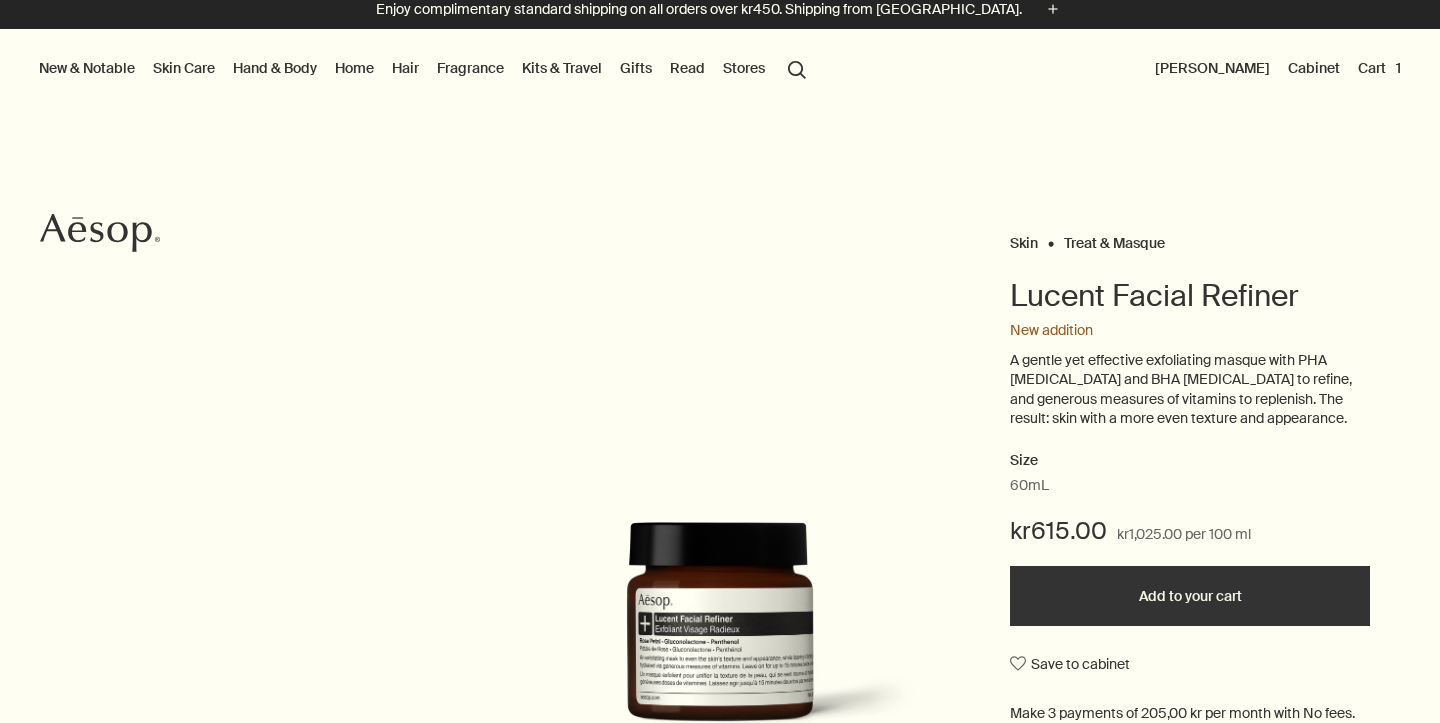 click on "Skin Care" at bounding box center [184, 68] 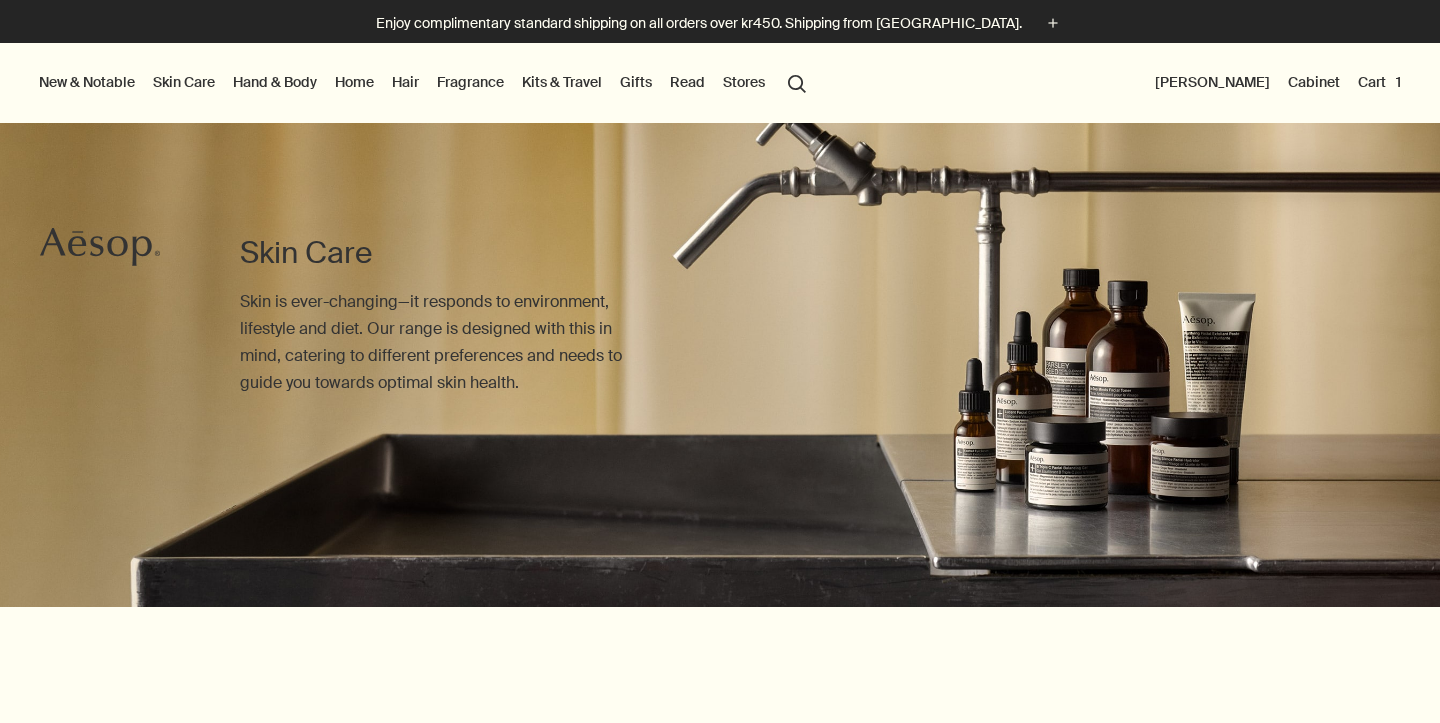 scroll, scrollTop: 0, scrollLeft: 0, axis: both 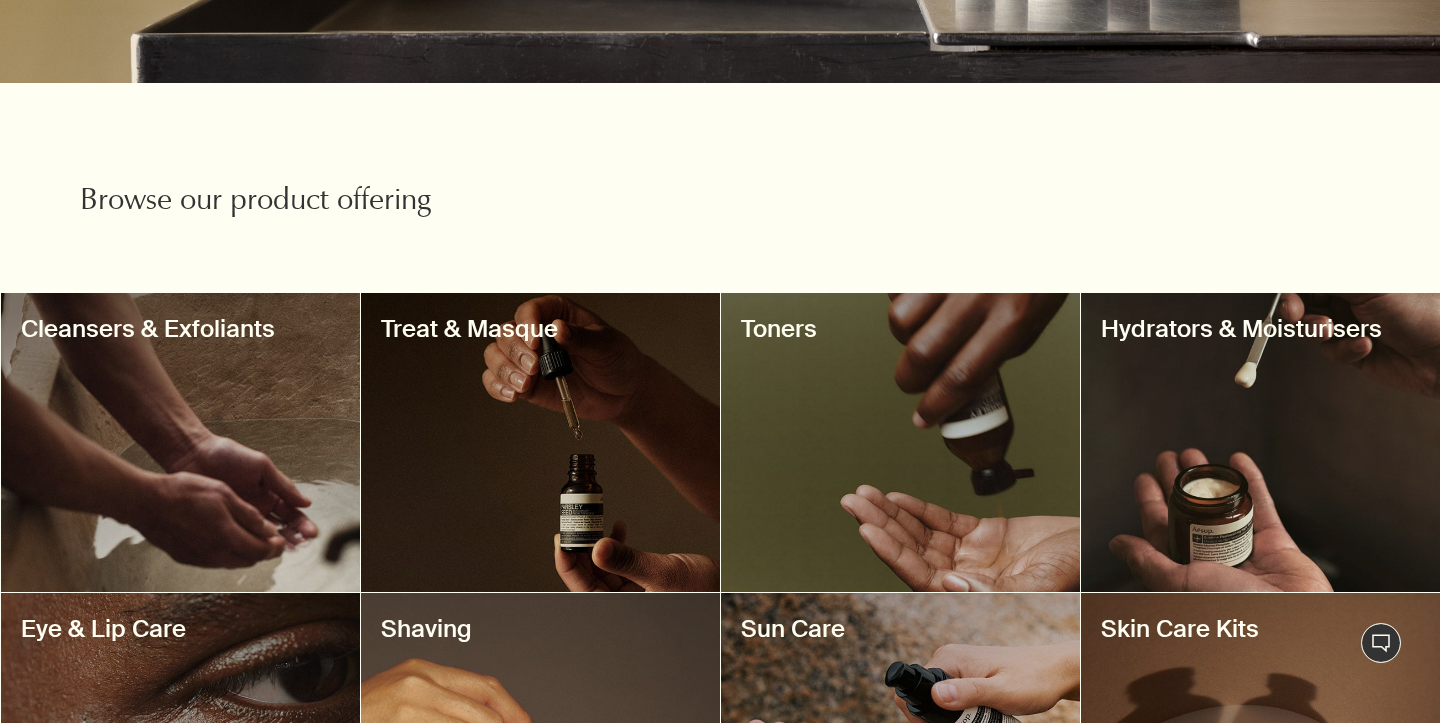 click at bounding box center [180, 442] 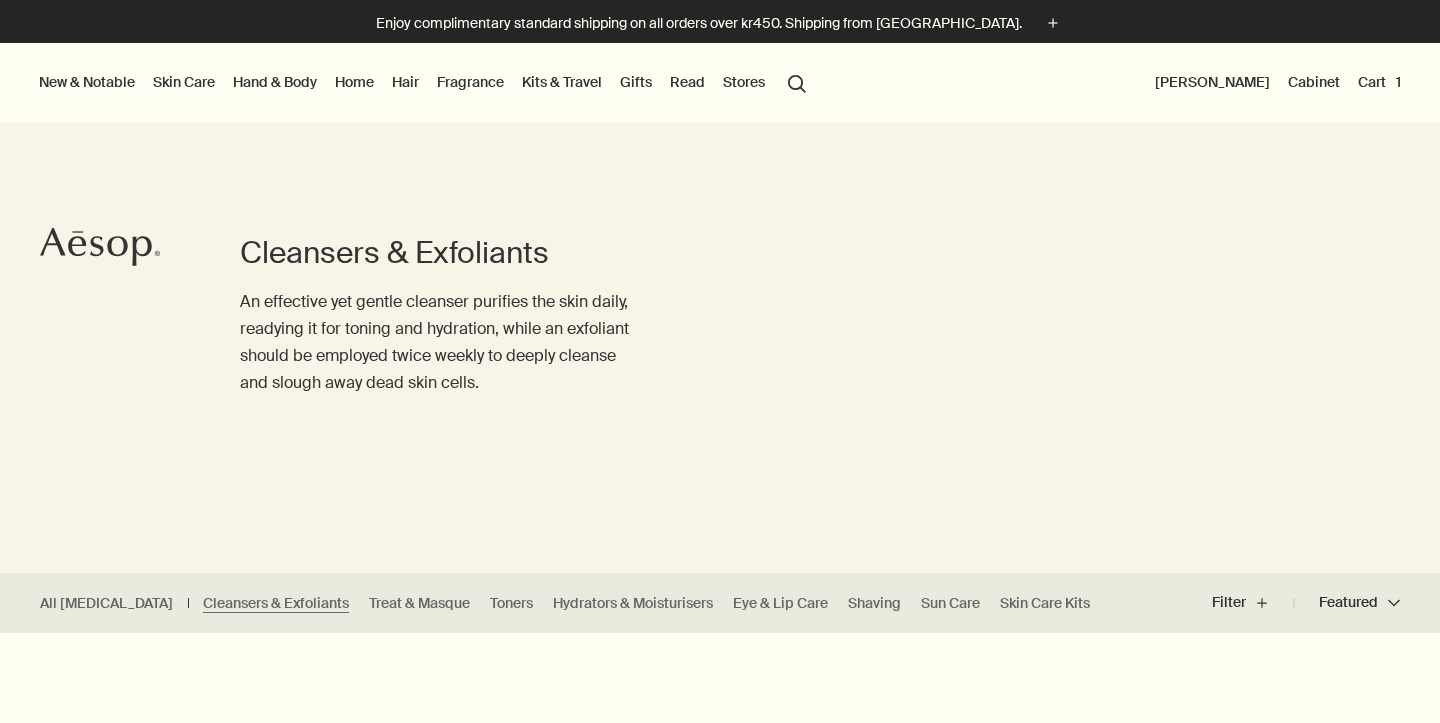 scroll, scrollTop: 0, scrollLeft: 0, axis: both 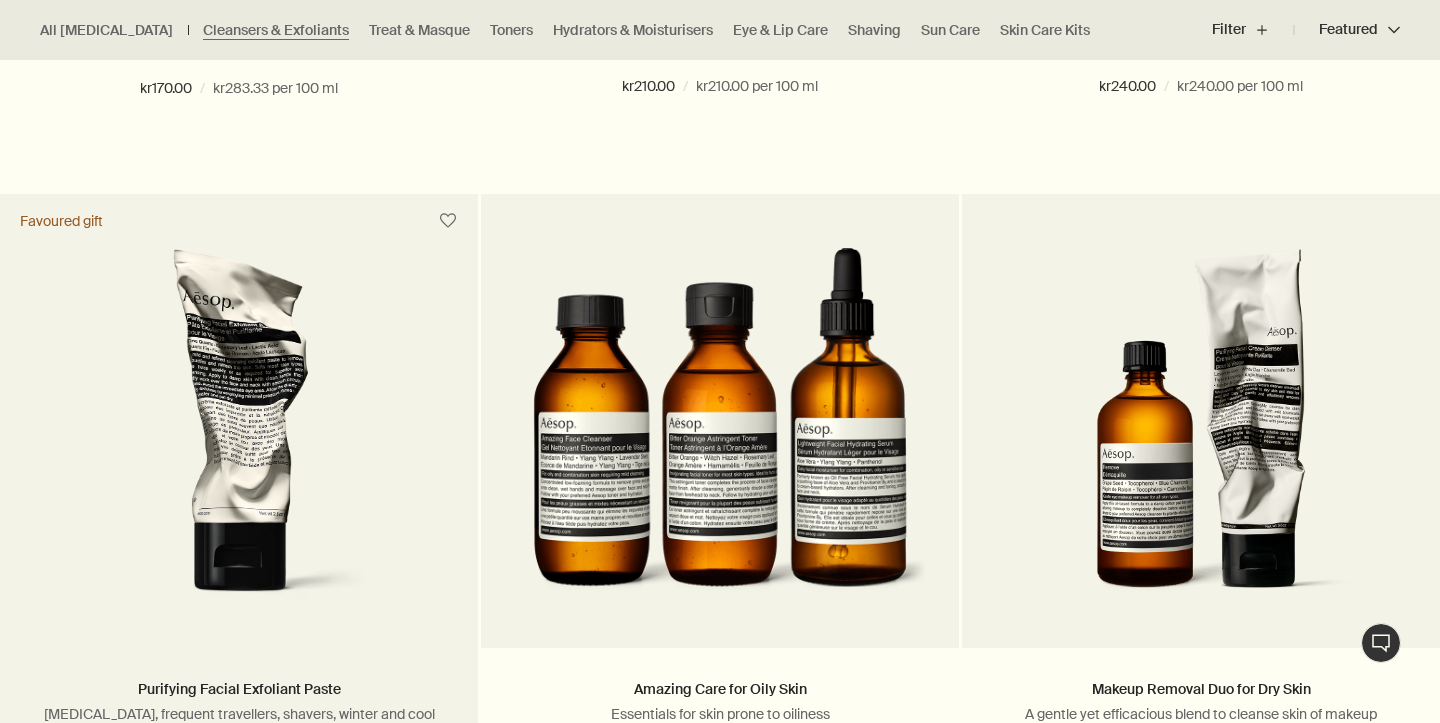 click at bounding box center (238, 433) 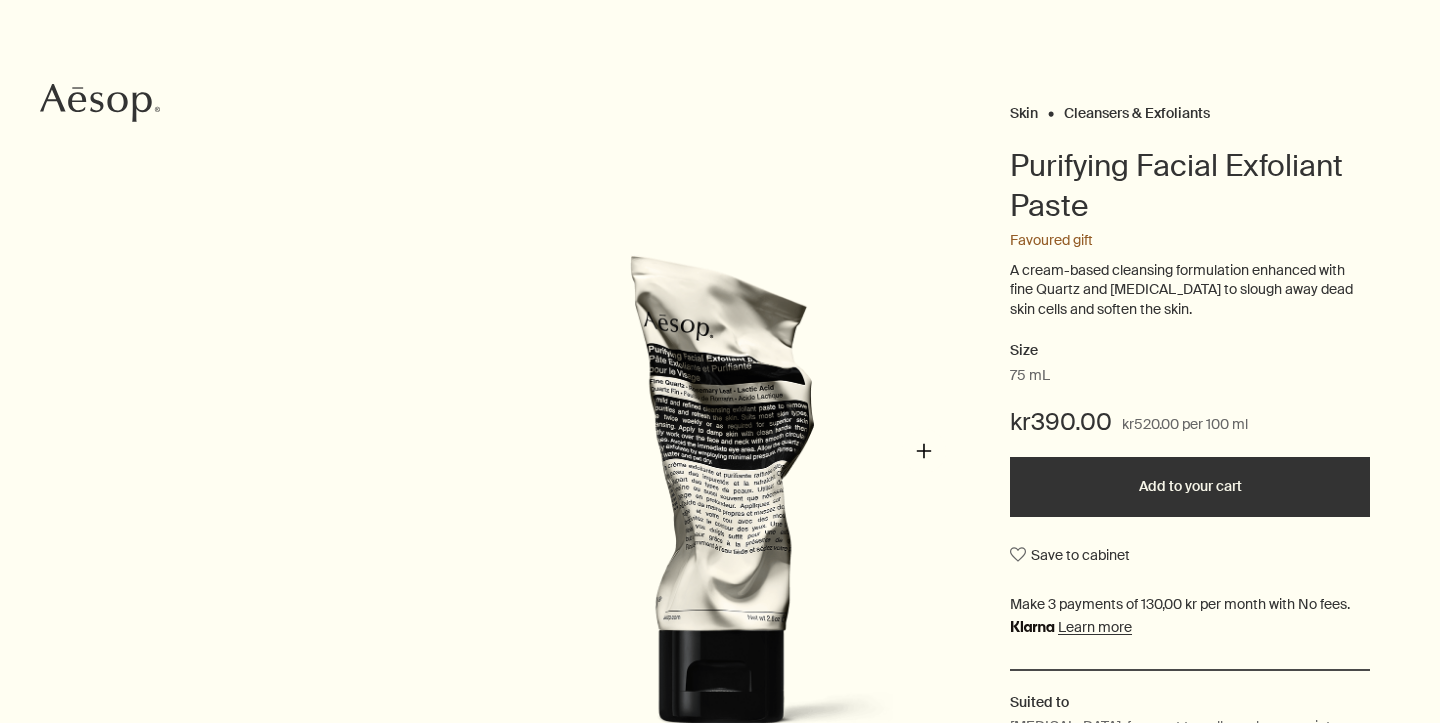 scroll, scrollTop: 0, scrollLeft: 0, axis: both 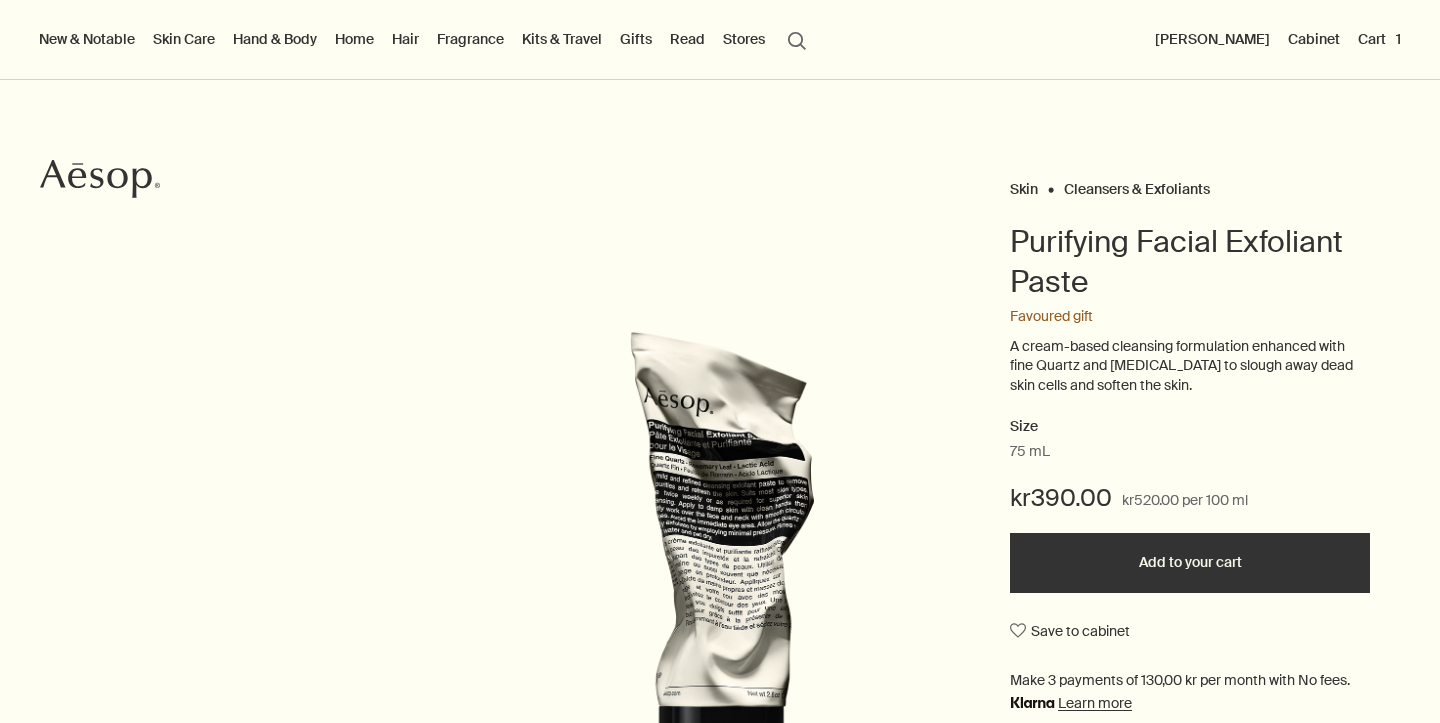 click on "Add to your cart" at bounding box center [1190, 563] 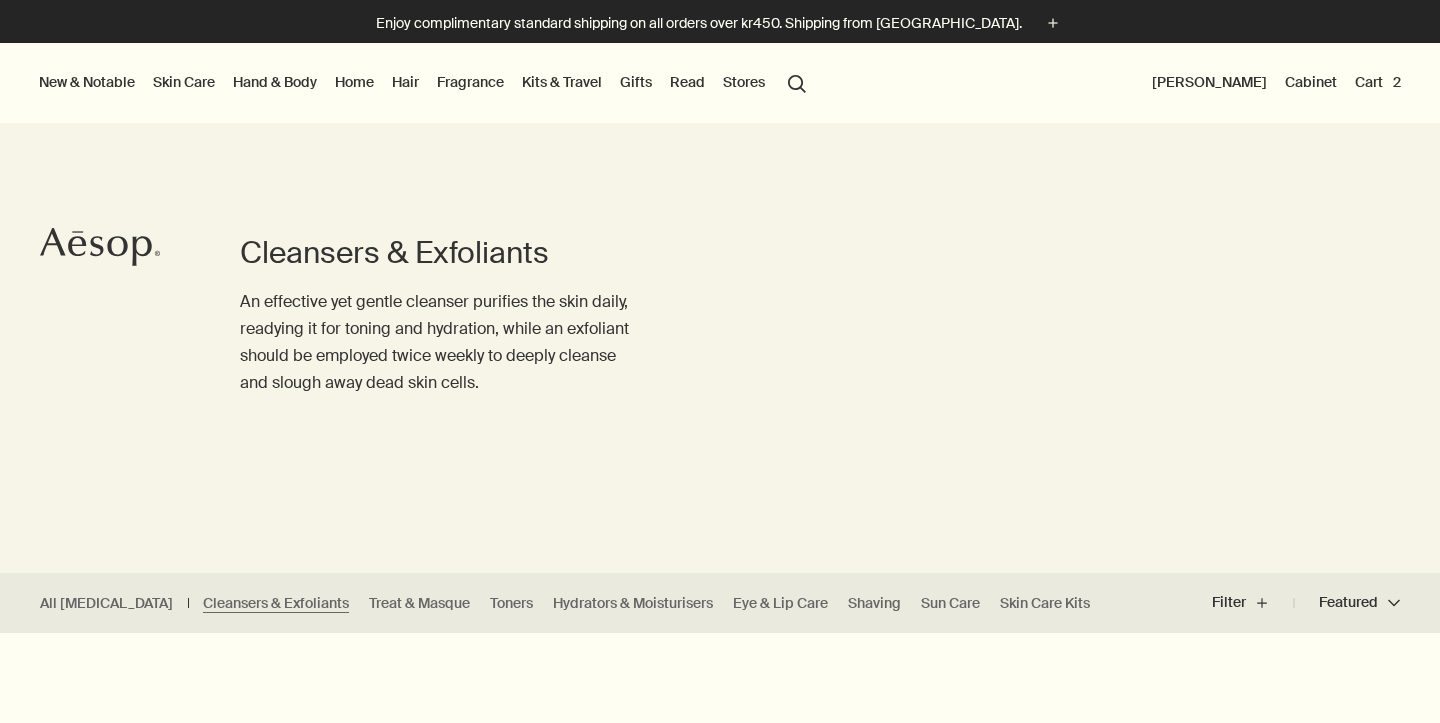 scroll, scrollTop: 0, scrollLeft: 0, axis: both 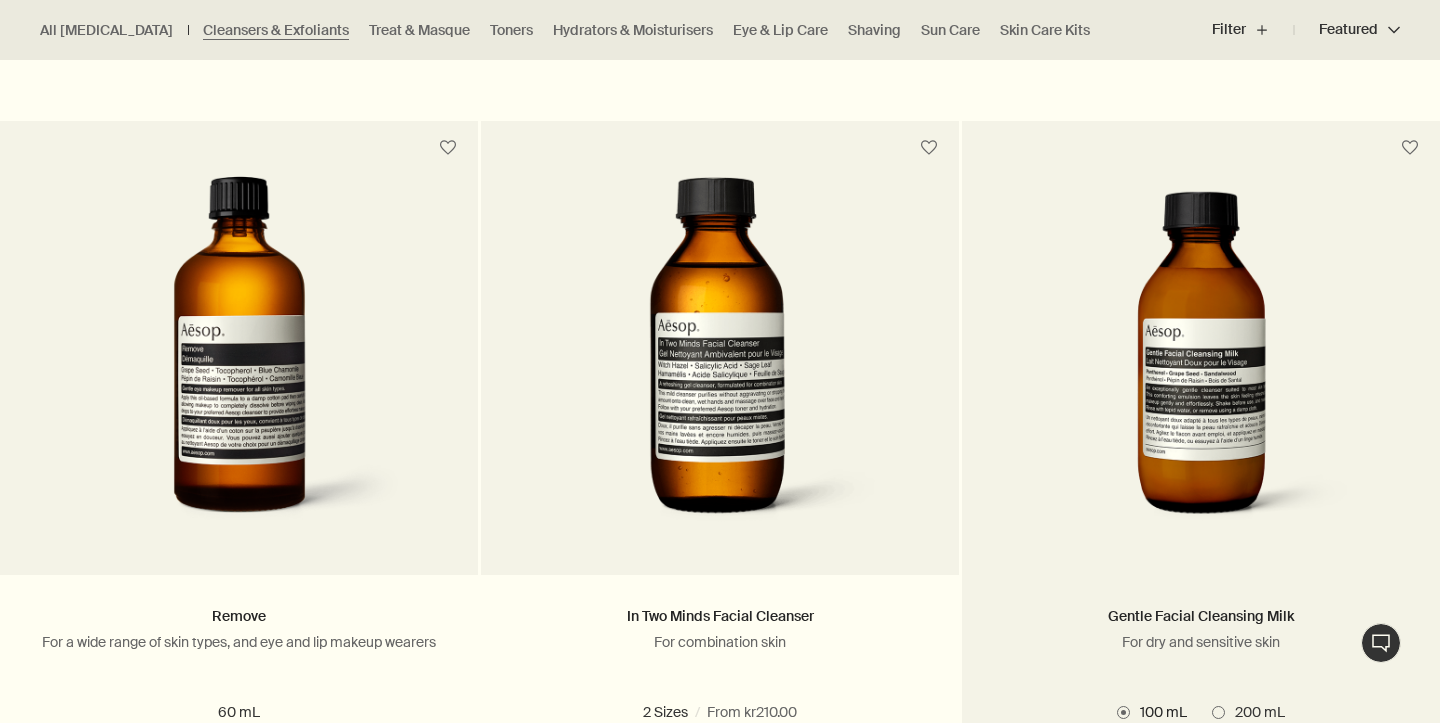 click at bounding box center [1201, 360] 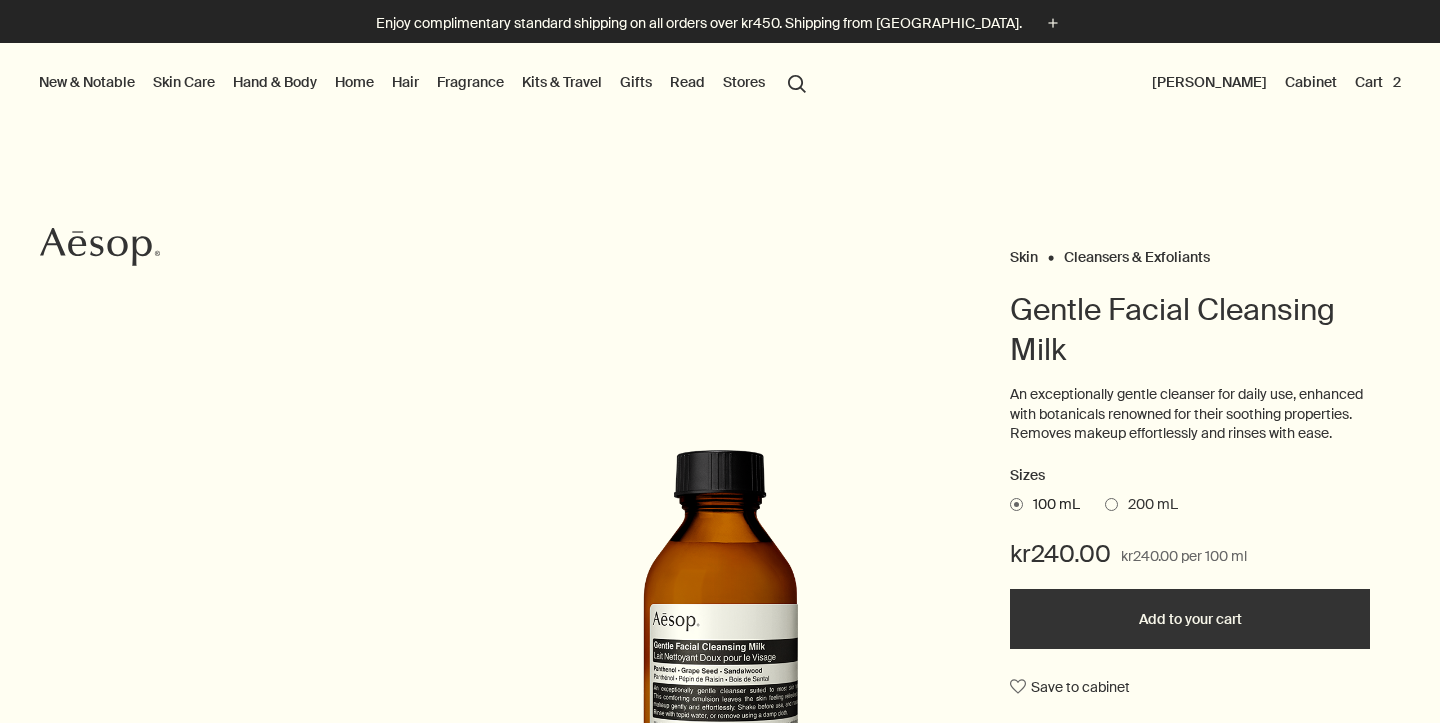 scroll, scrollTop: 0, scrollLeft: 0, axis: both 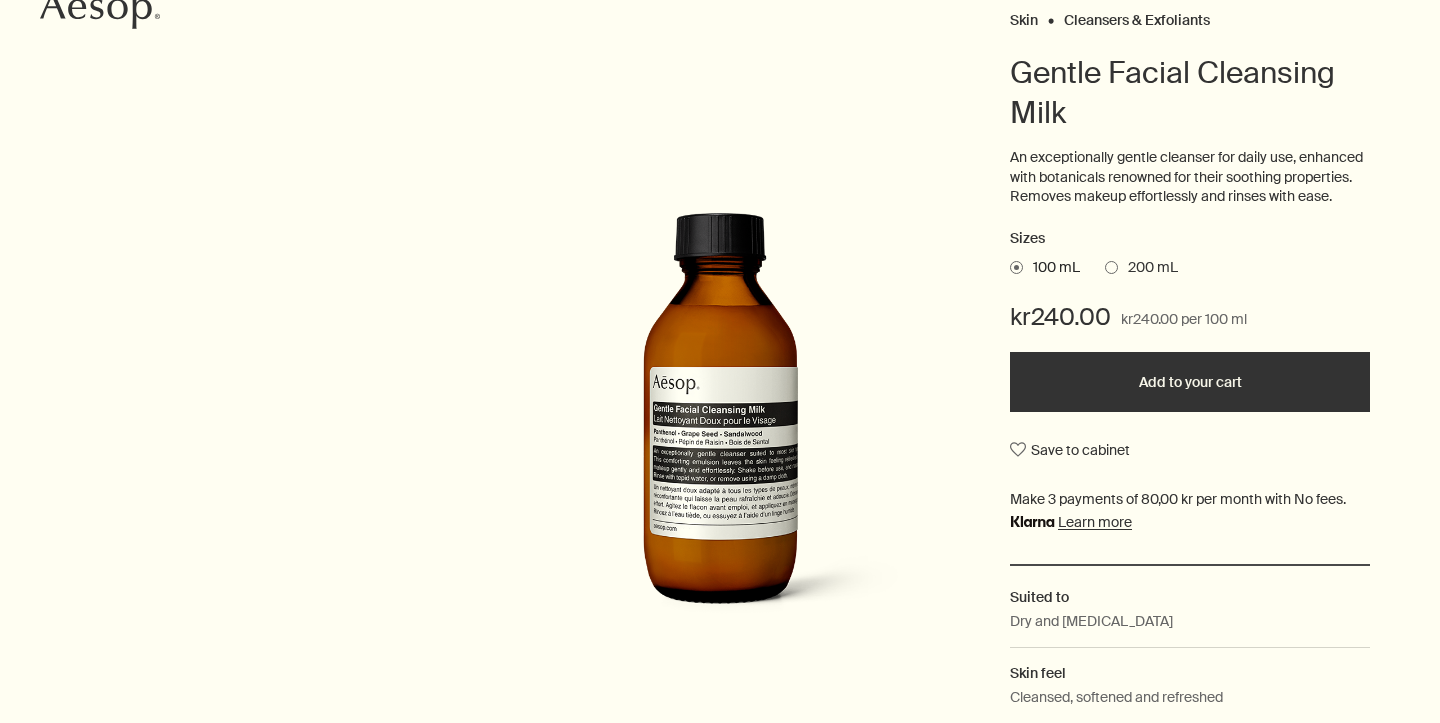 click on "200 mL" at bounding box center (1148, 268) 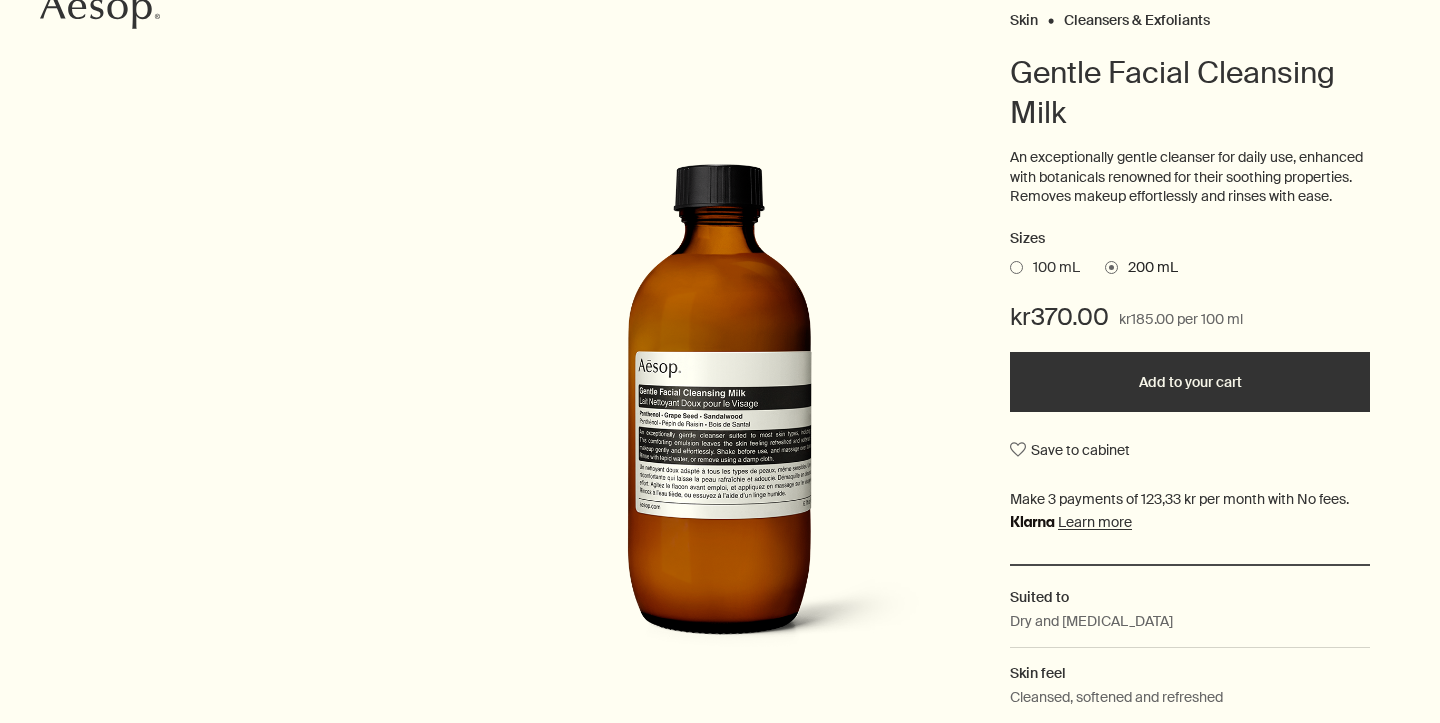 click on "100 mL" at bounding box center (1051, 268) 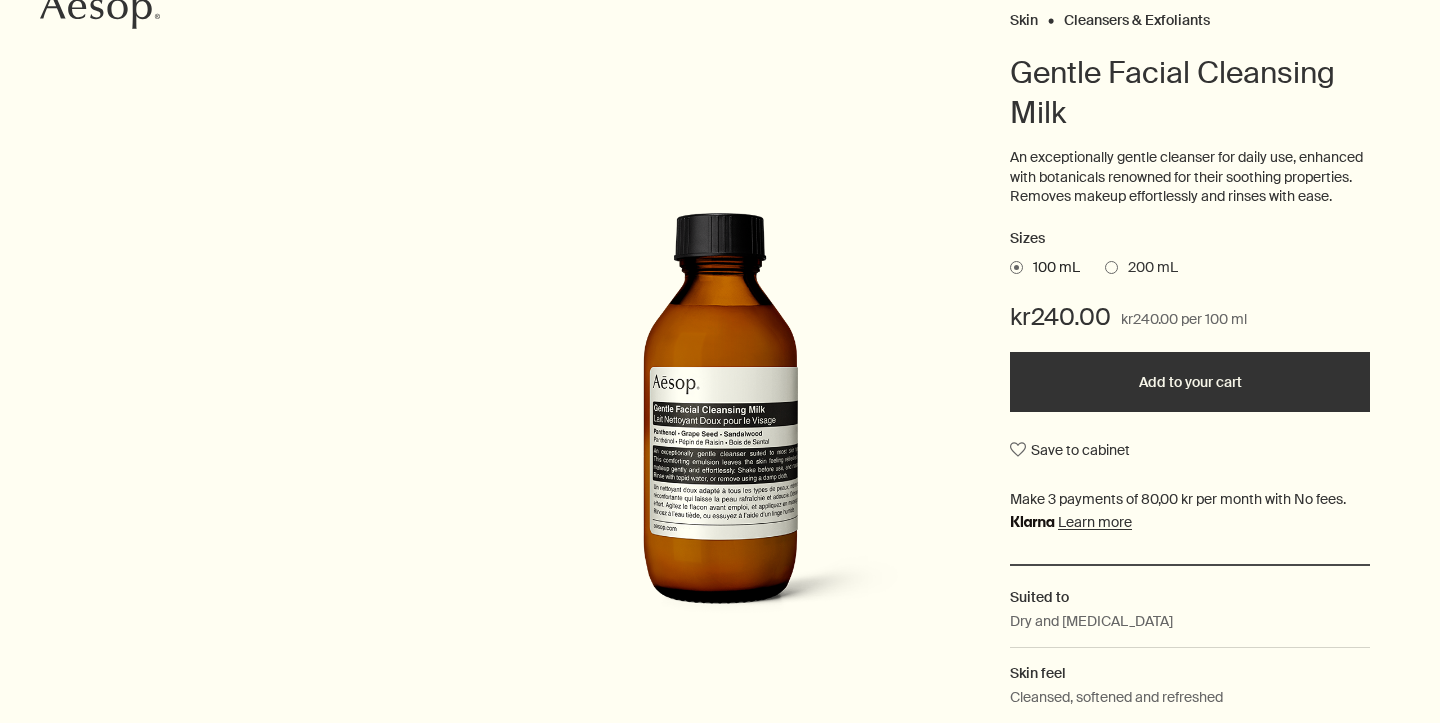 click on "200 mL" at bounding box center (1148, 268) 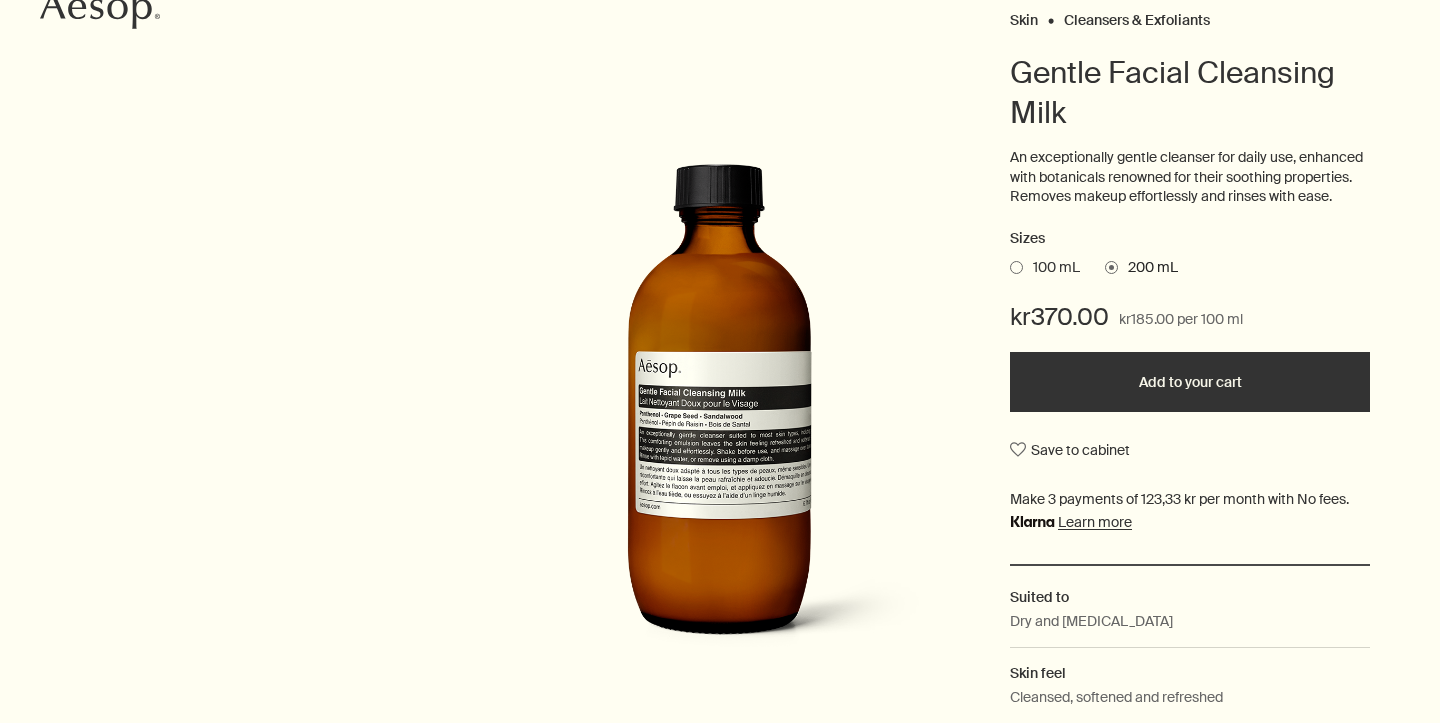 click on "100 mL" at bounding box center [1051, 268] 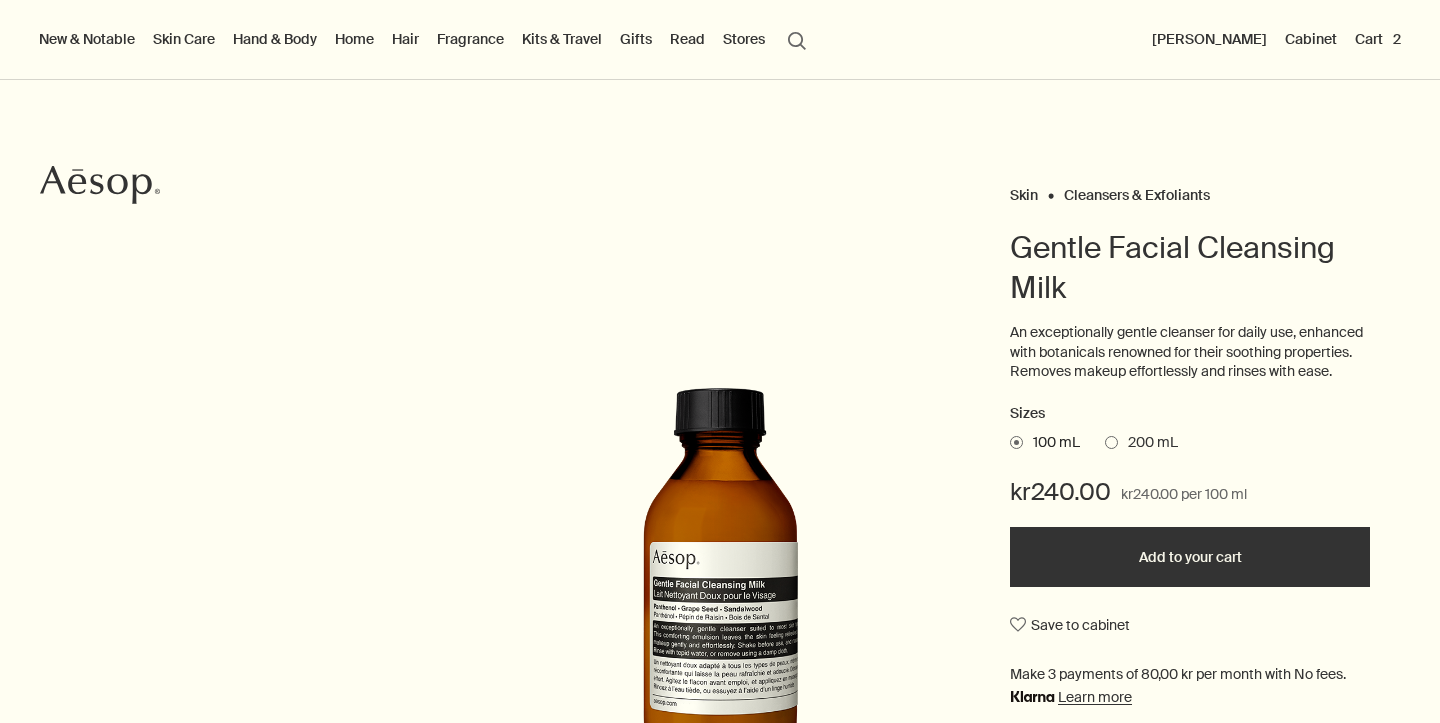 scroll, scrollTop: 65, scrollLeft: 0, axis: vertical 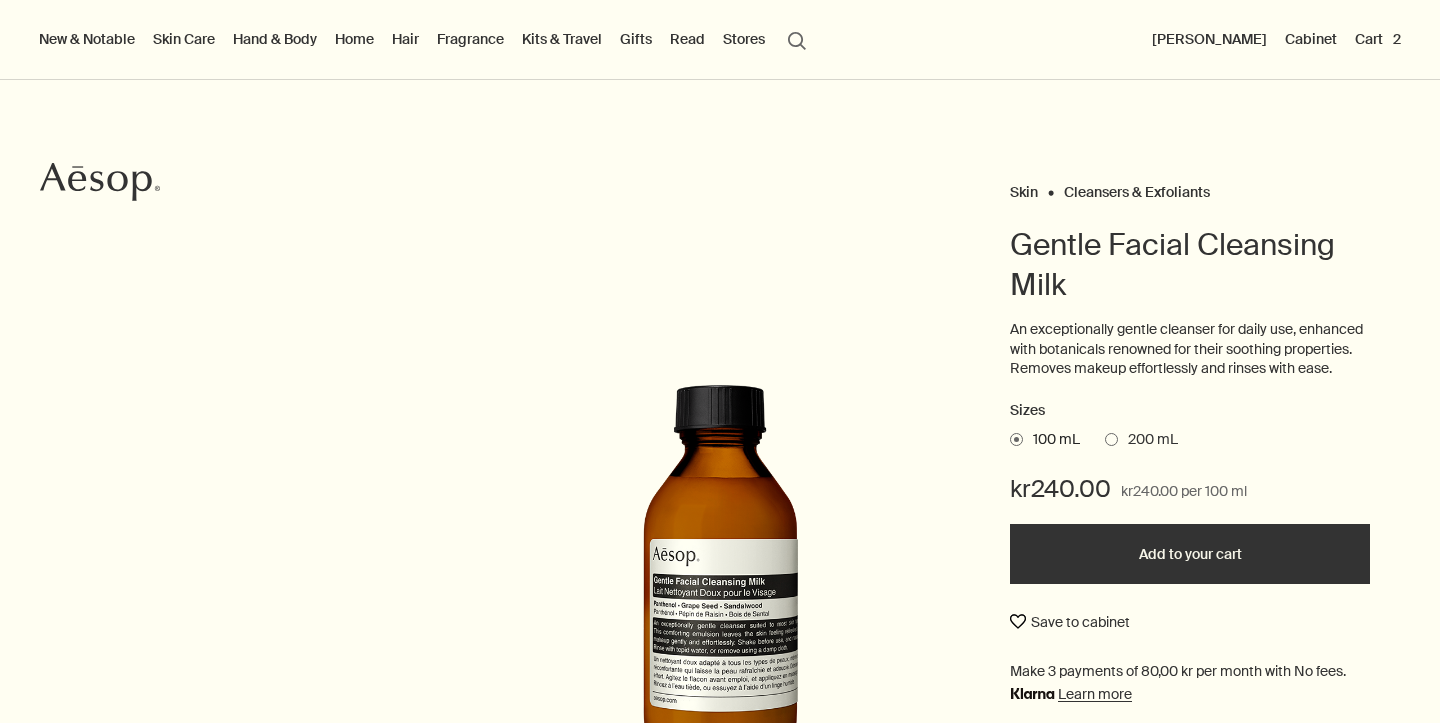 click on "Save to cabinet" at bounding box center (1070, 622) 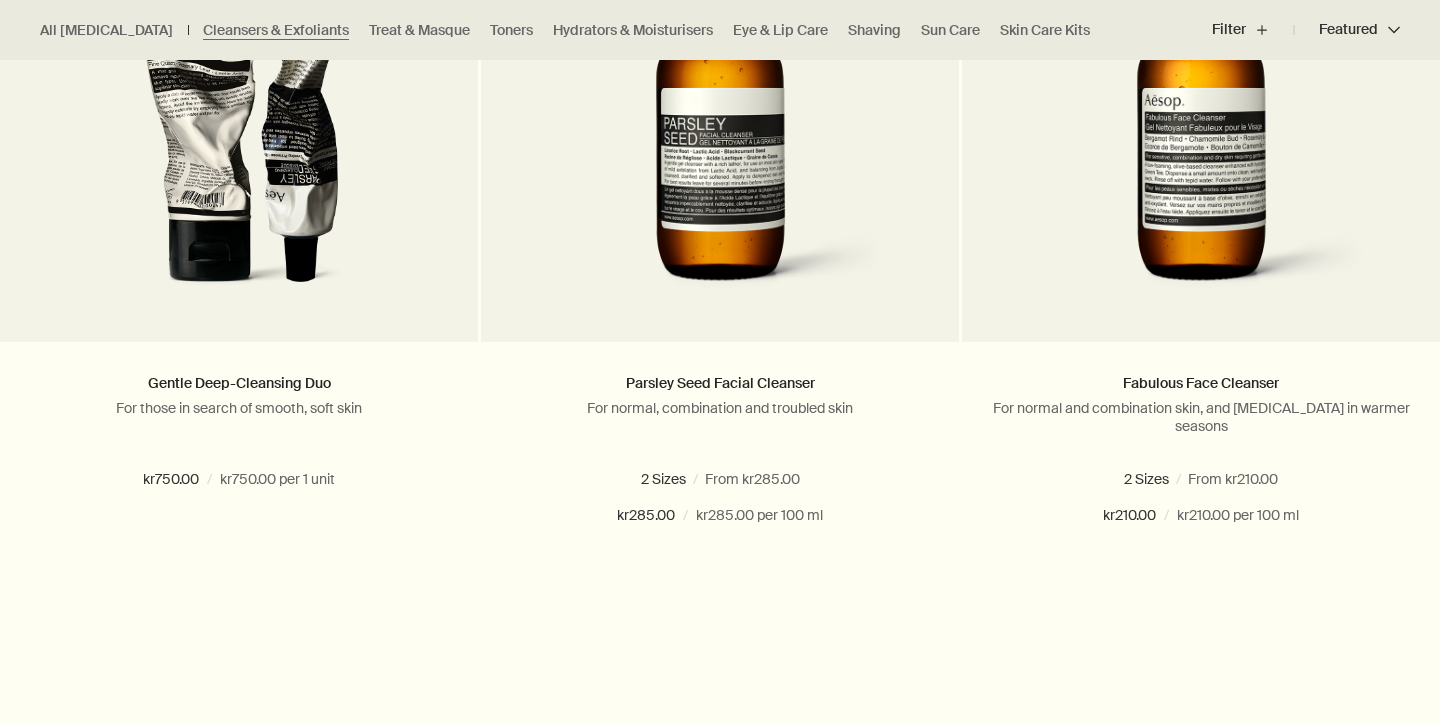 scroll, scrollTop: 1129, scrollLeft: 0, axis: vertical 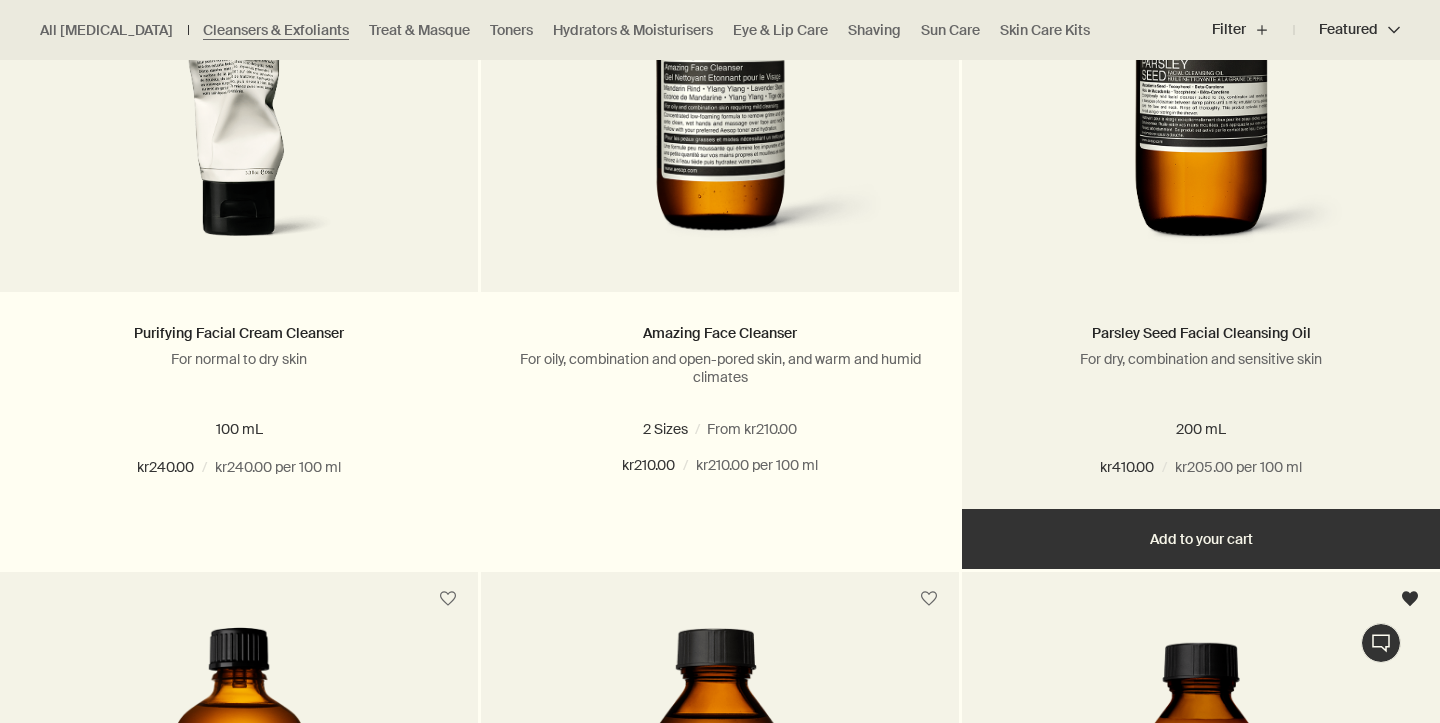 click on "Add Add to your cart" at bounding box center [1201, 539] 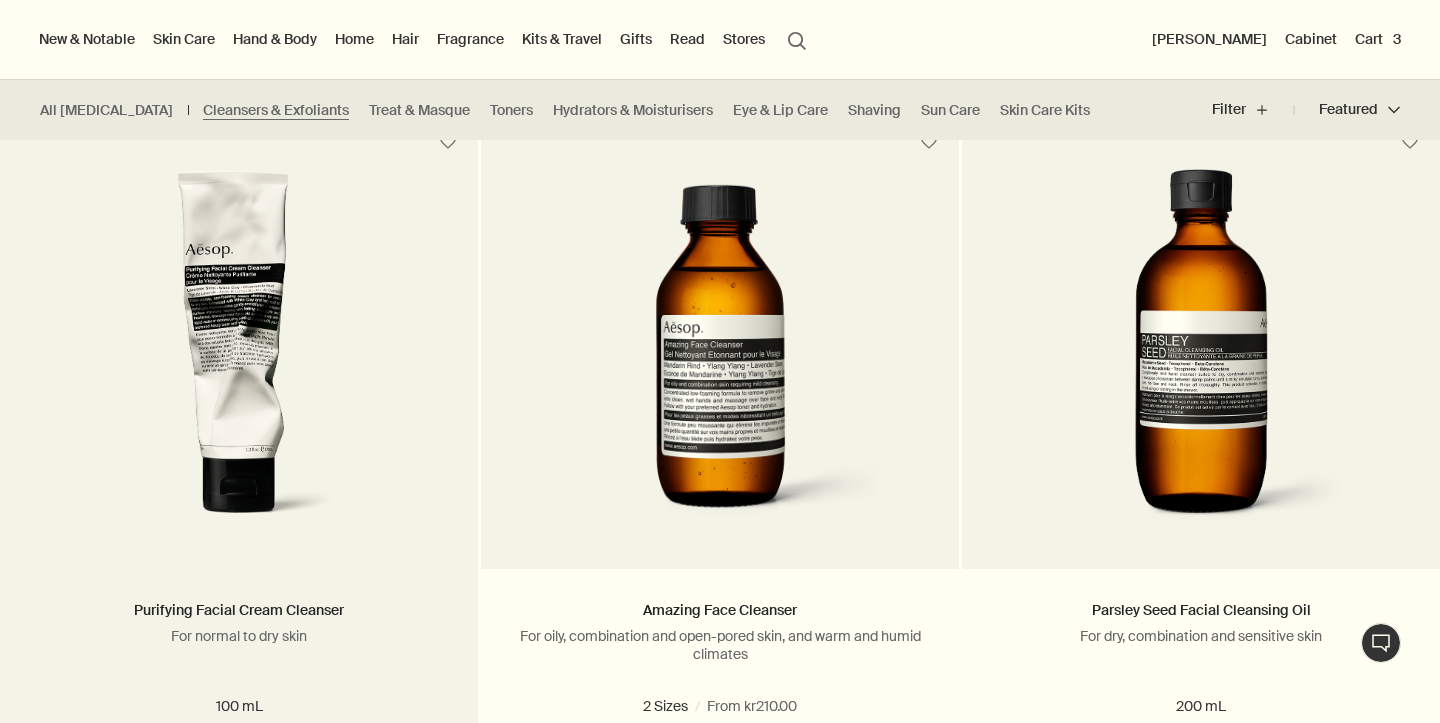 scroll, scrollTop: 1224, scrollLeft: 0, axis: vertical 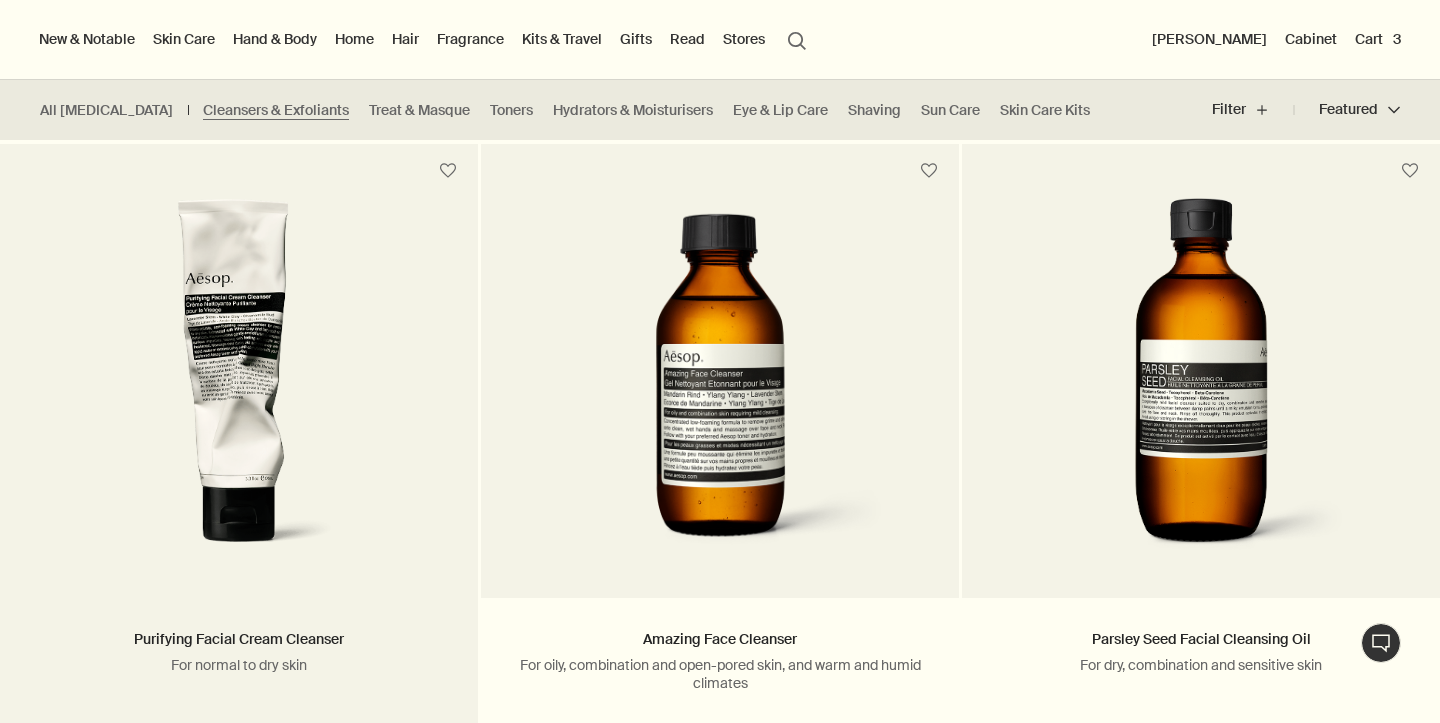 click at bounding box center (239, 383) 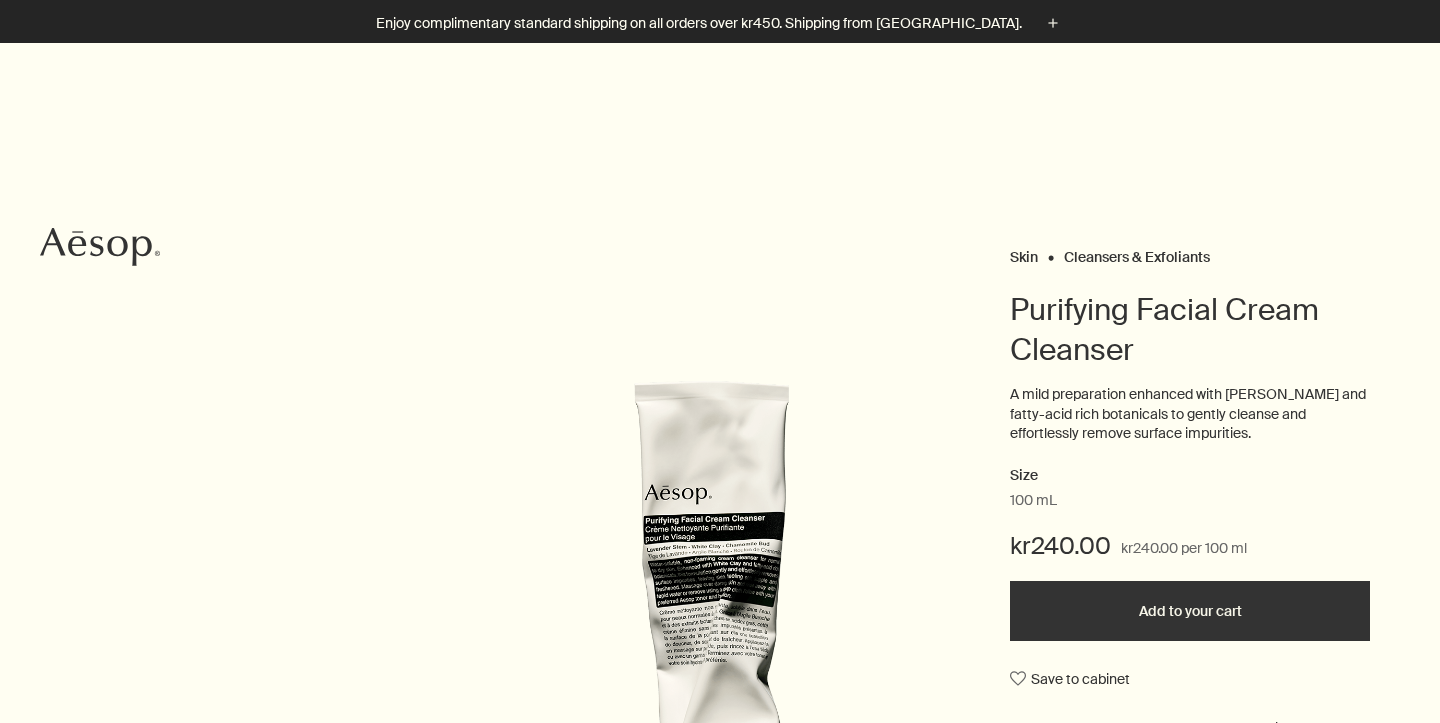 scroll, scrollTop: 207, scrollLeft: 0, axis: vertical 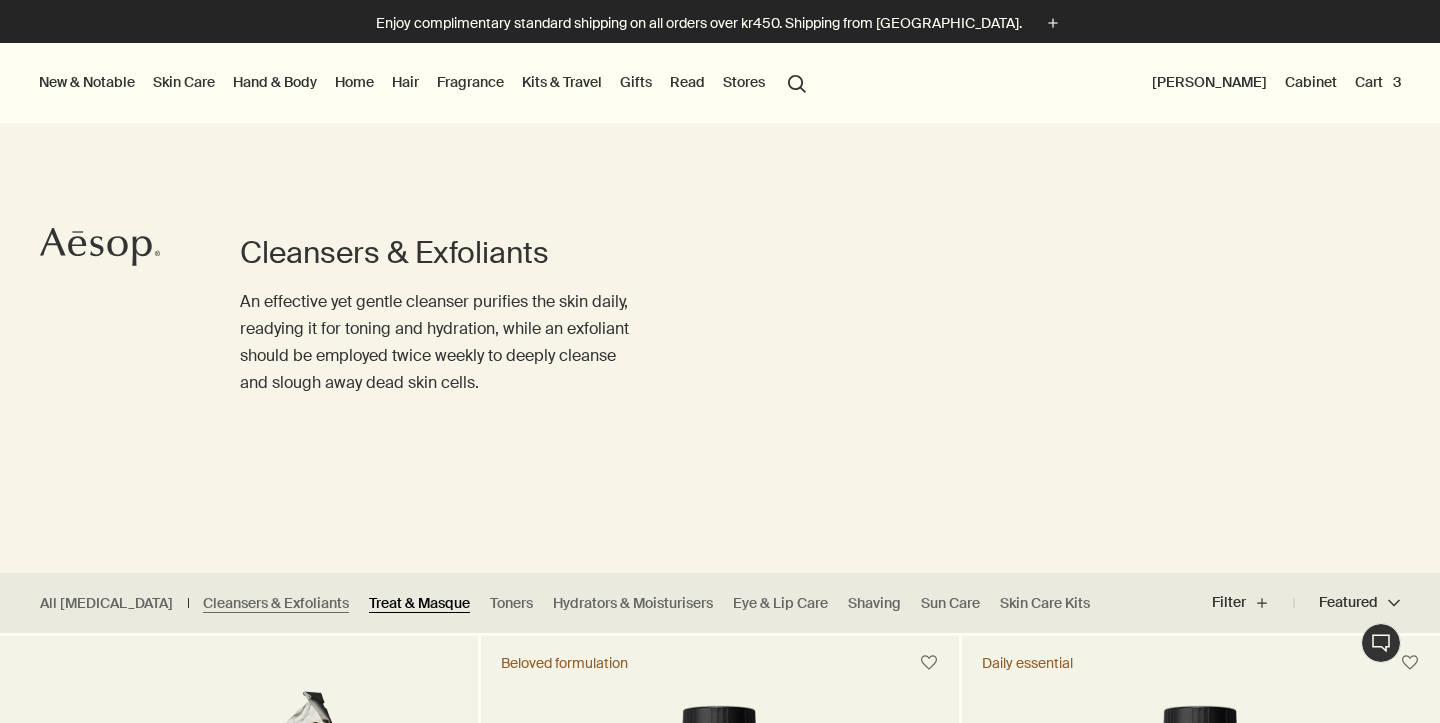 click on "Treat & Masque" at bounding box center [419, 603] 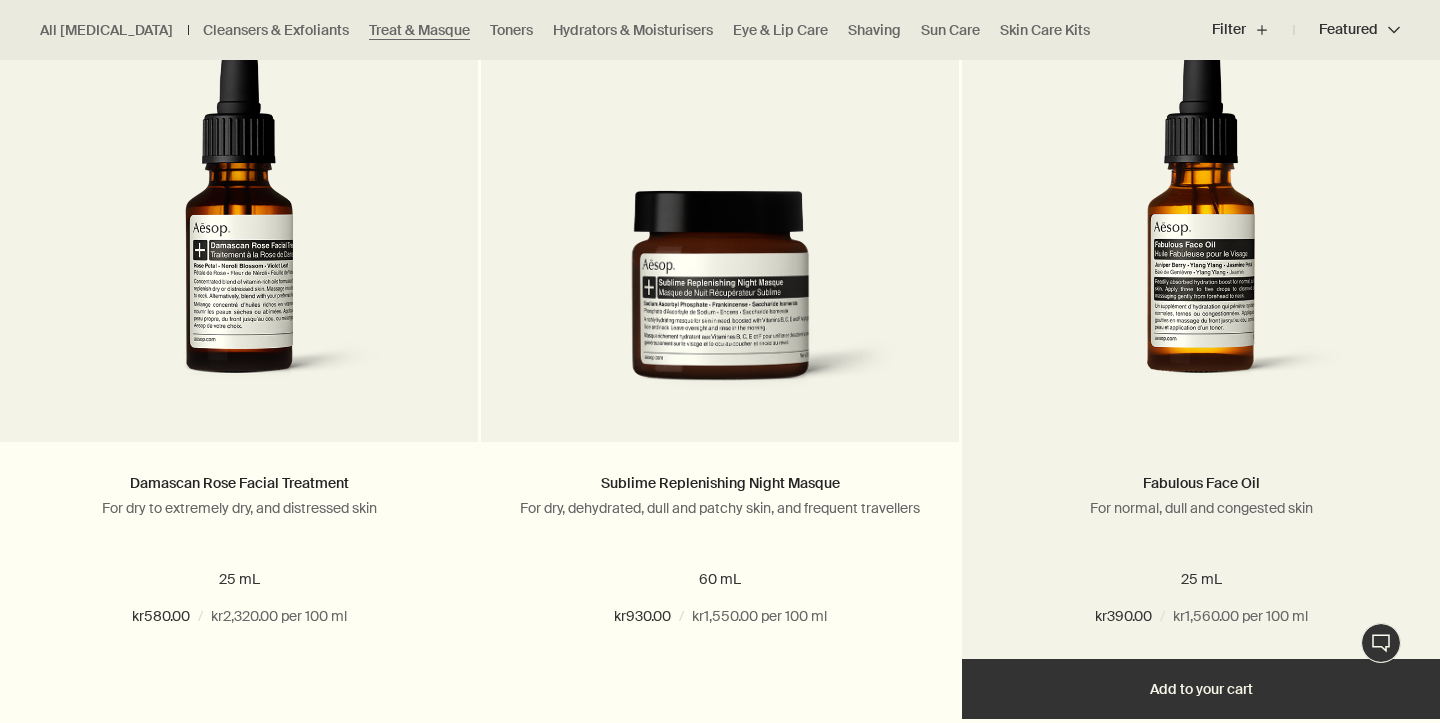 scroll, scrollTop: 1383, scrollLeft: 0, axis: vertical 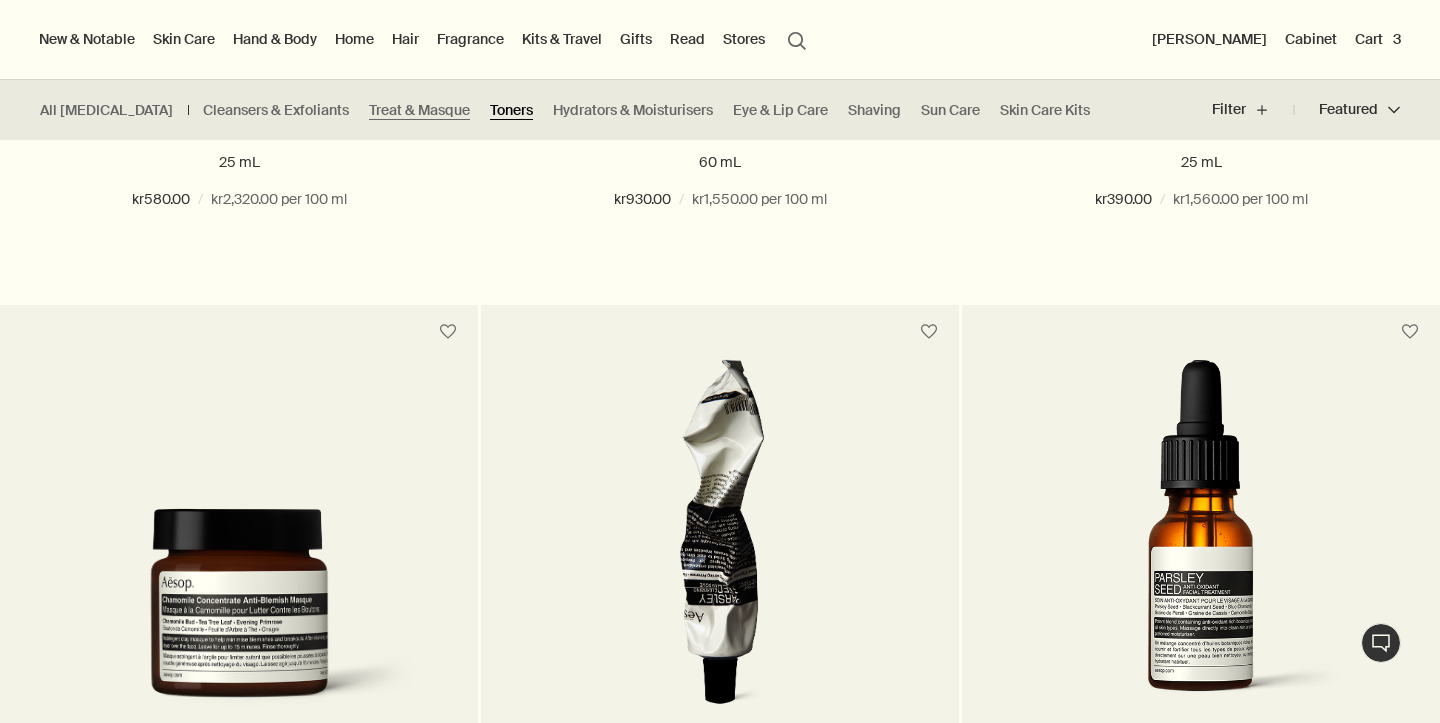 click on "Toners" at bounding box center (511, 110) 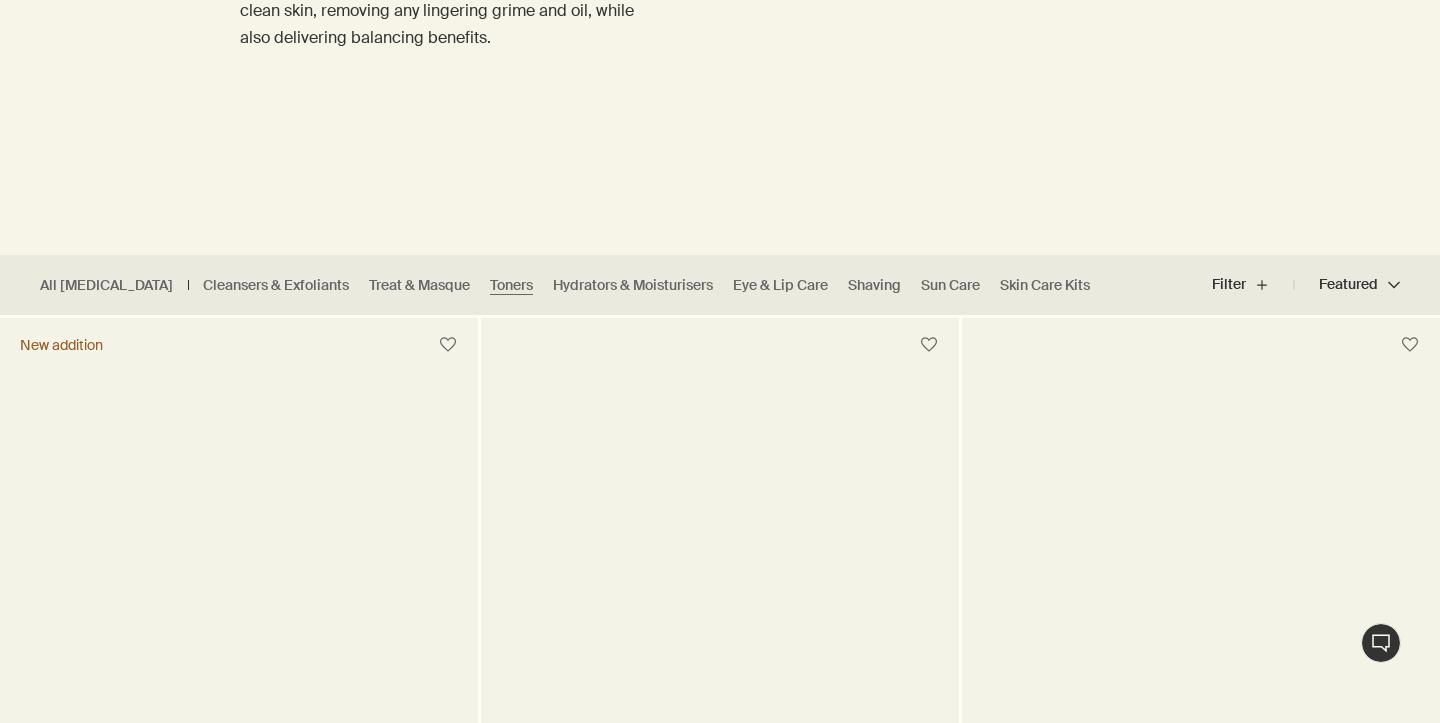 scroll, scrollTop: 408, scrollLeft: 0, axis: vertical 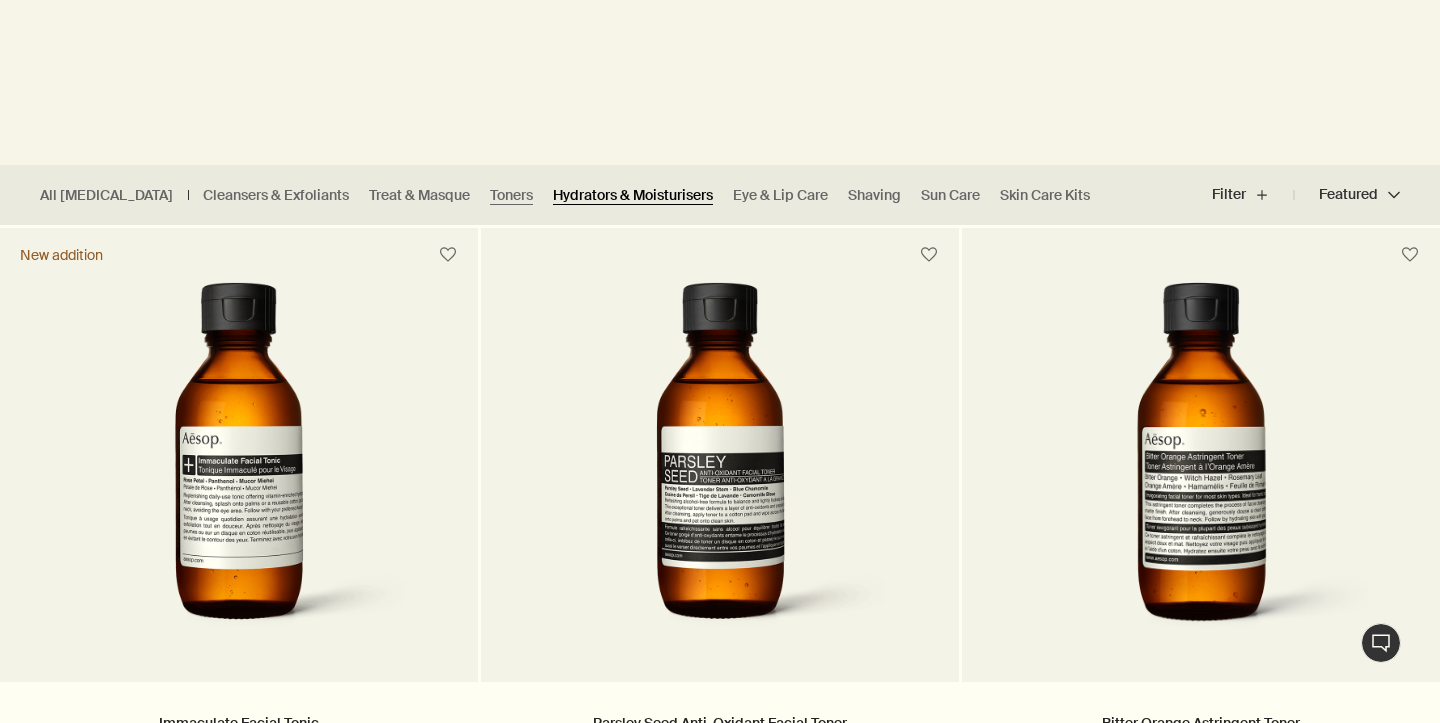 click on "Hydrators & Moisturisers" at bounding box center (633, 195) 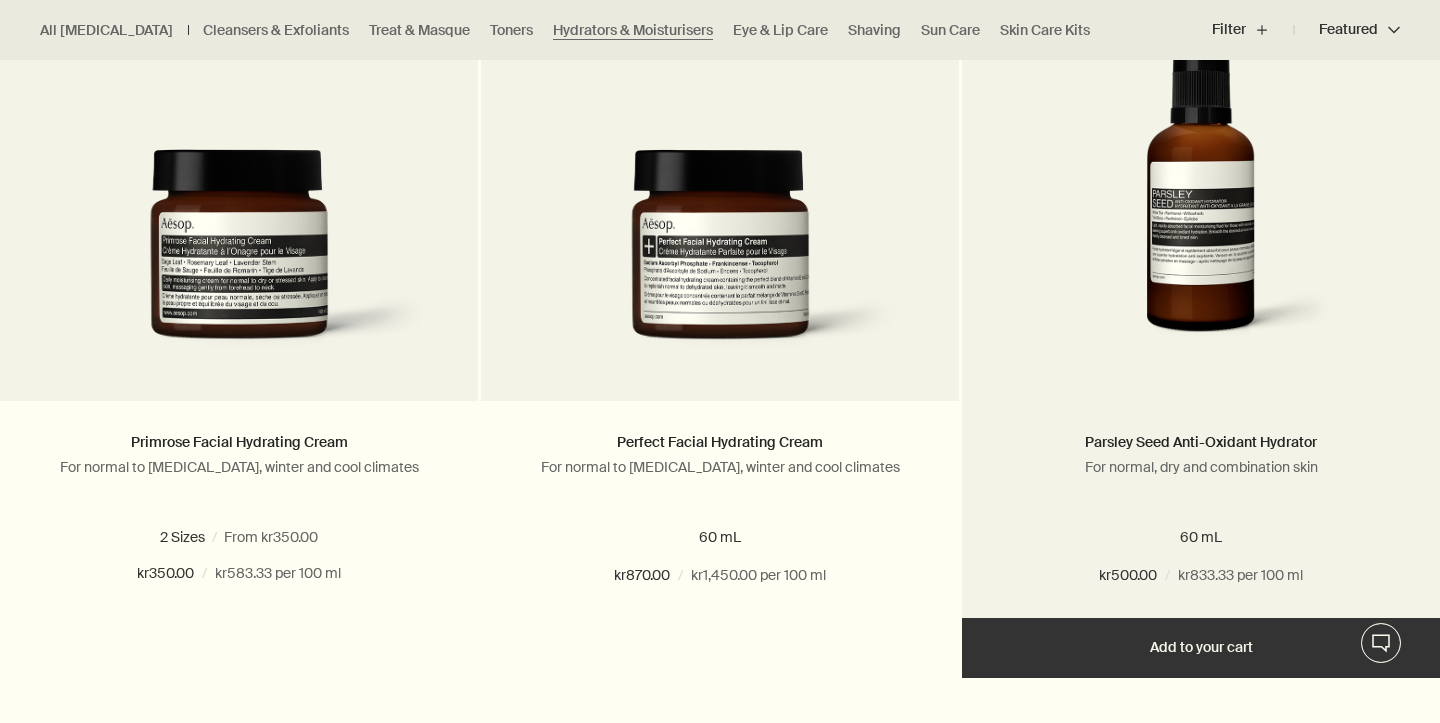 scroll, scrollTop: 2891, scrollLeft: 0, axis: vertical 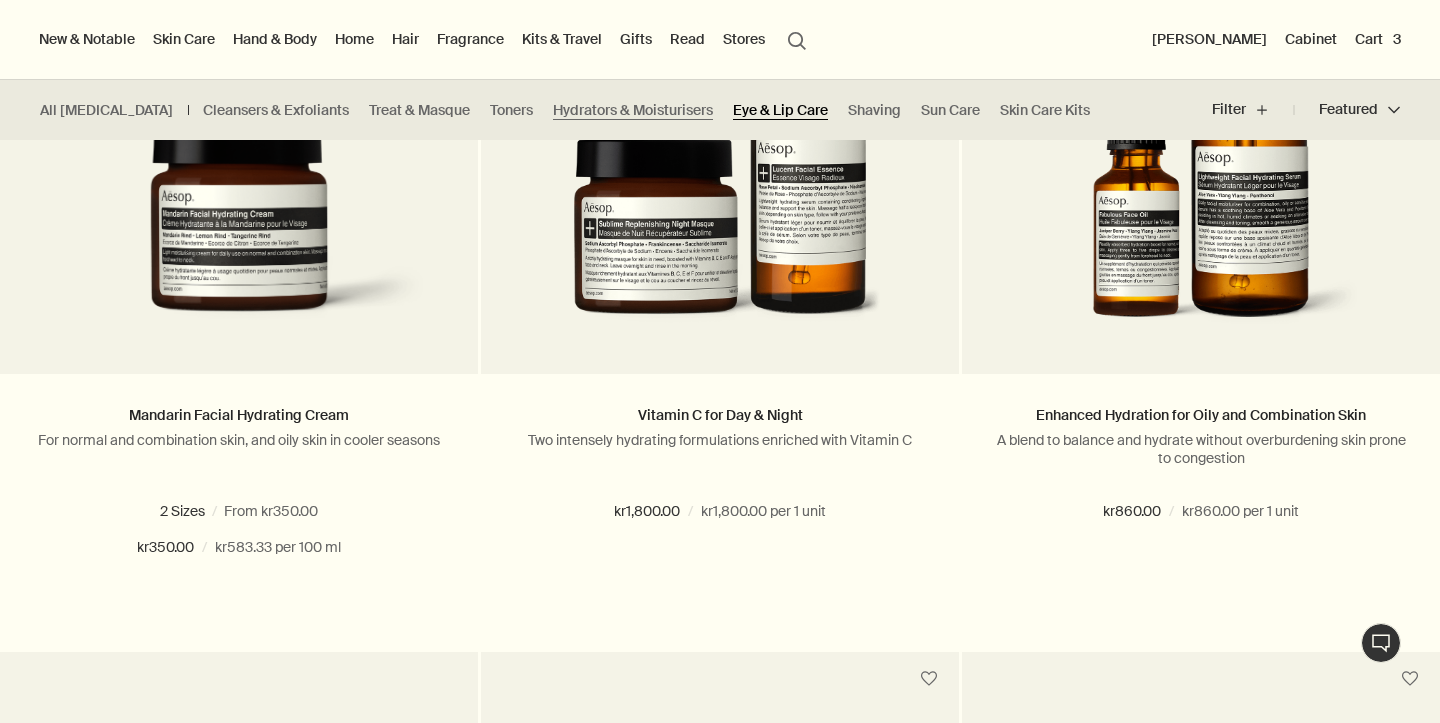 click on "Eye & Lip Care" at bounding box center (780, 110) 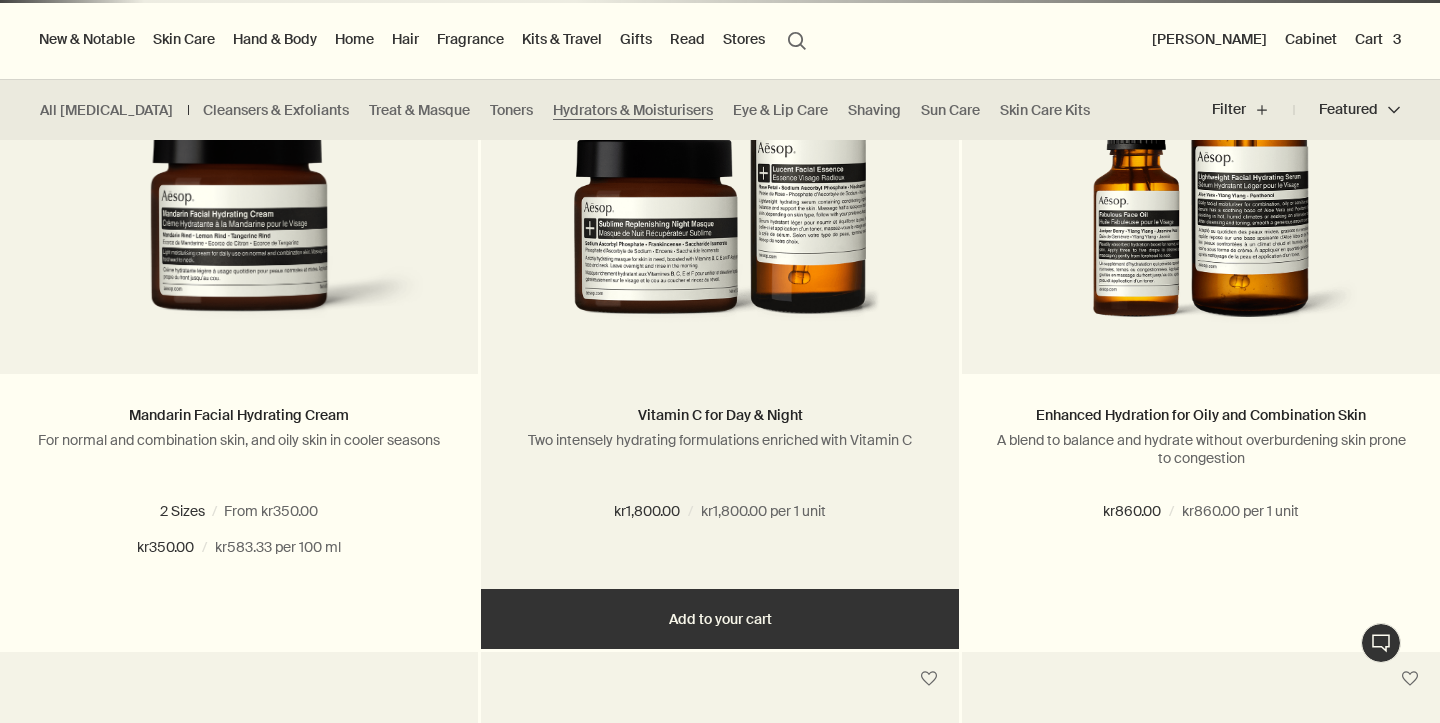 scroll, scrollTop: 222, scrollLeft: 0, axis: vertical 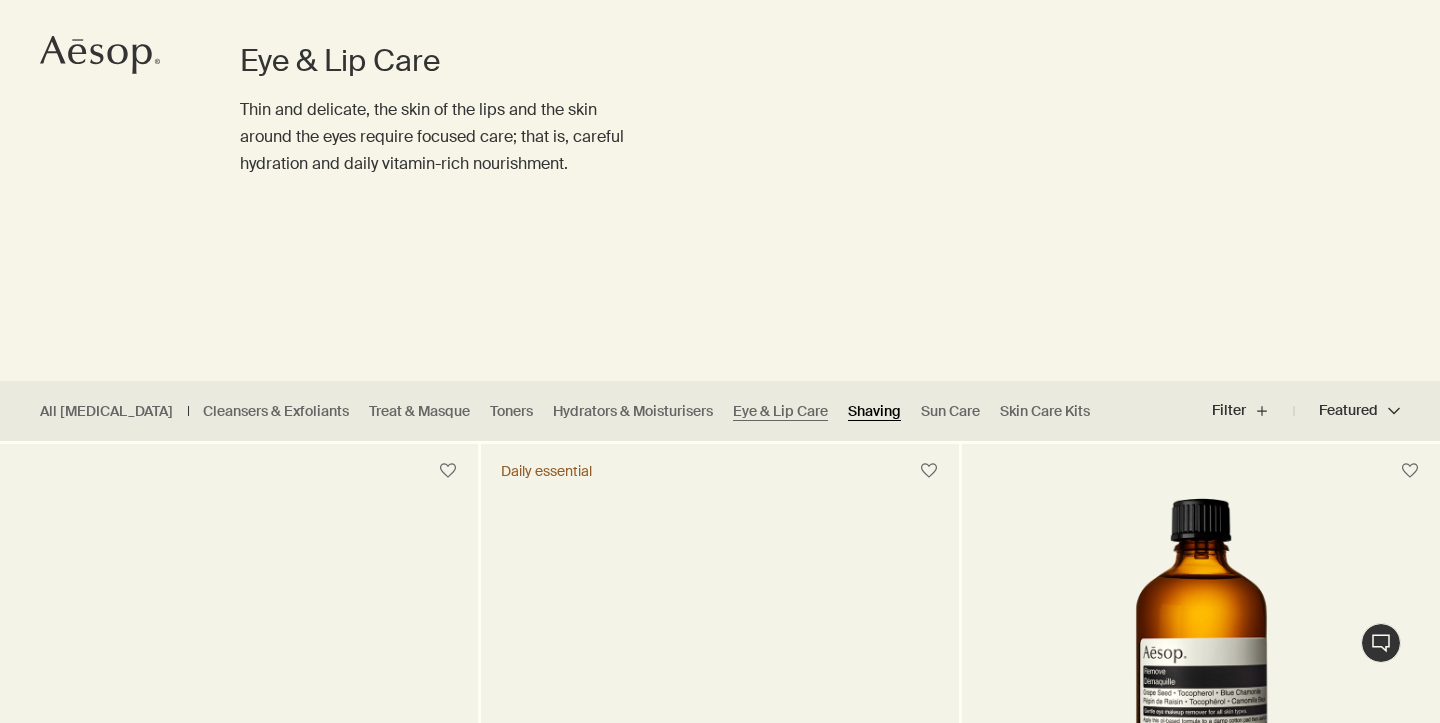click on "Shaving" at bounding box center [874, 411] 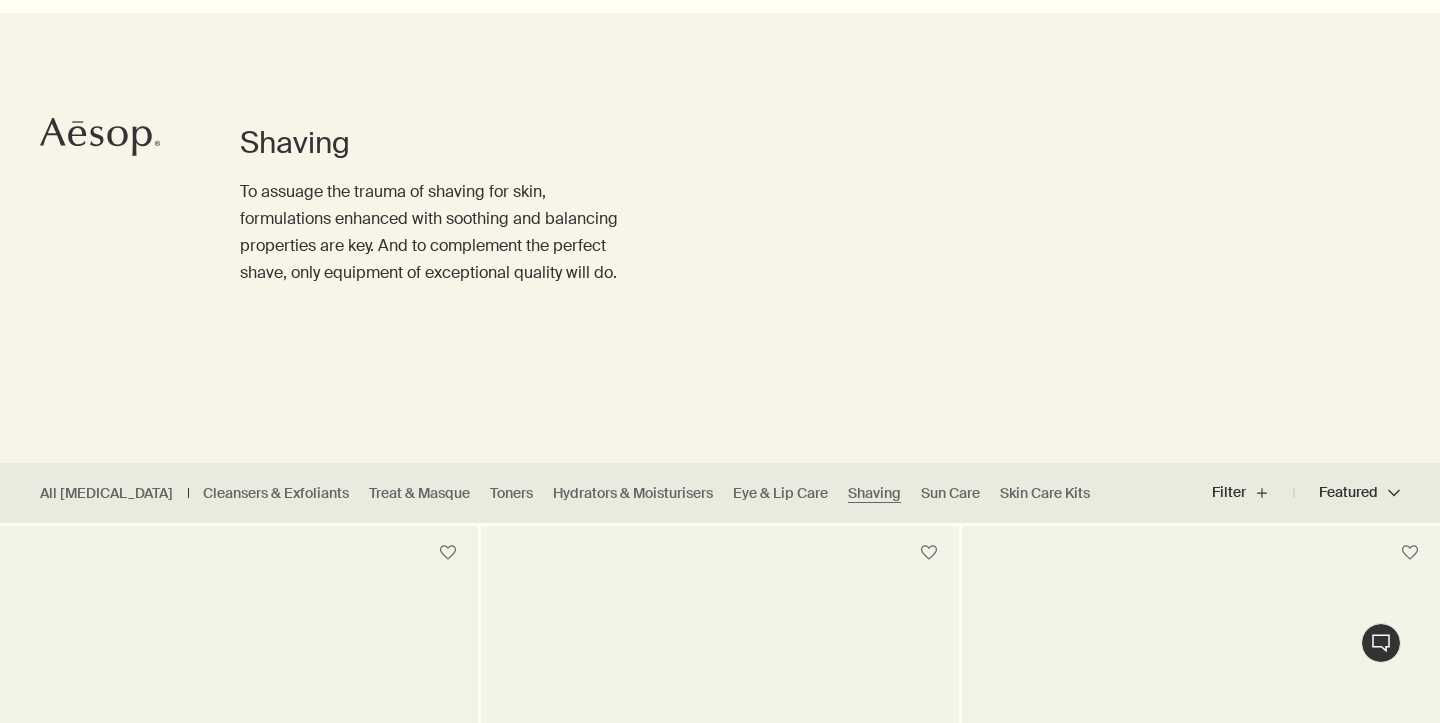 scroll, scrollTop: 266, scrollLeft: 0, axis: vertical 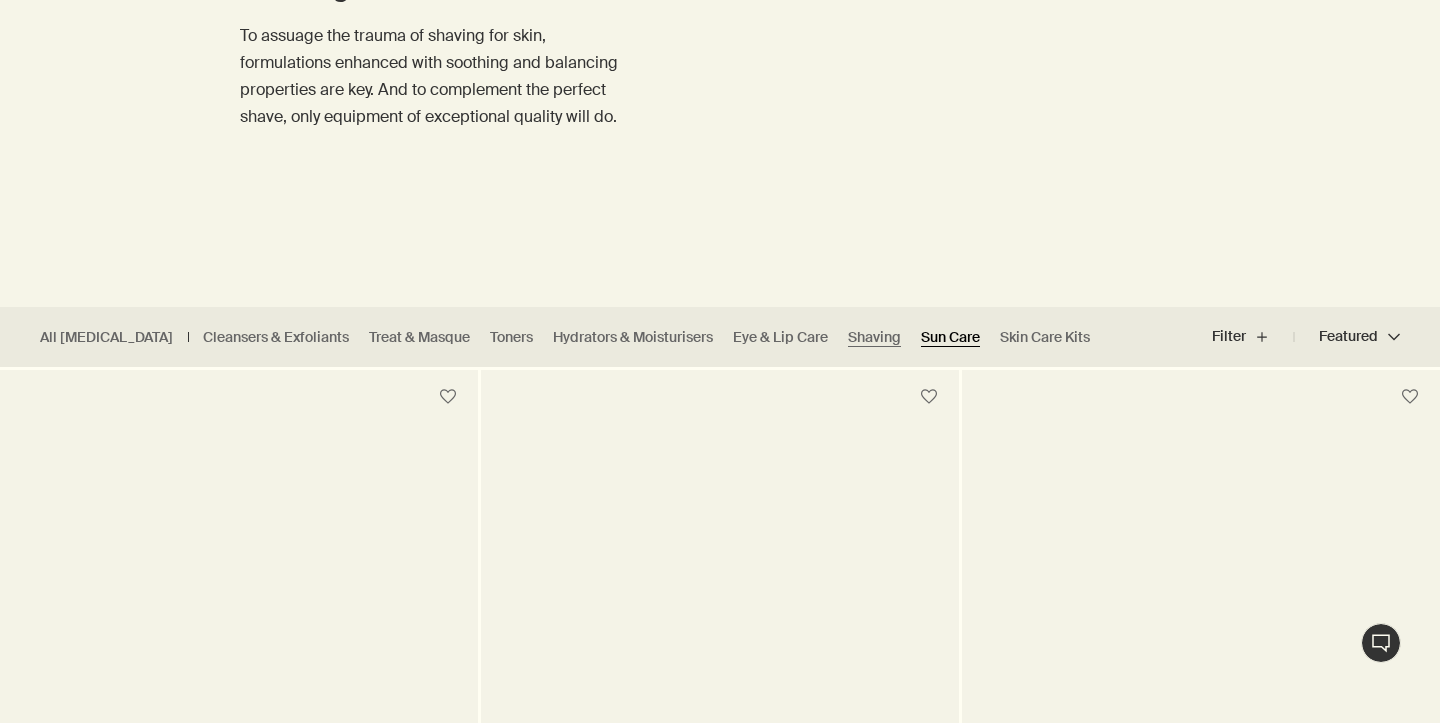 click on "Sun Care" at bounding box center (950, 337) 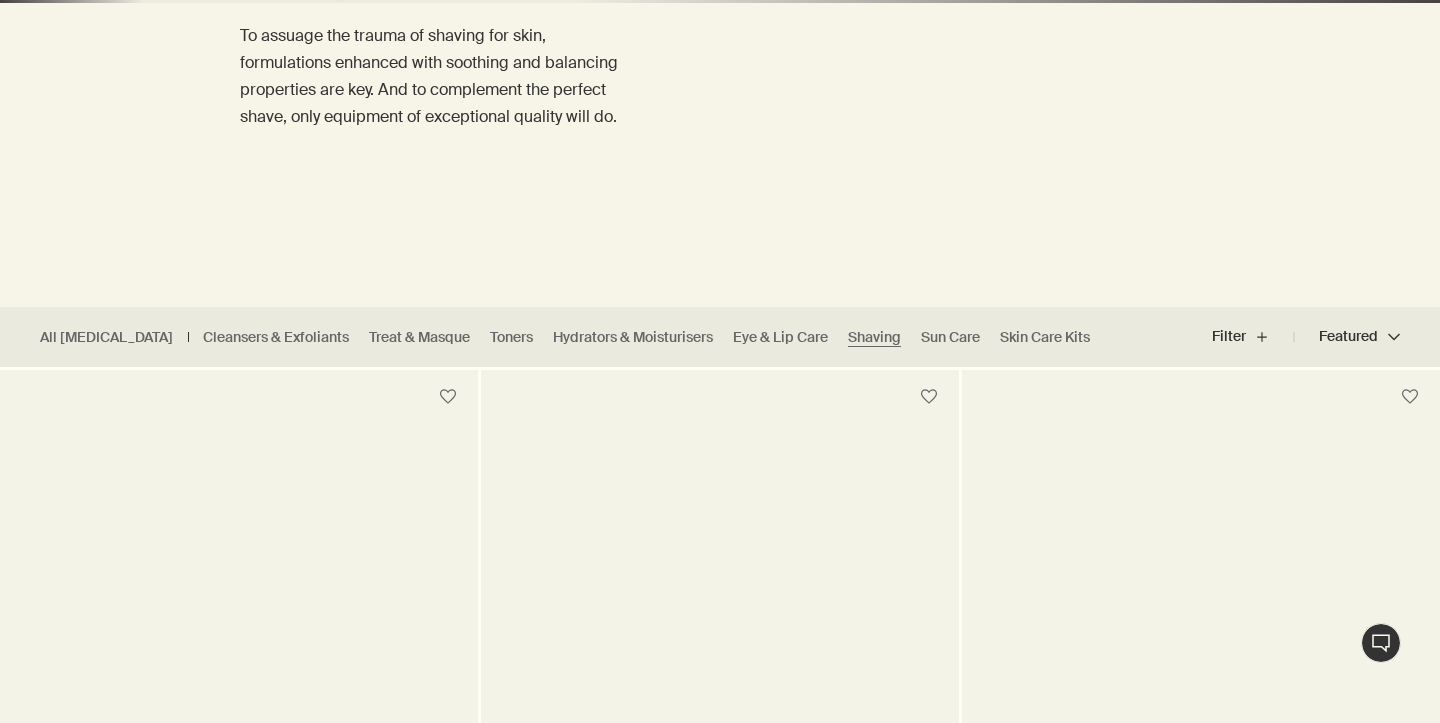 scroll, scrollTop: 187, scrollLeft: 0, axis: vertical 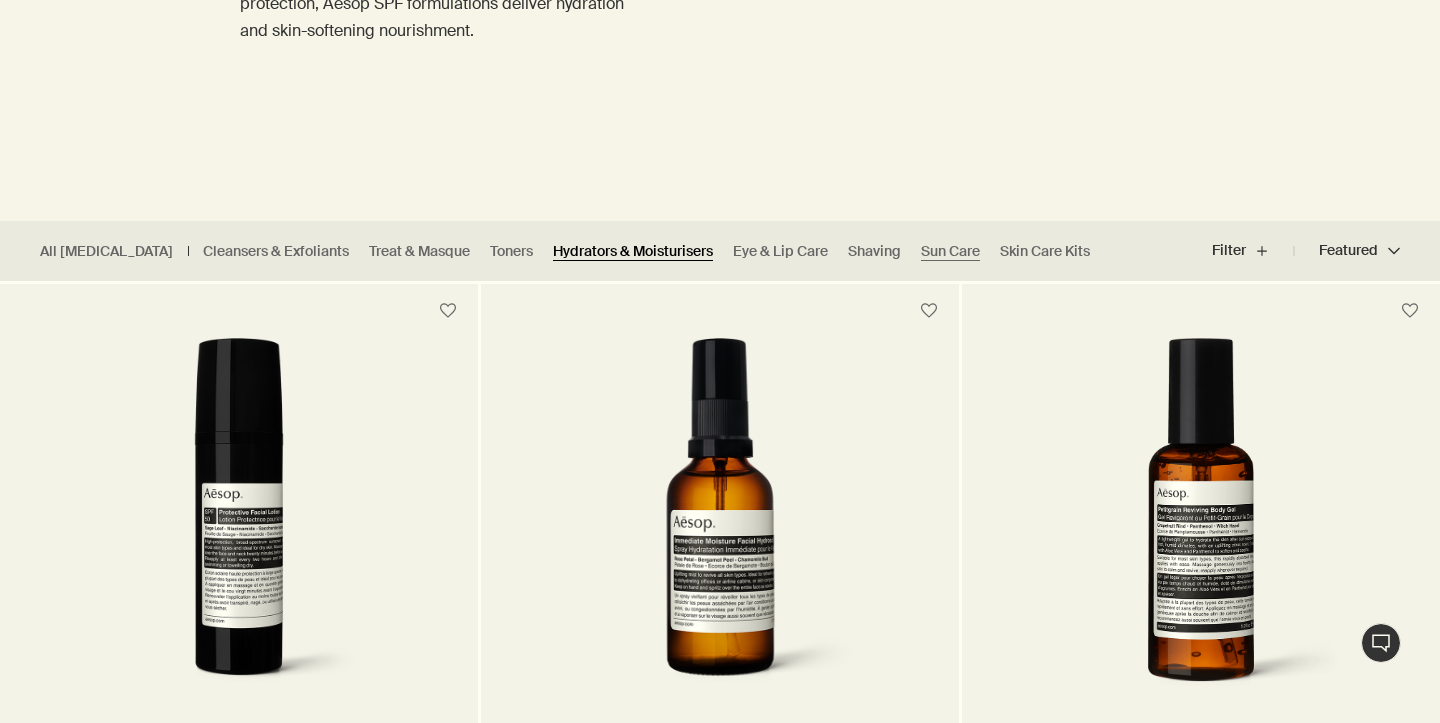 click on "Hydrators & Moisturisers" at bounding box center (633, 251) 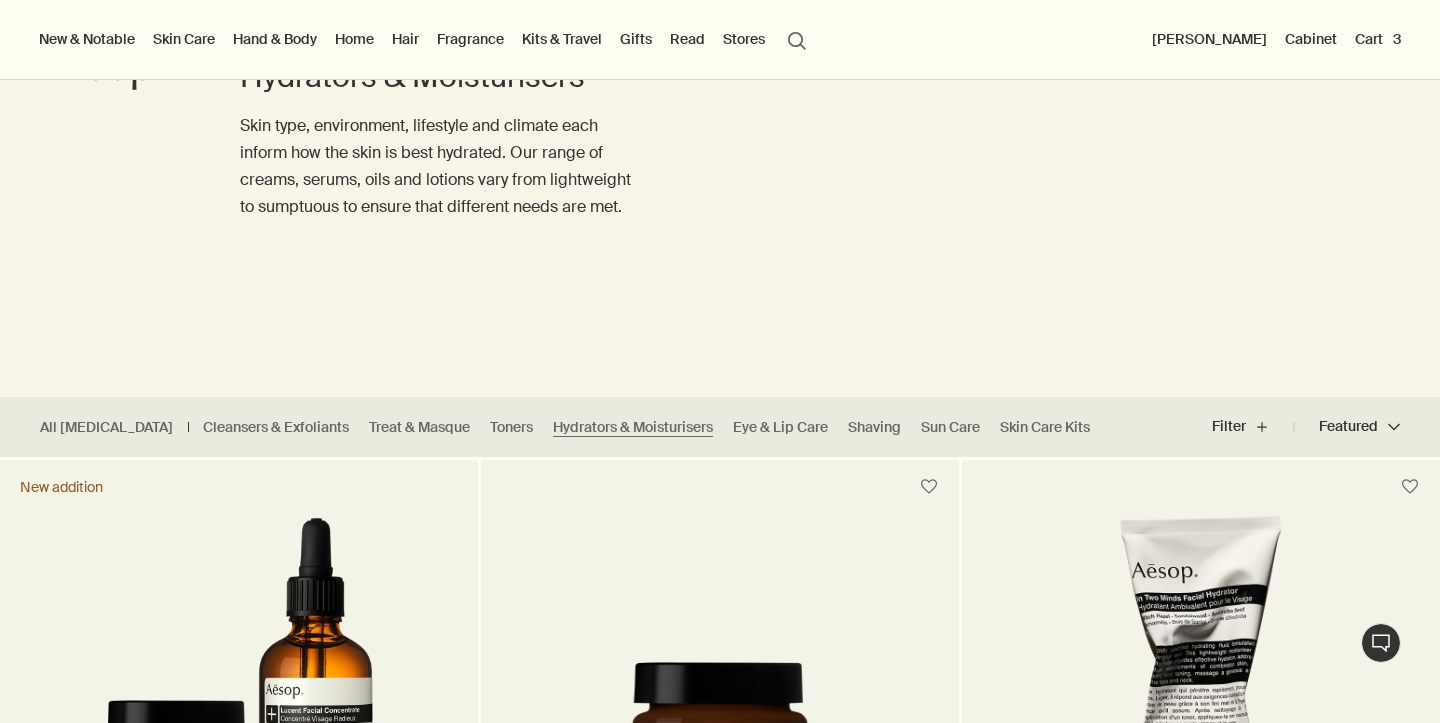 scroll, scrollTop: 154, scrollLeft: 0, axis: vertical 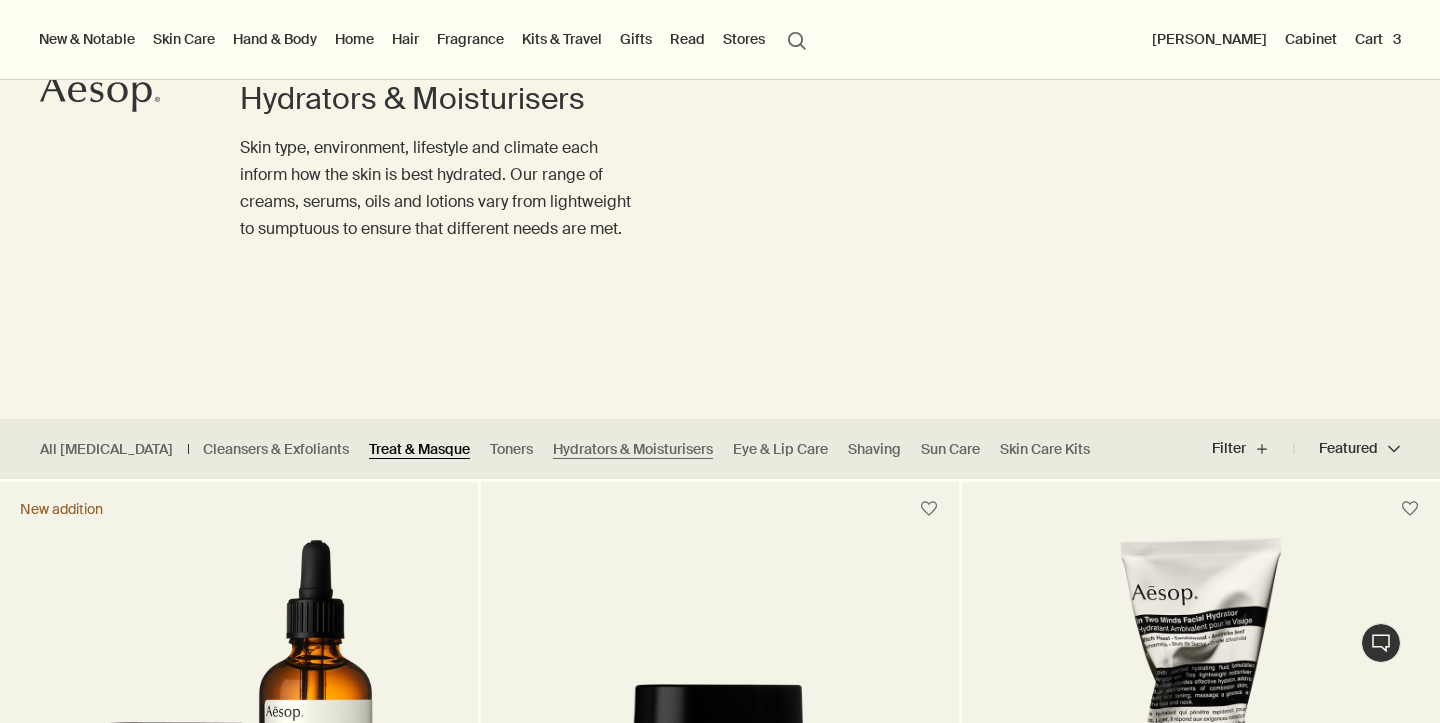 click on "Treat & Masque" at bounding box center (419, 449) 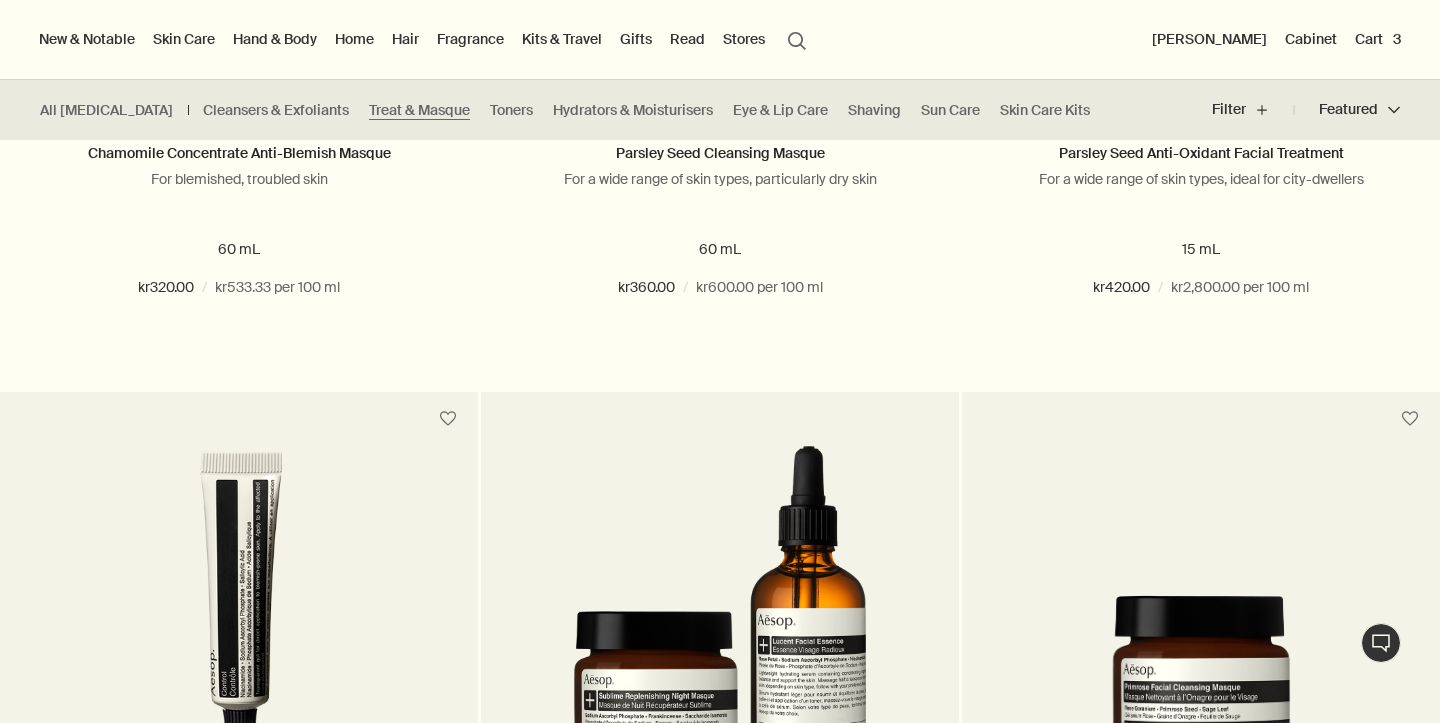 scroll, scrollTop: 2372, scrollLeft: 0, axis: vertical 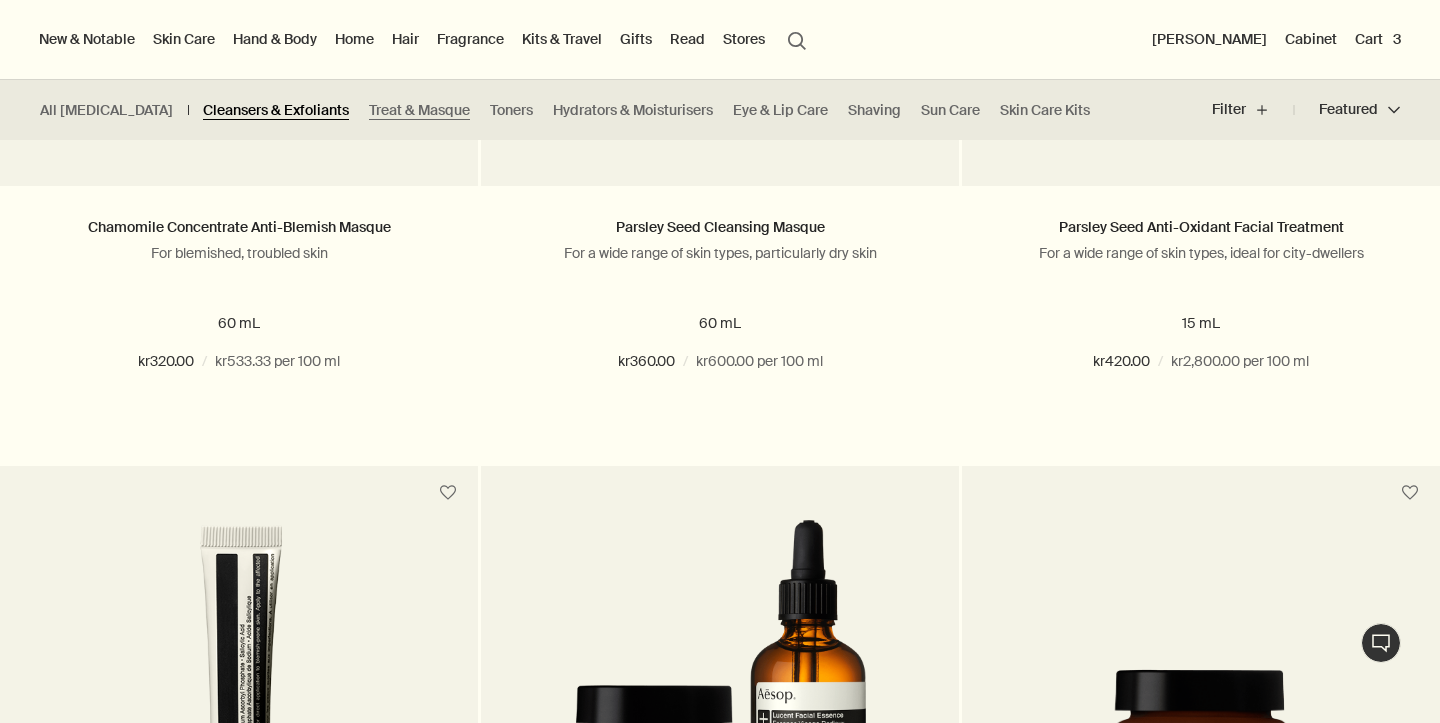 click on "Cleansers & Exfoliants" at bounding box center (276, 110) 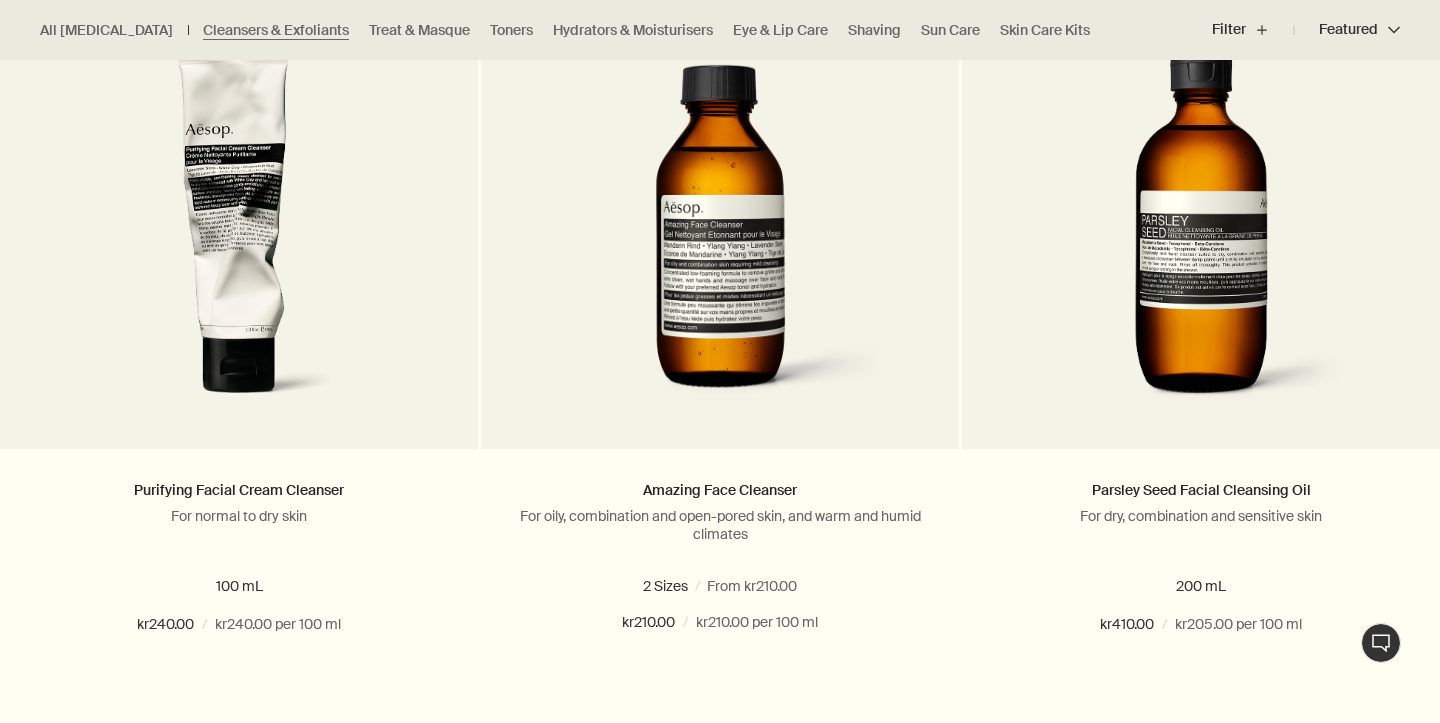 scroll, scrollTop: 1375, scrollLeft: 0, axis: vertical 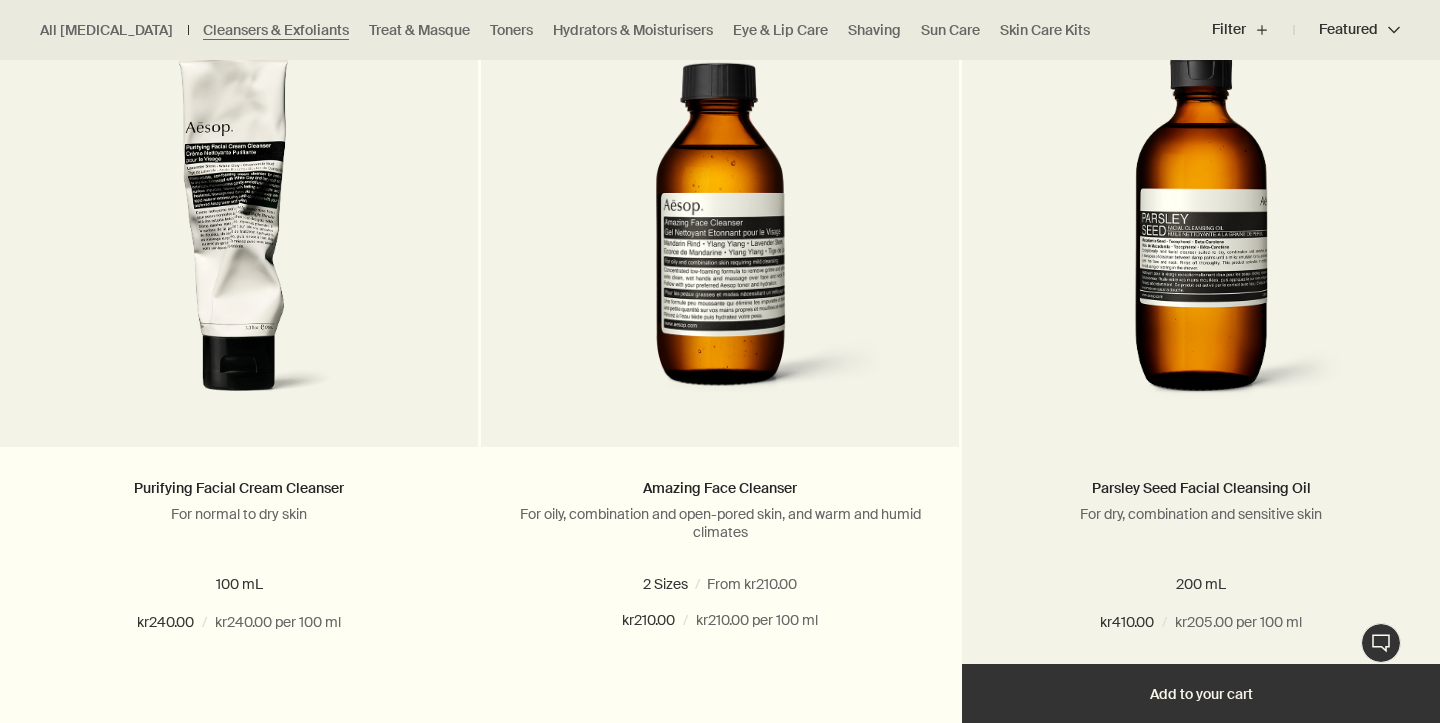 click at bounding box center [1200, 232] 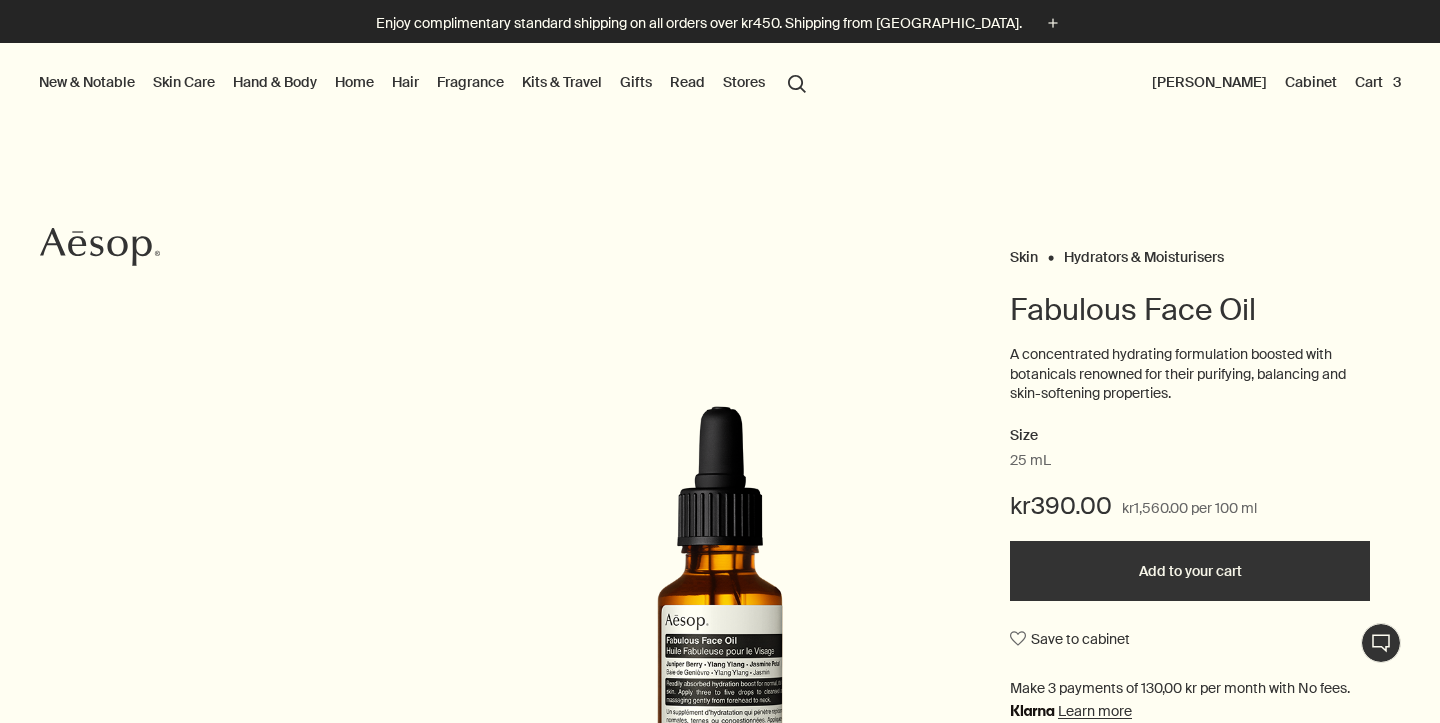 scroll, scrollTop: 0, scrollLeft: 0, axis: both 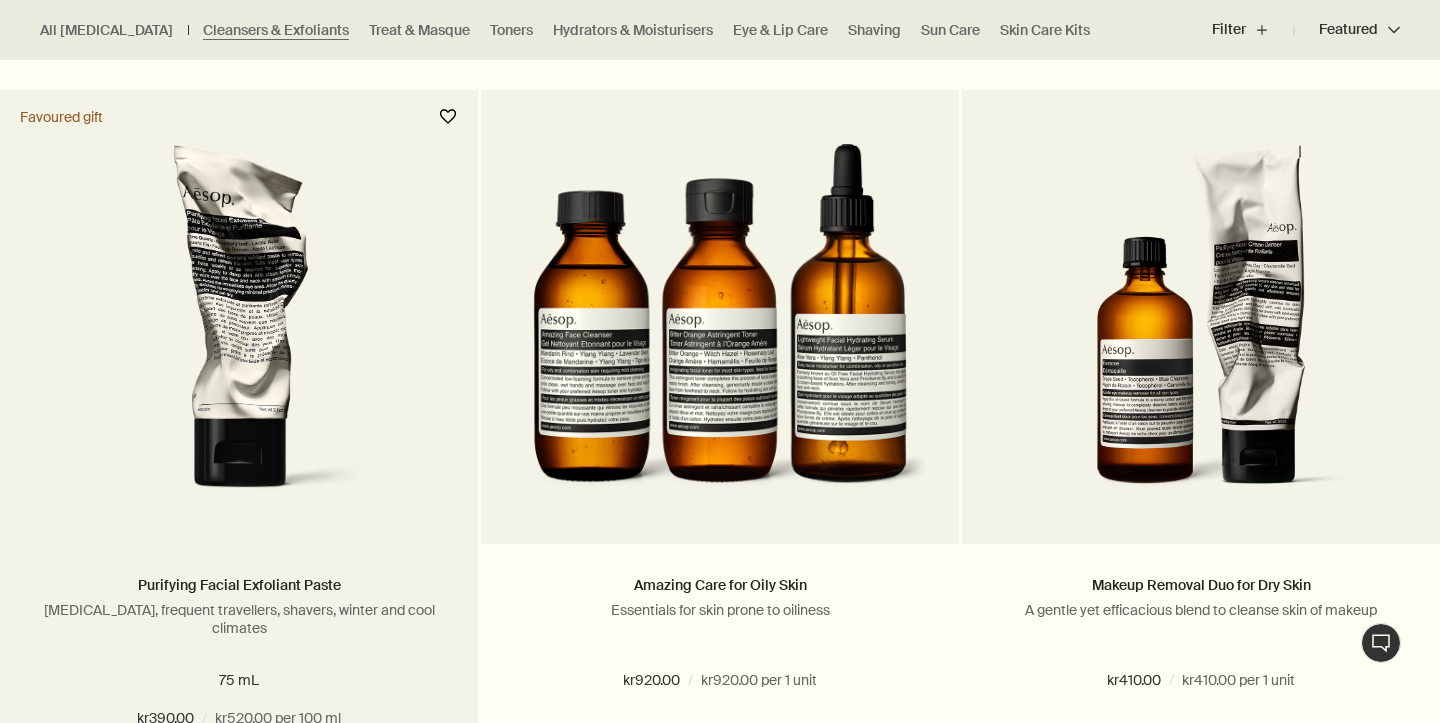 click at bounding box center [448, 117] 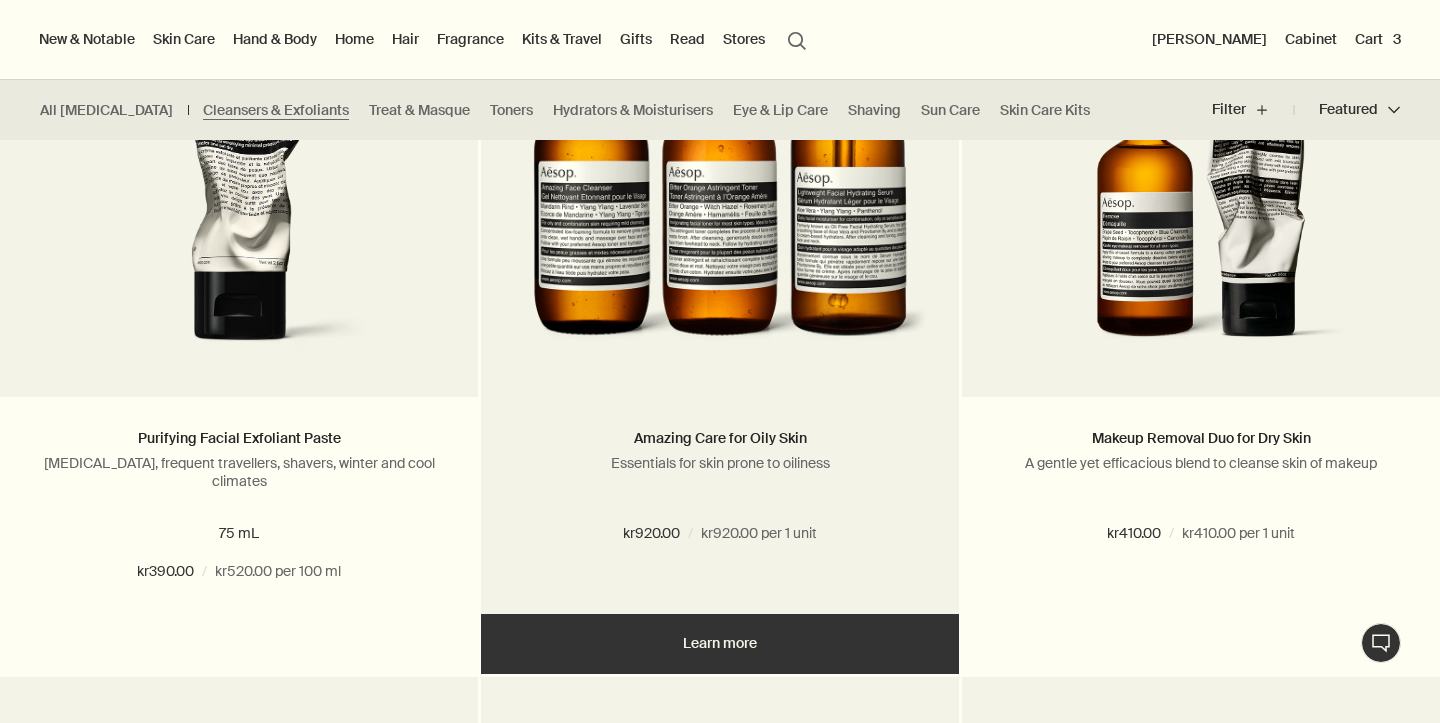 scroll, scrollTop: 2878, scrollLeft: 0, axis: vertical 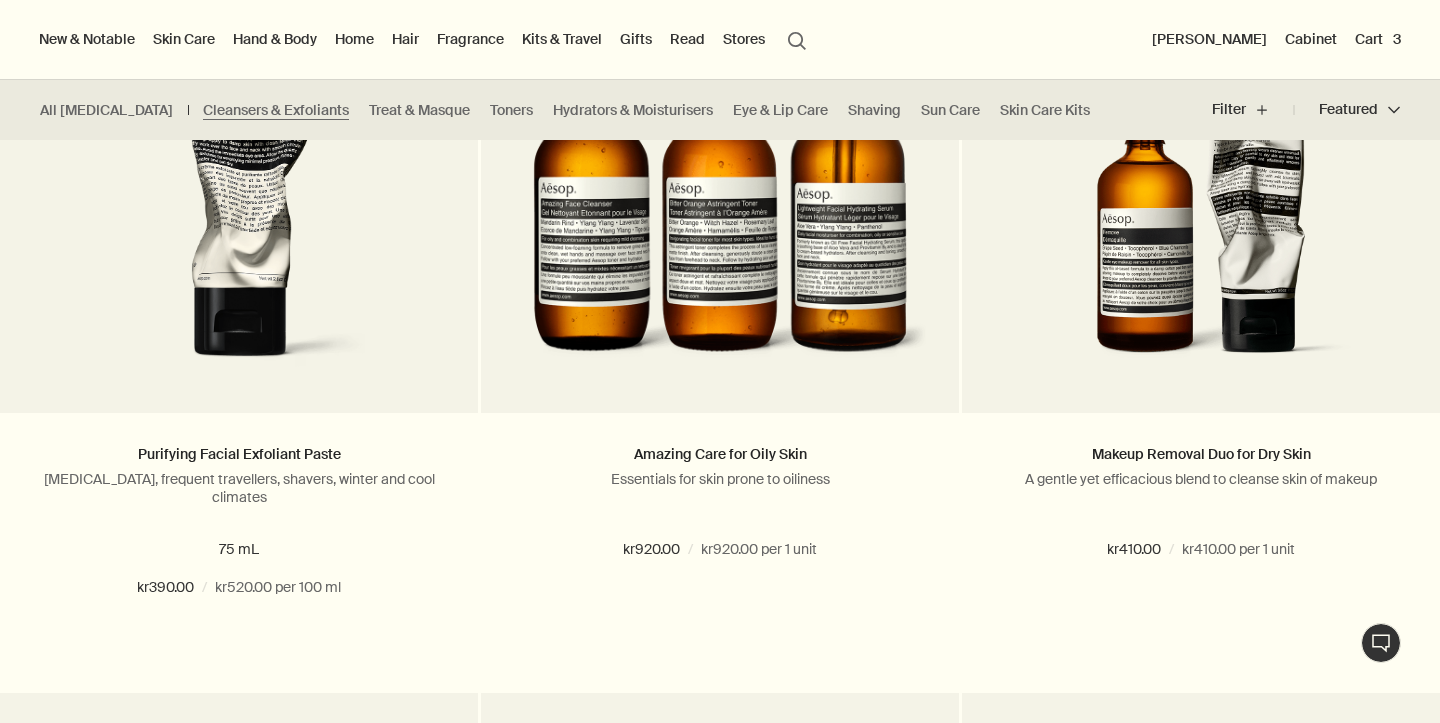 click on "Cart 3" at bounding box center [1378, 39] 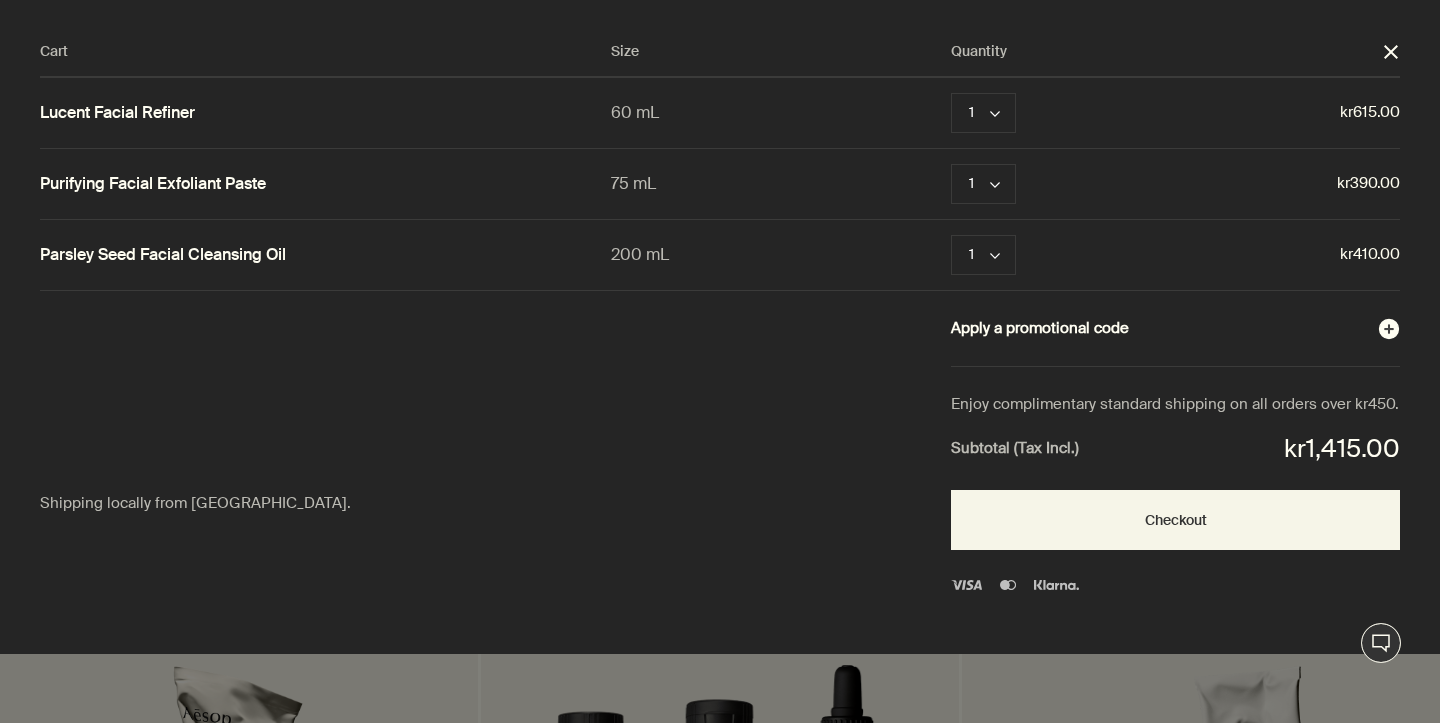 scroll, scrollTop: 0, scrollLeft: 0, axis: both 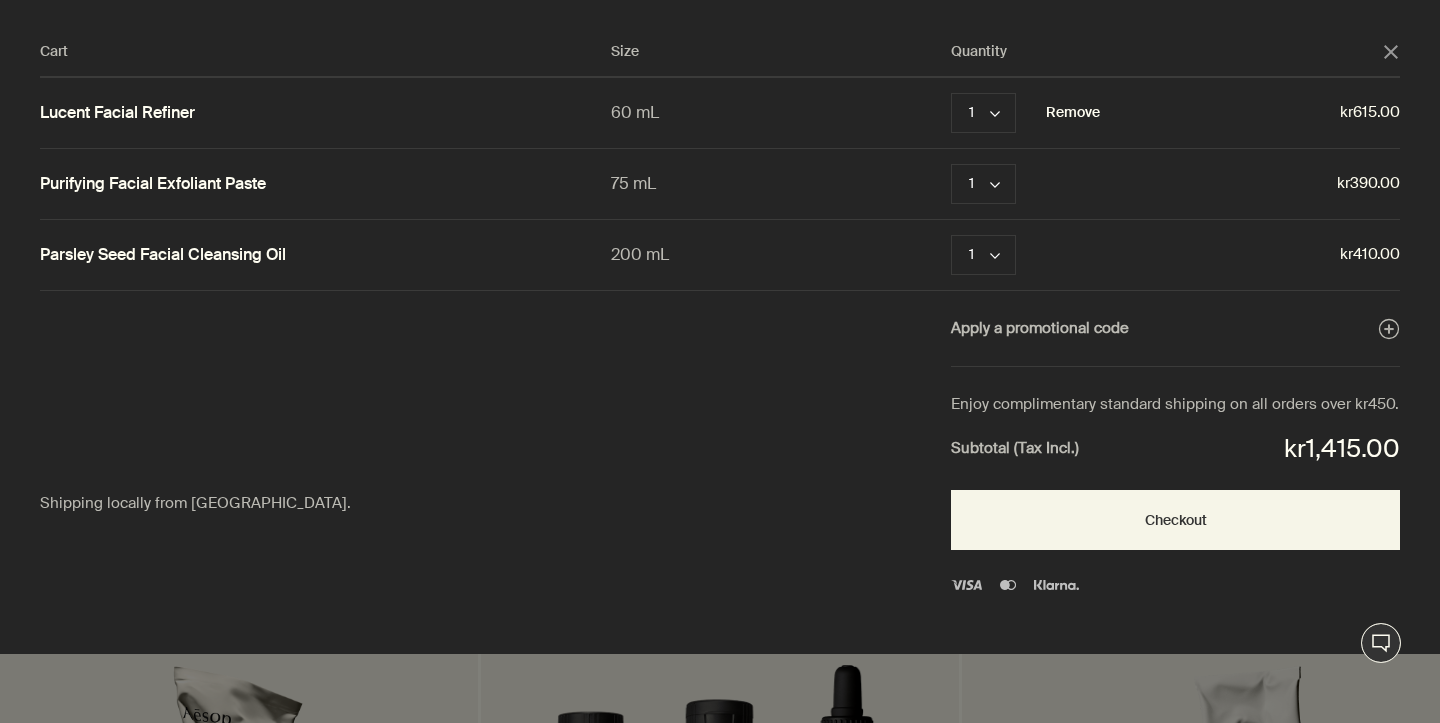 click on "Remove" at bounding box center [1073, 113] 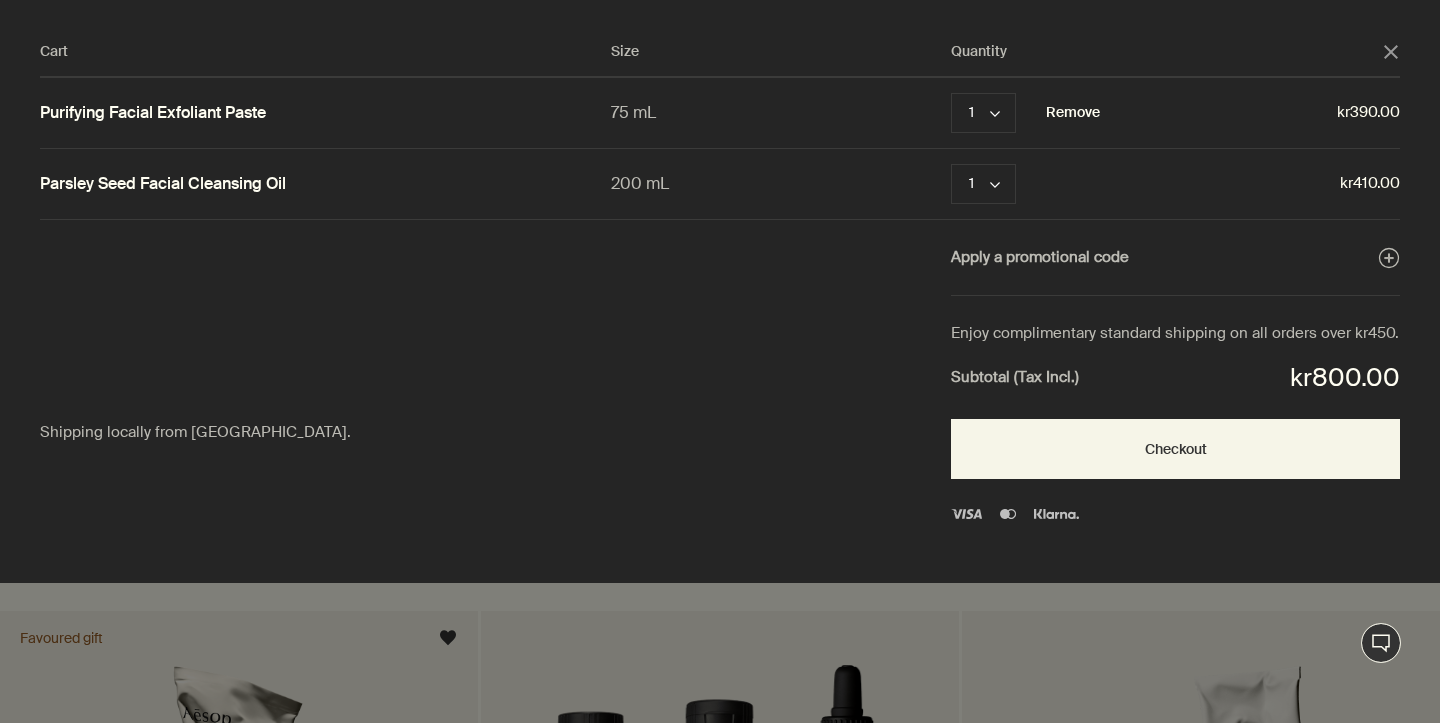 click on "Remove" at bounding box center [1073, 113] 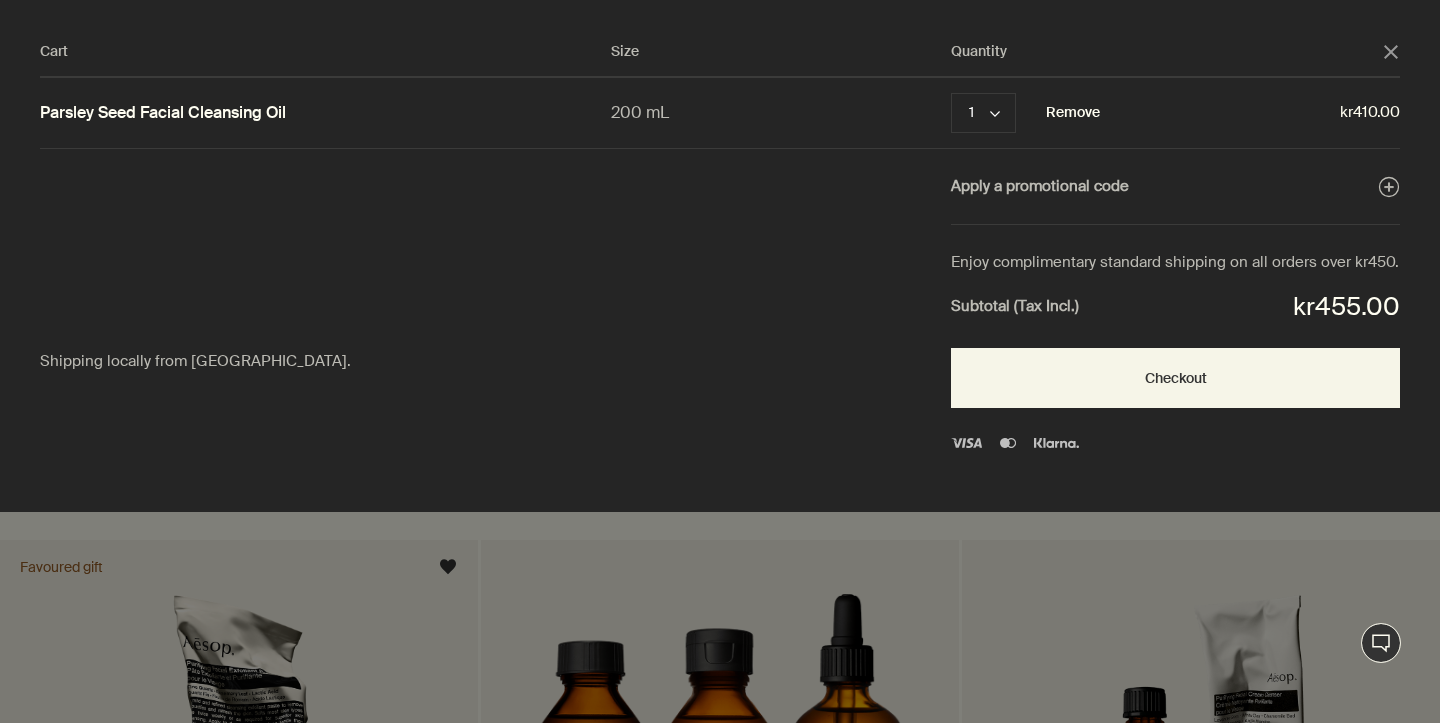 click on "Remove" at bounding box center [1073, 113] 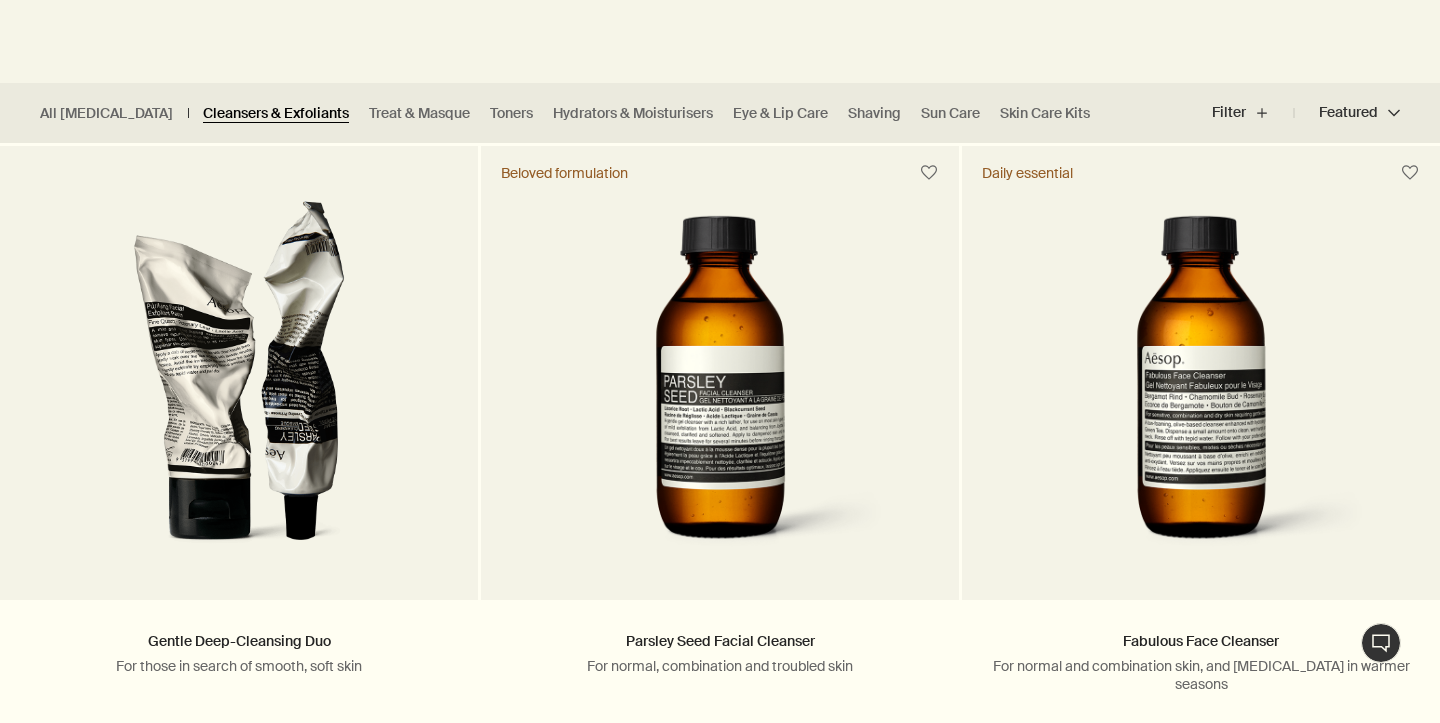 scroll, scrollTop: 499, scrollLeft: 0, axis: vertical 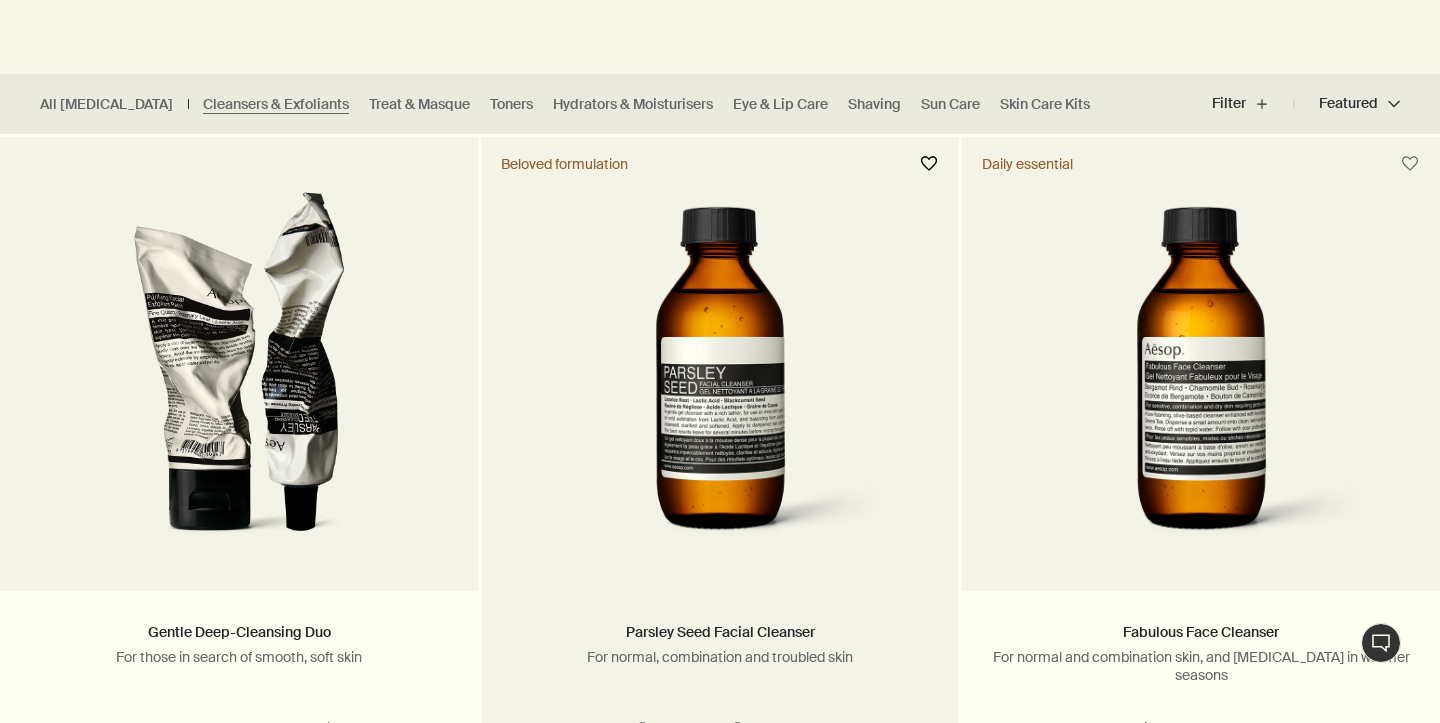 click at bounding box center (929, 164) 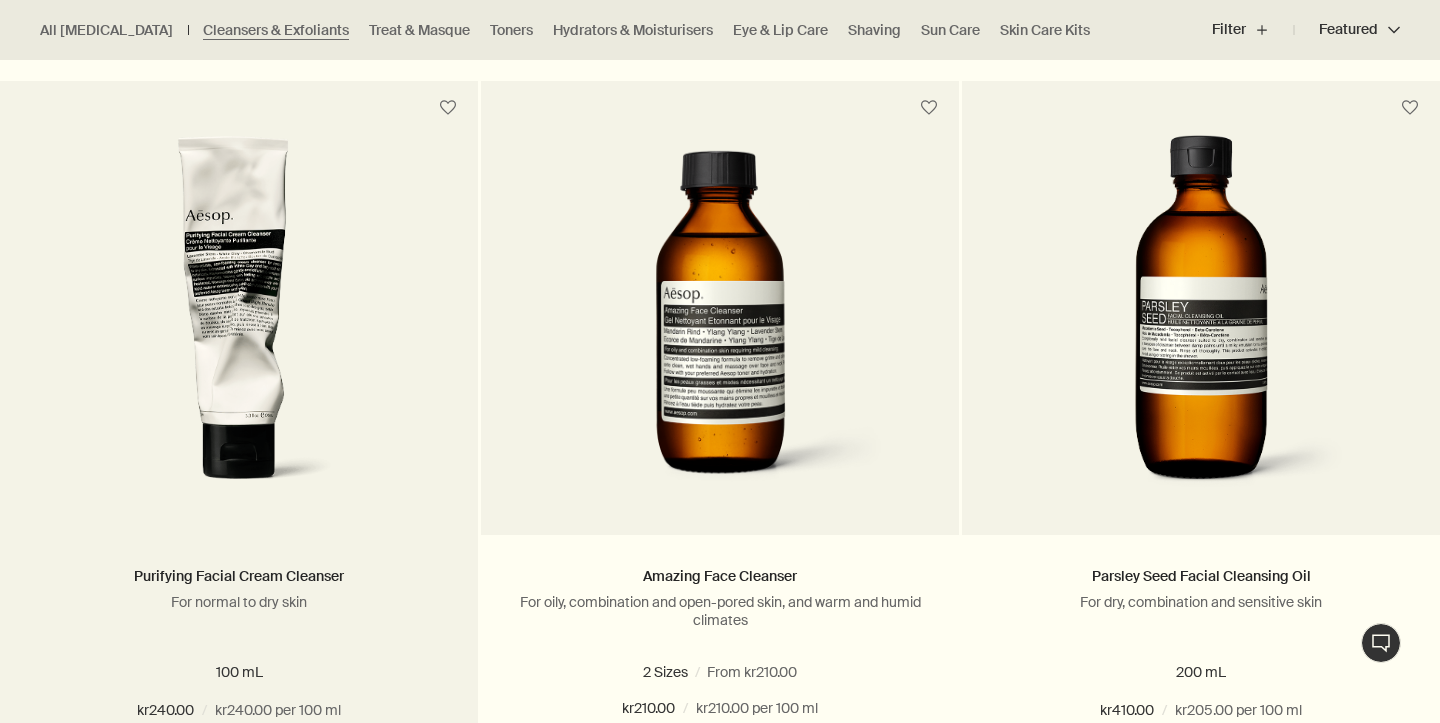 scroll, scrollTop: 1289, scrollLeft: 0, axis: vertical 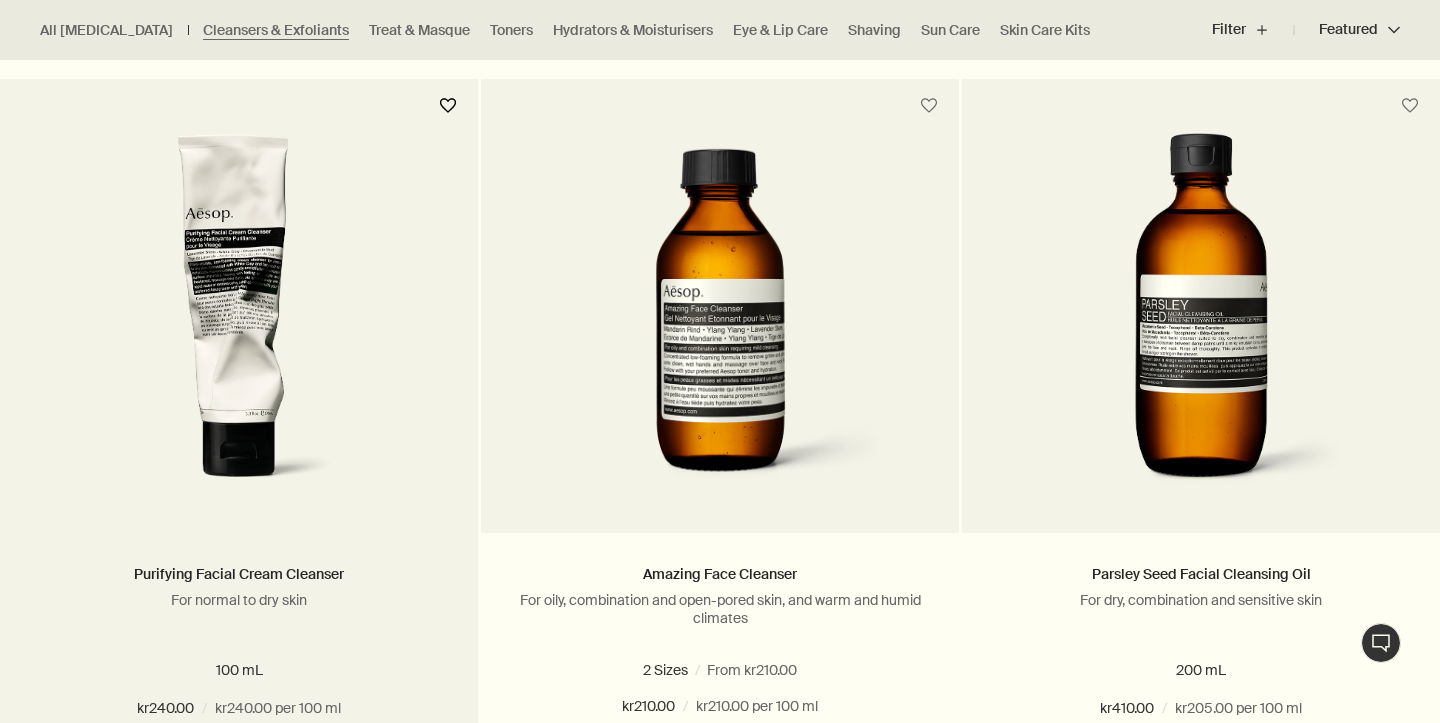 click at bounding box center [448, 106] 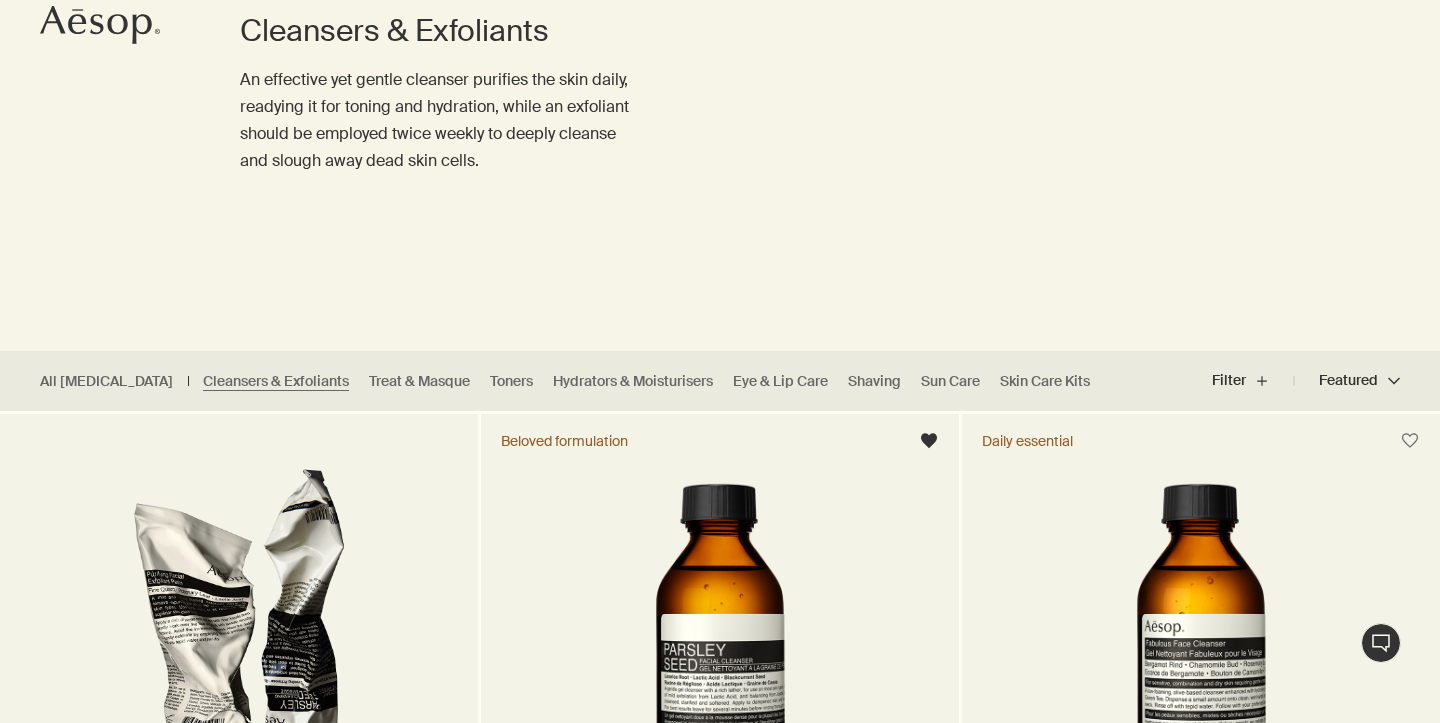 scroll, scrollTop: 247, scrollLeft: 0, axis: vertical 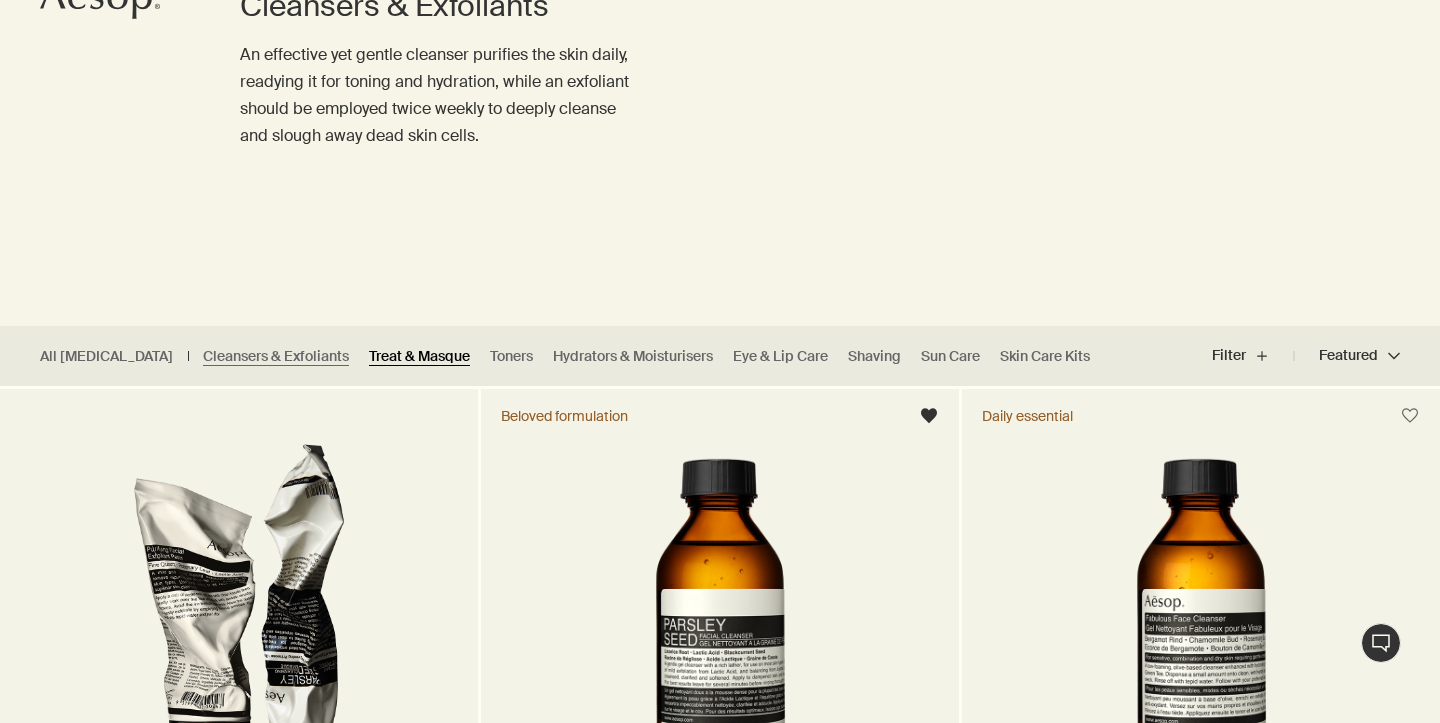 click on "Treat & Masque" at bounding box center (419, 356) 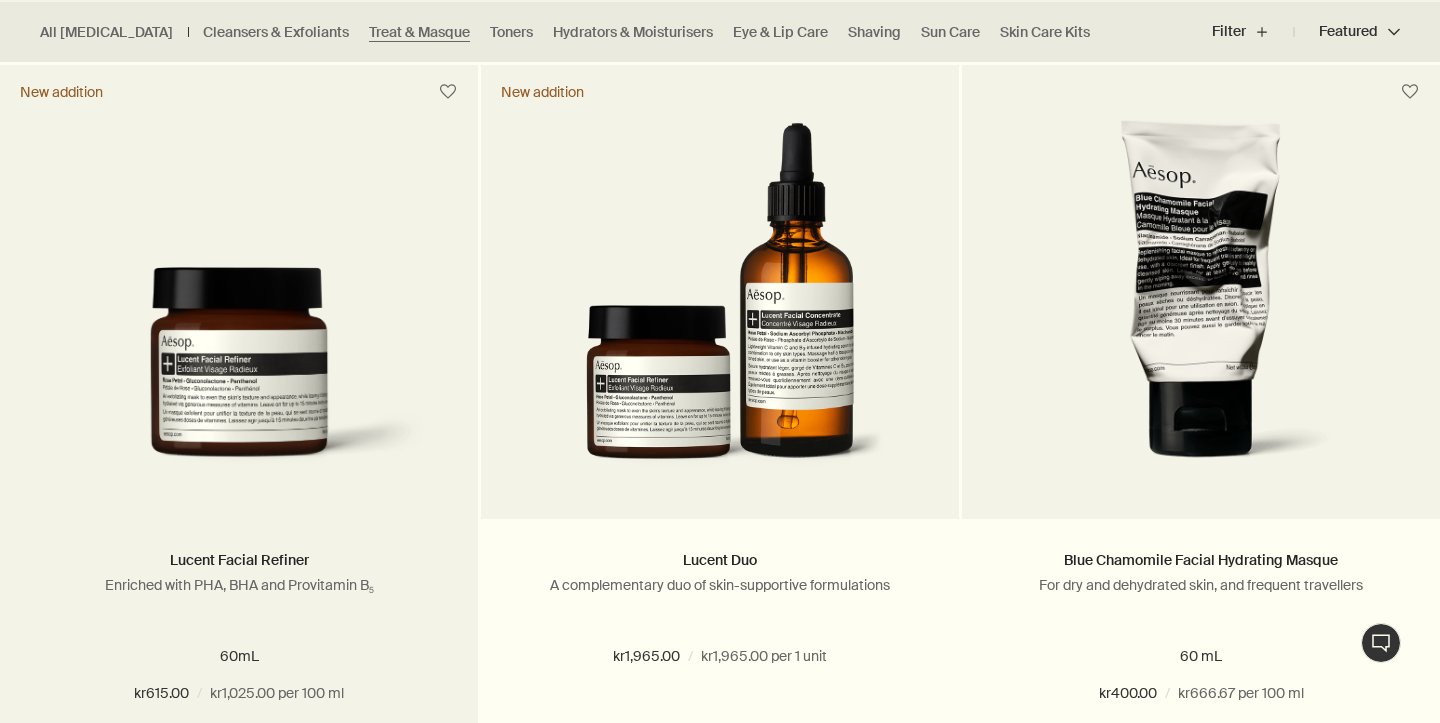 scroll, scrollTop: 571, scrollLeft: 0, axis: vertical 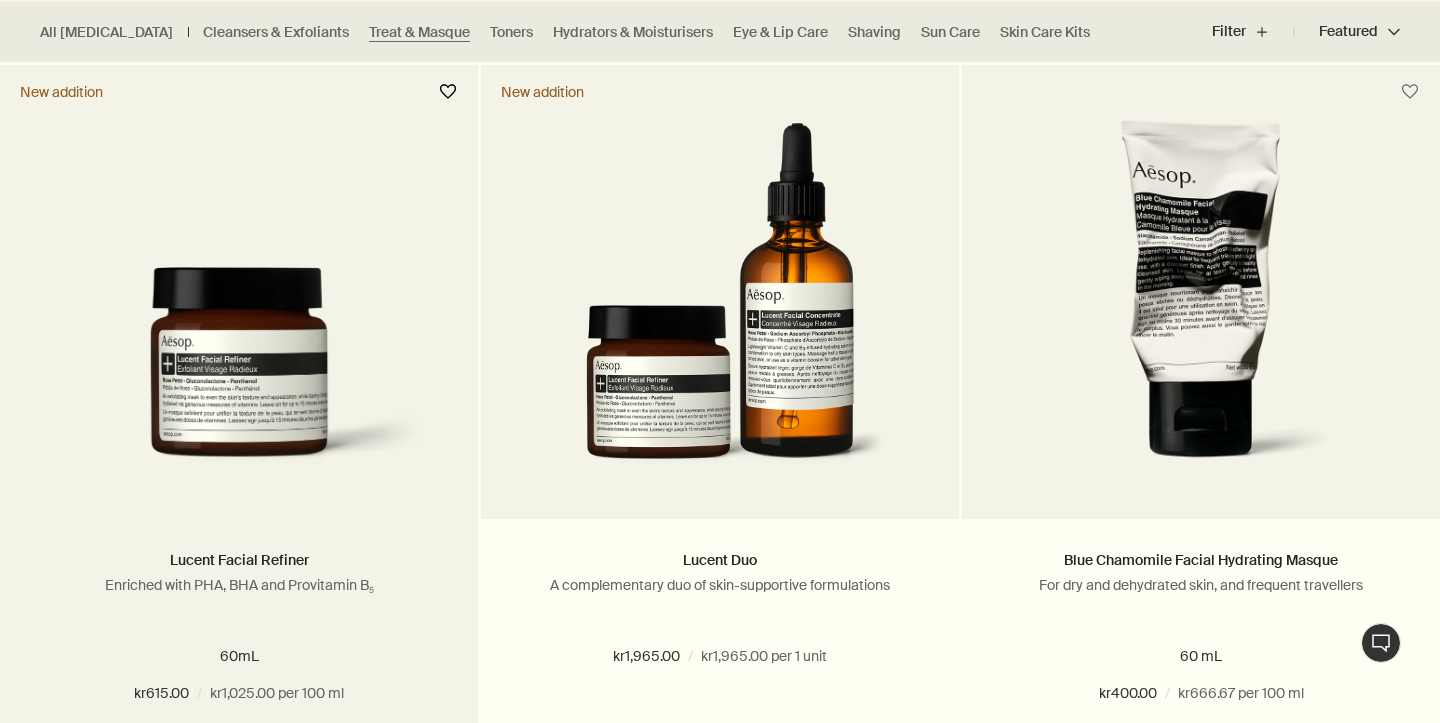 click at bounding box center [448, 92] 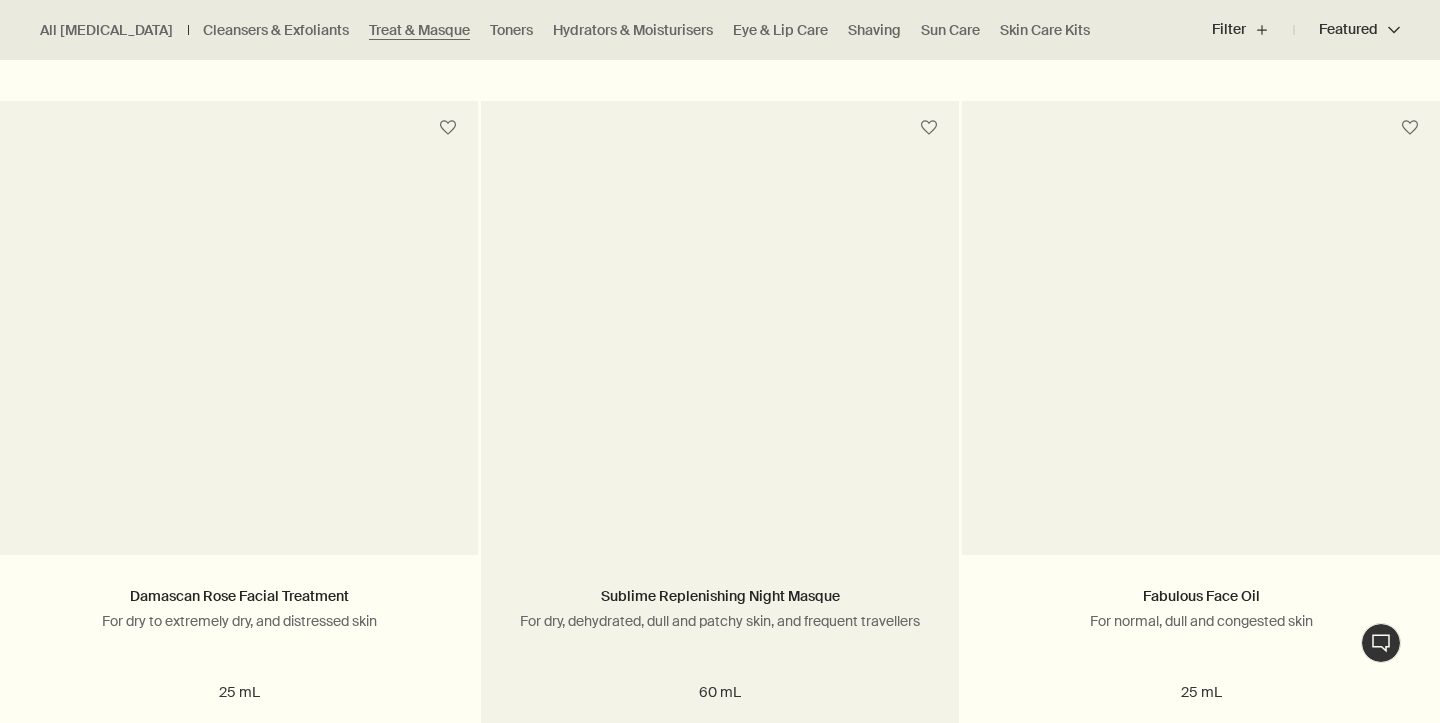 scroll, scrollTop: 1281, scrollLeft: 0, axis: vertical 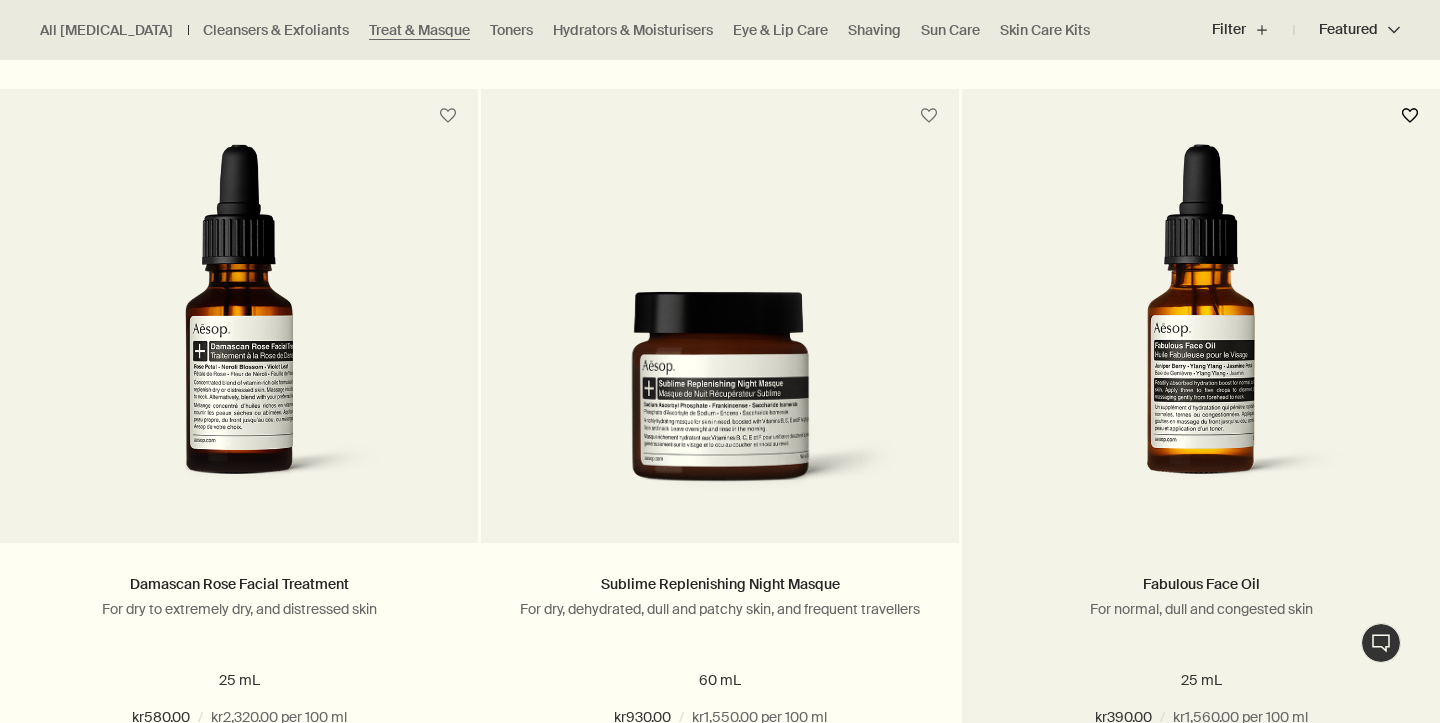 click at bounding box center (1410, 116) 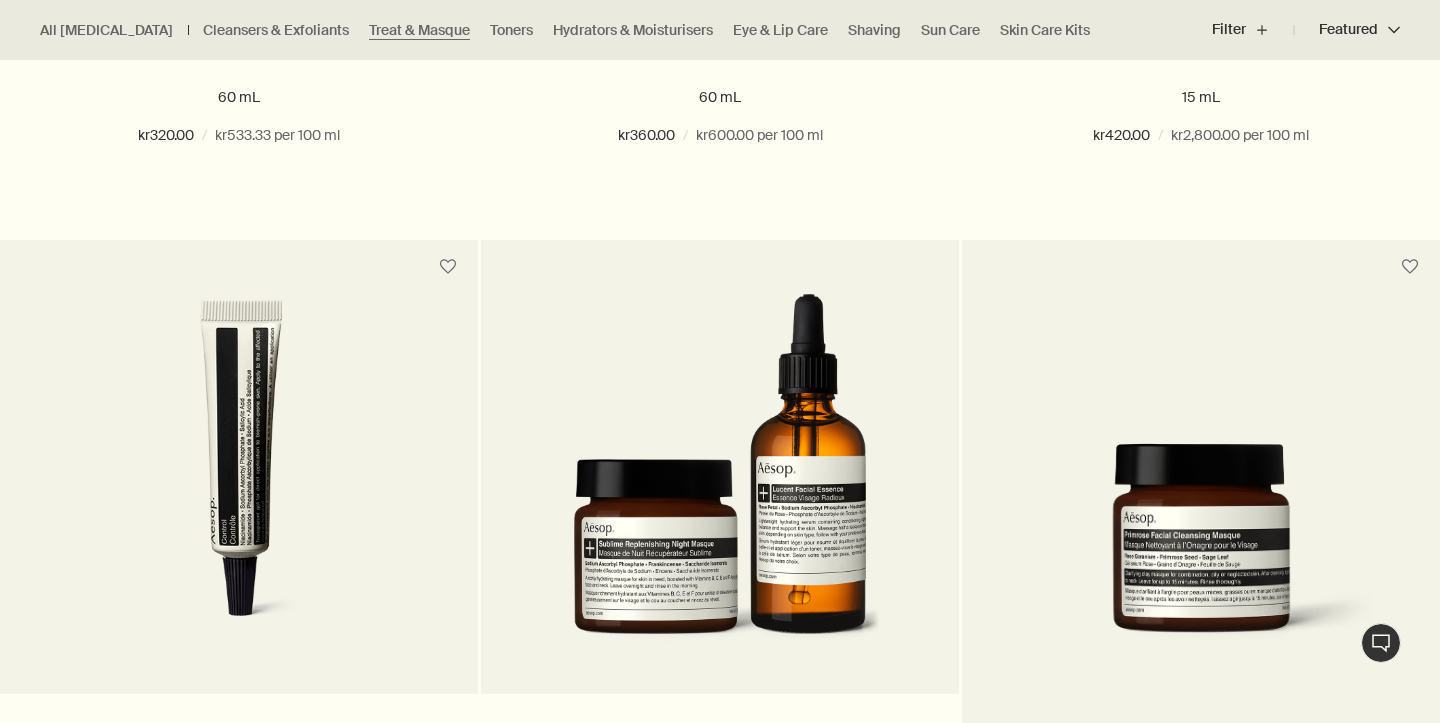 scroll, scrollTop: 2644, scrollLeft: 0, axis: vertical 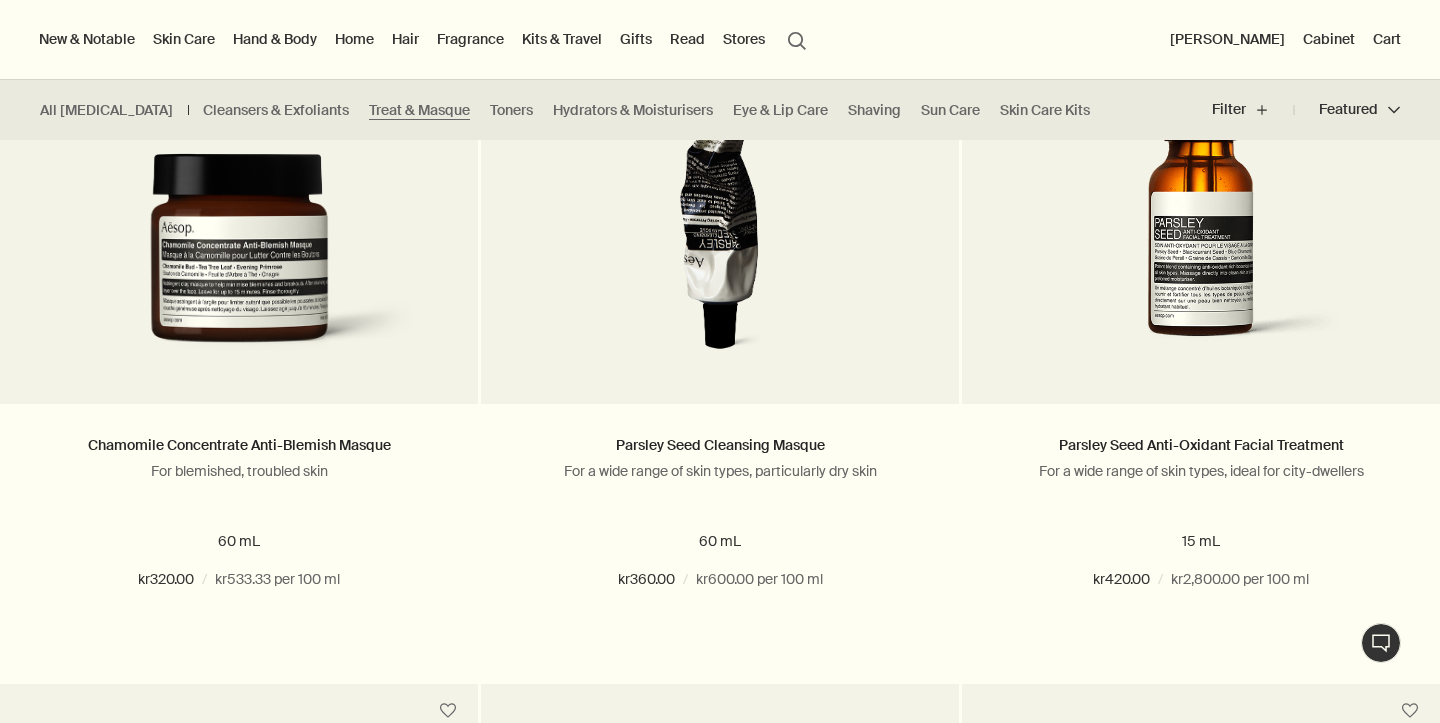 click on "[PERSON_NAME]" at bounding box center [1227, 40] 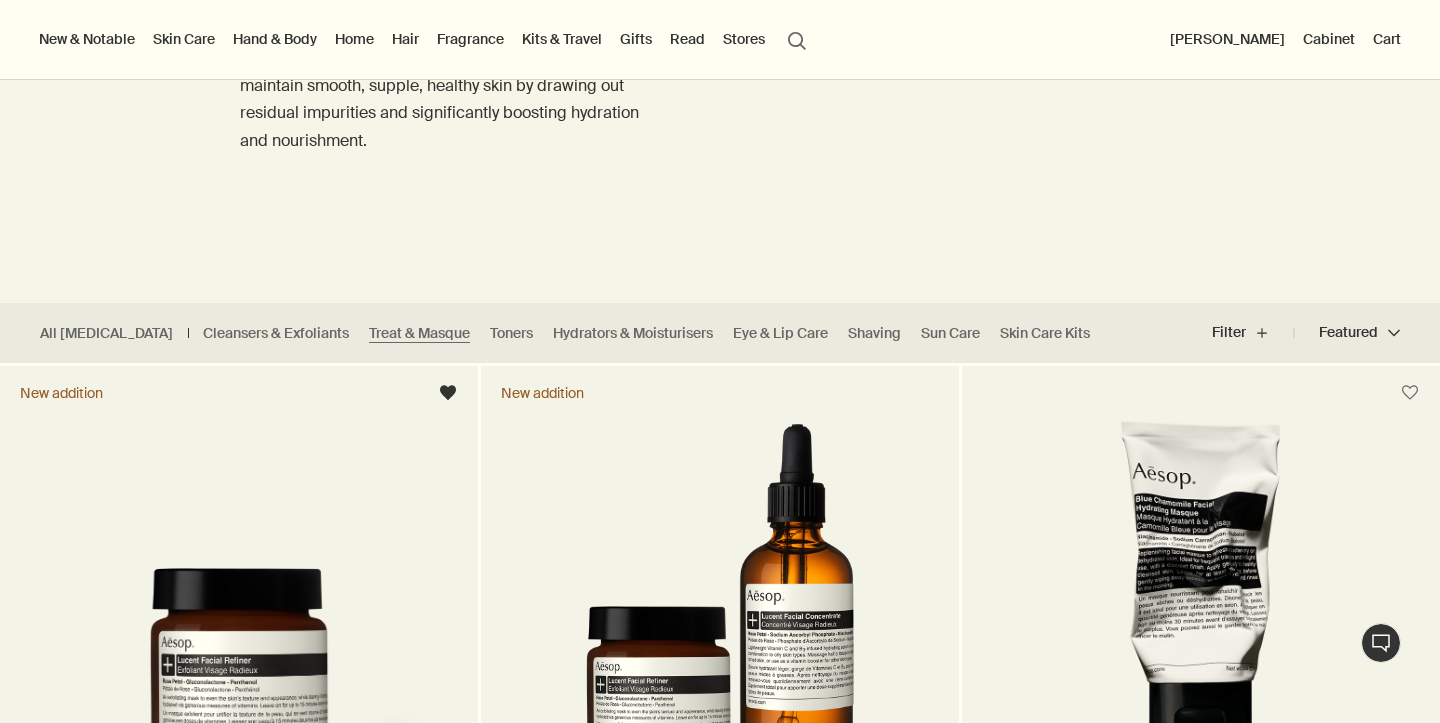 scroll, scrollTop: 147, scrollLeft: 0, axis: vertical 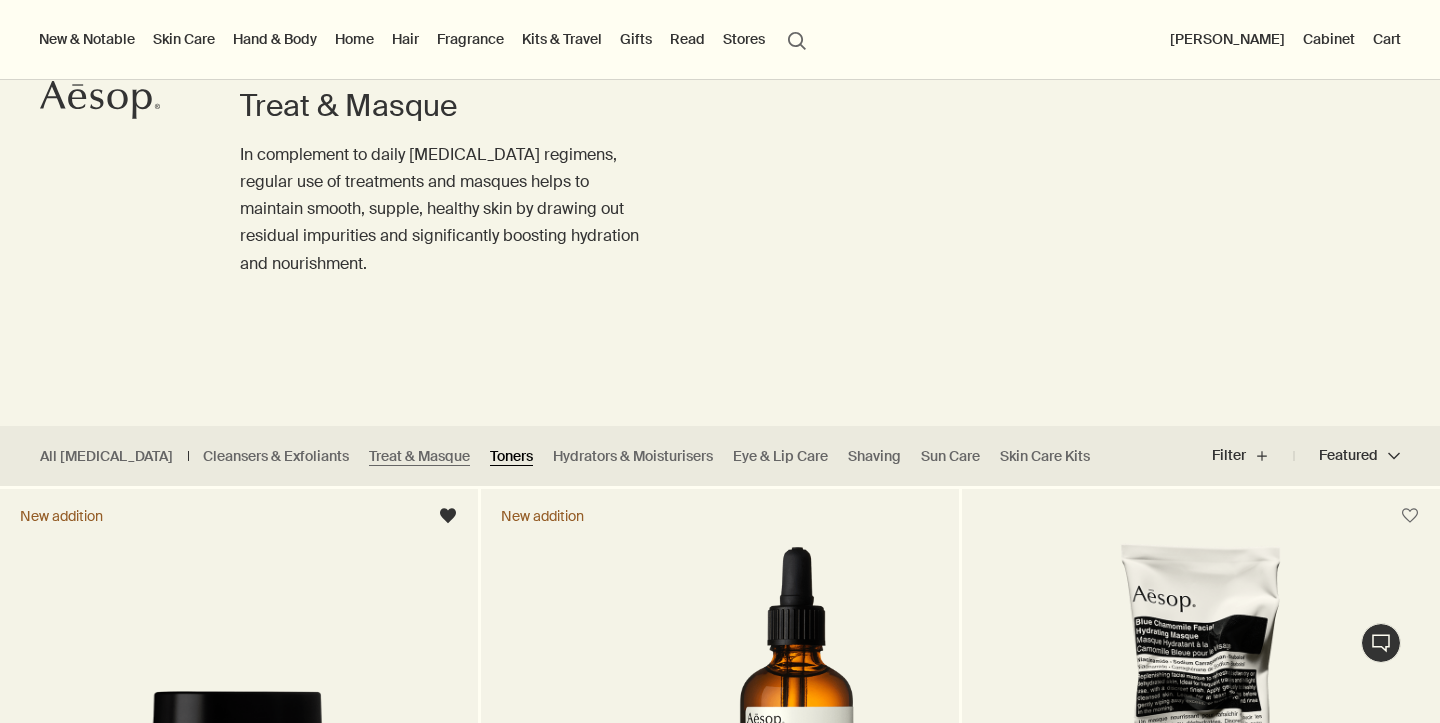 click on "Toners" at bounding box center [511, 456] 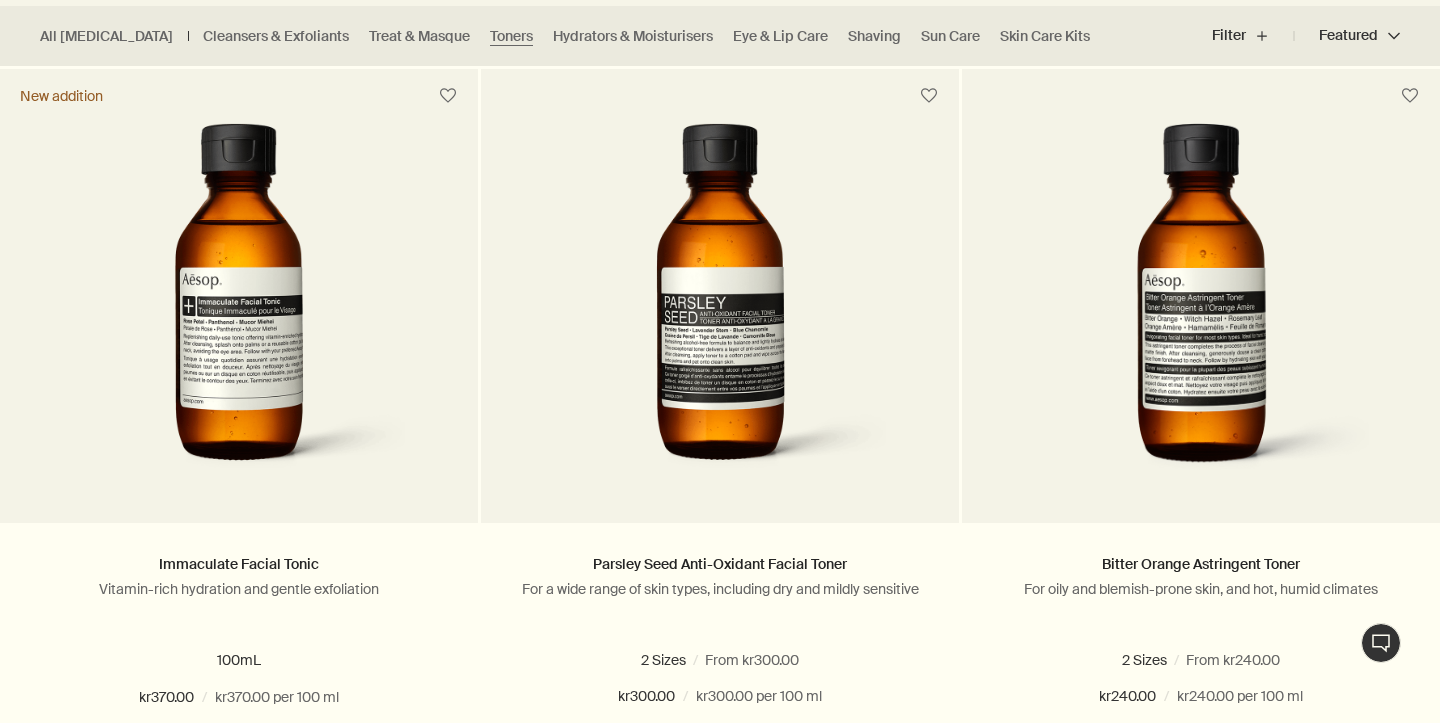 scroll, scrollTop: 568, scrollLeft: 0, axis: vertical 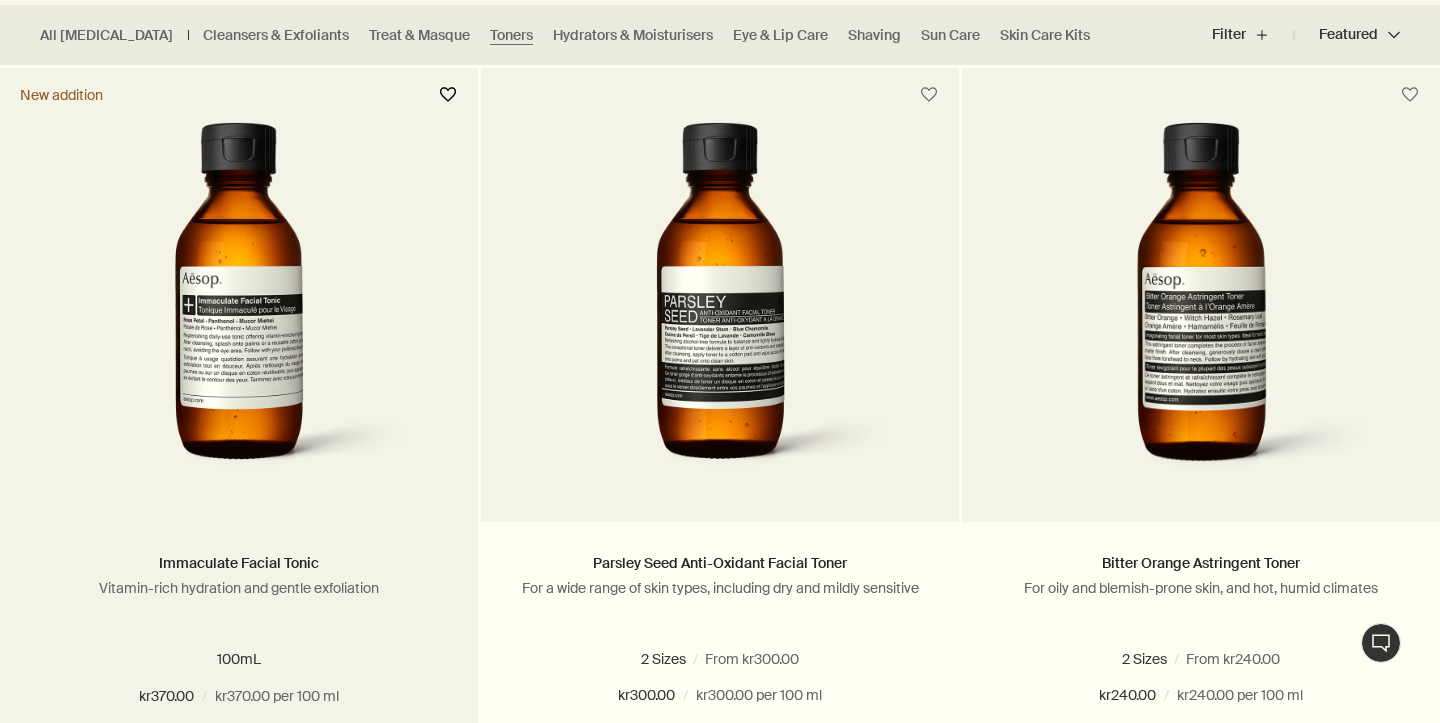 click at bounding box center [448, 95] 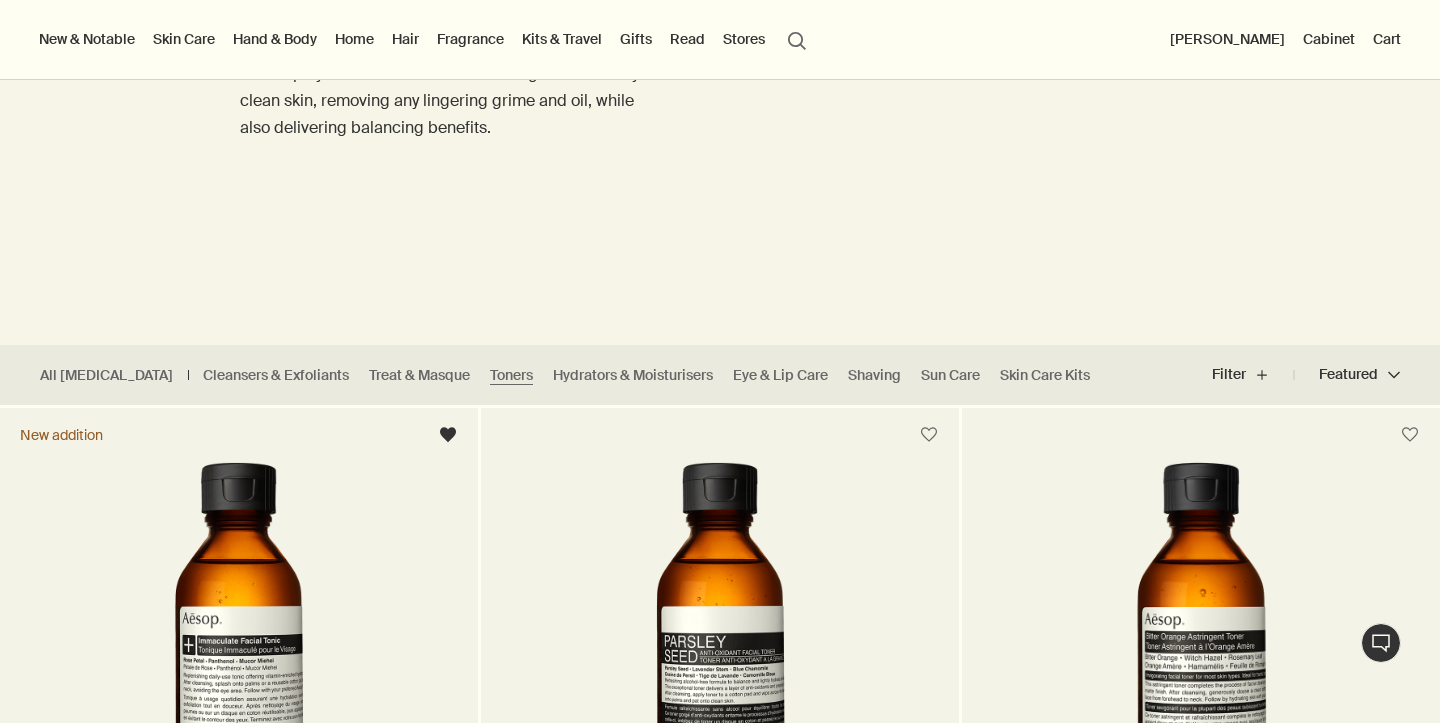 scroll, scrollTop: 208, scrollLeft: 0, axis: vertical 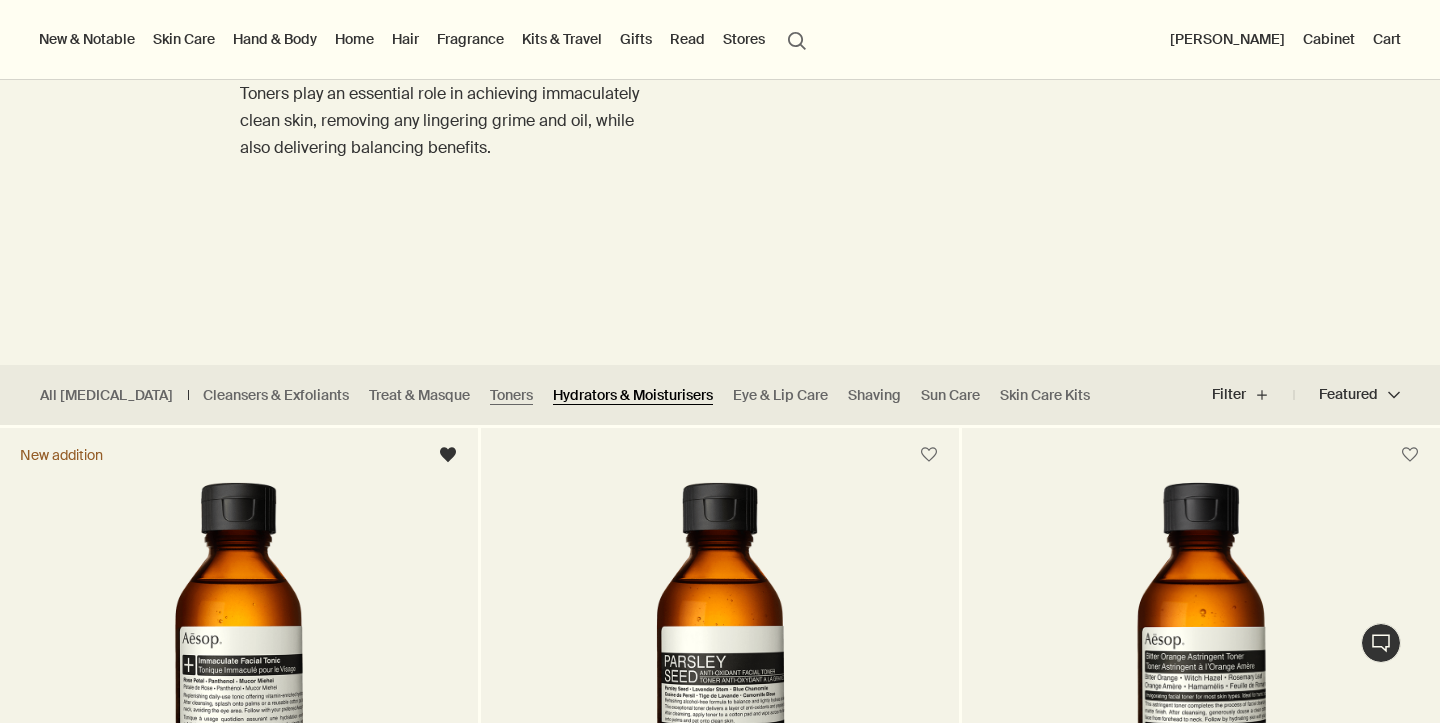 click on "Hydrators & Moisturisers" at bounding box center [633, 395] 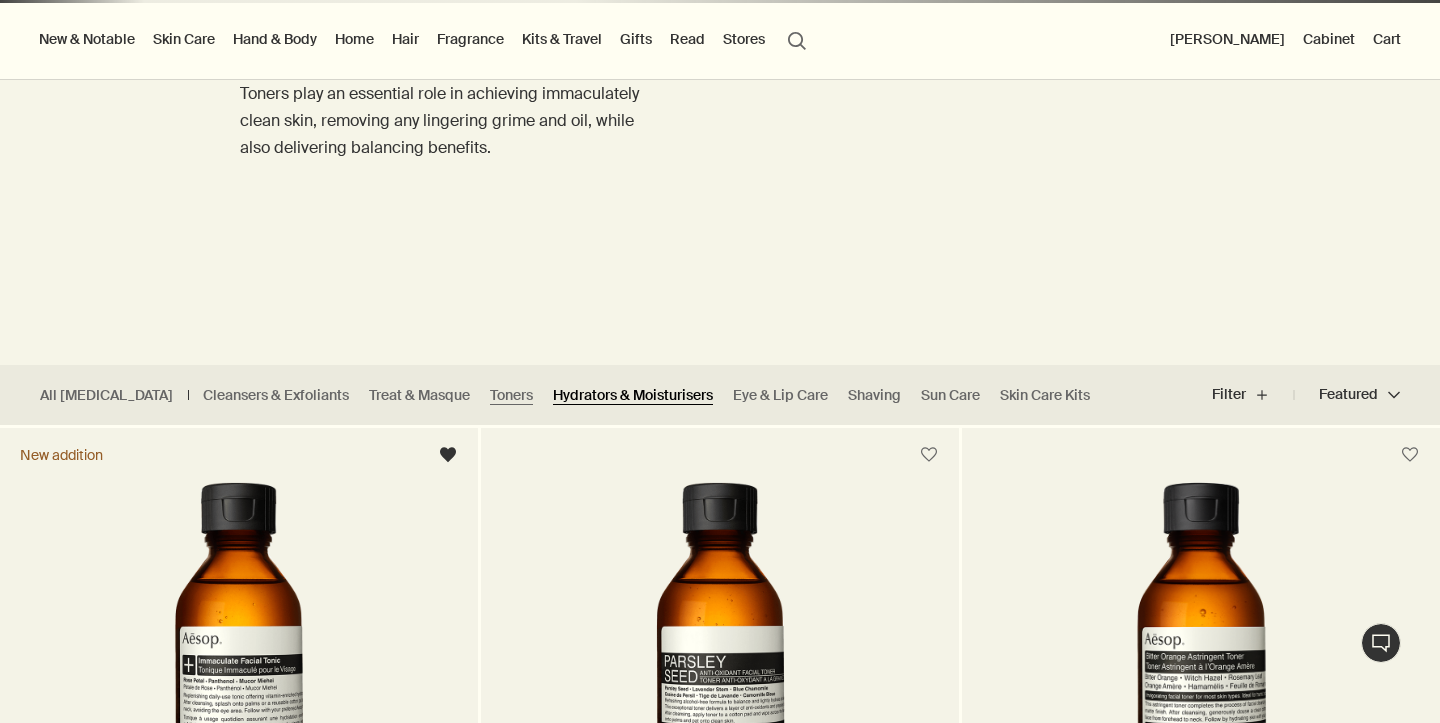 scroll, scrollTop: 206, scrollLeft: 0, axis: vertical 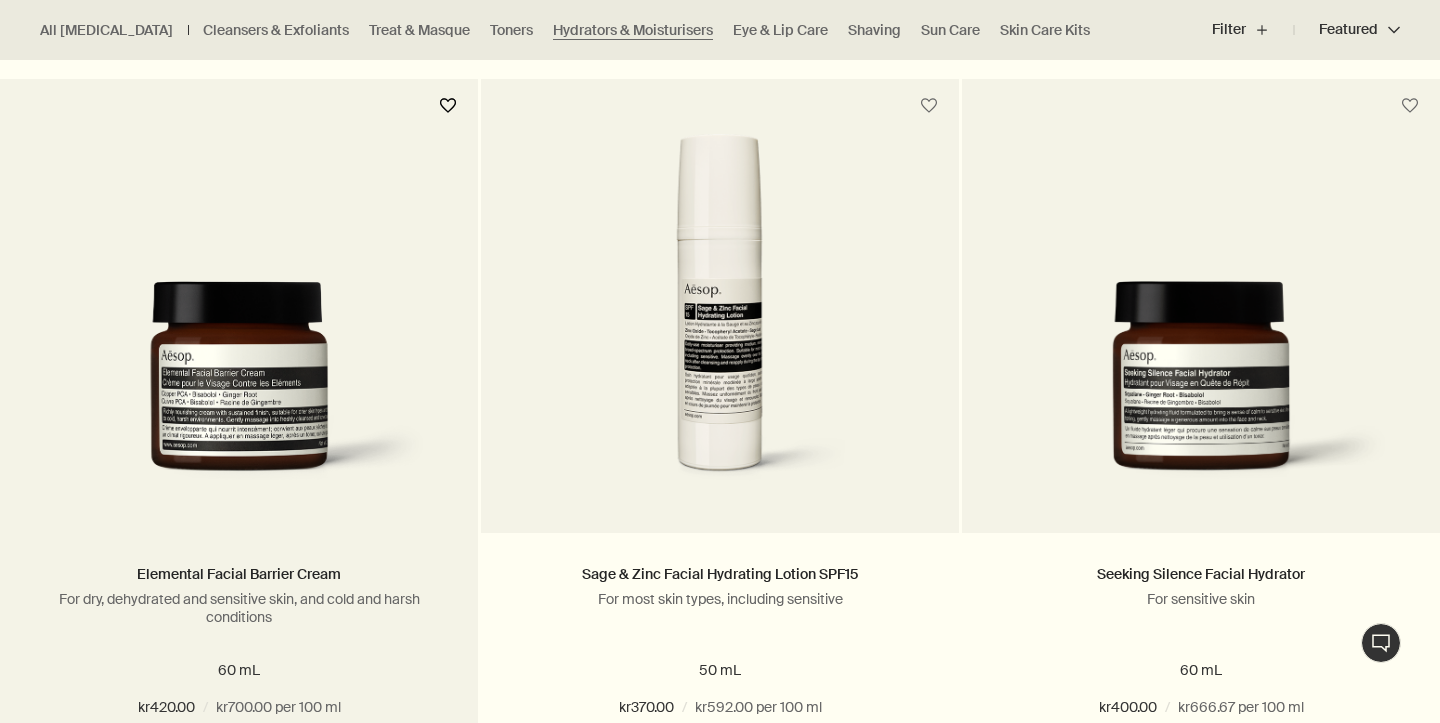 click at bounding box center (448, 106) 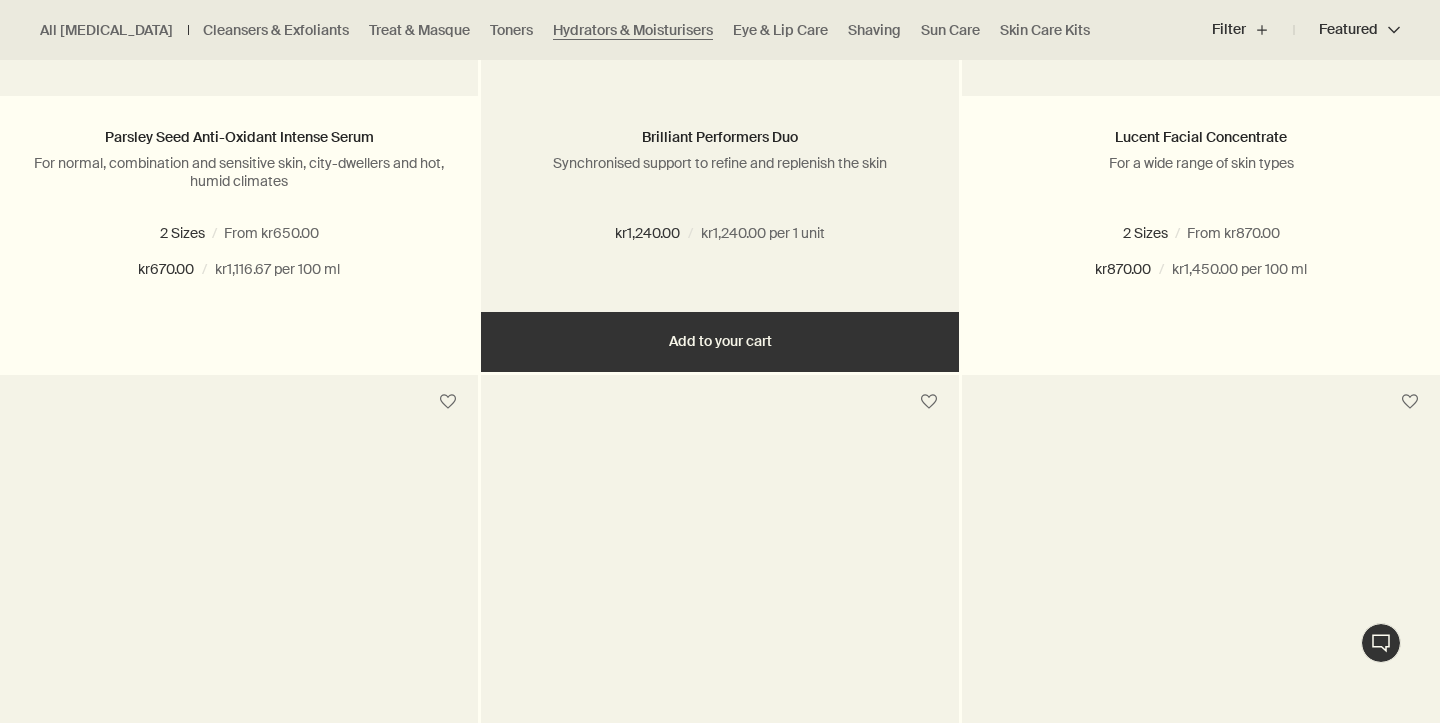 scroll, scrollTop: 1726, scrollLeft: 0, axis: vertical 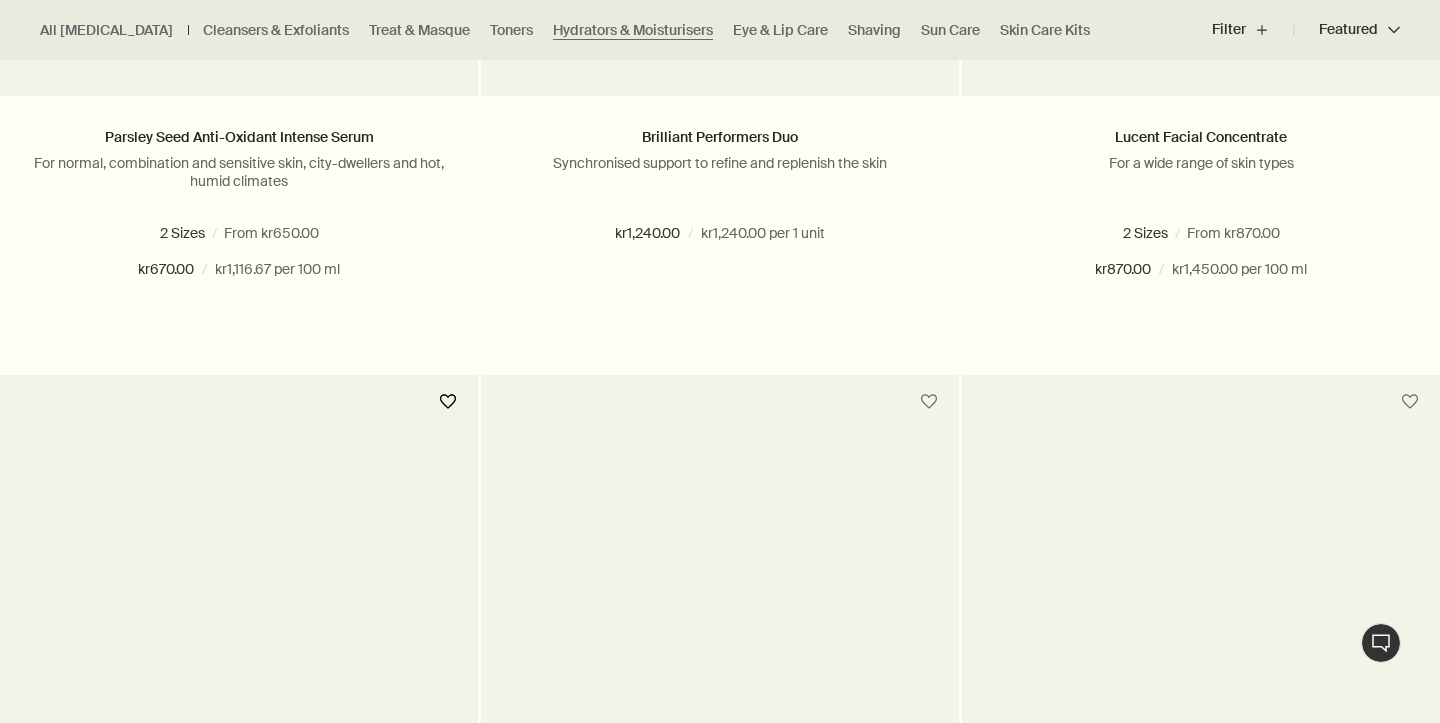 click at bounding box center [448, 402] 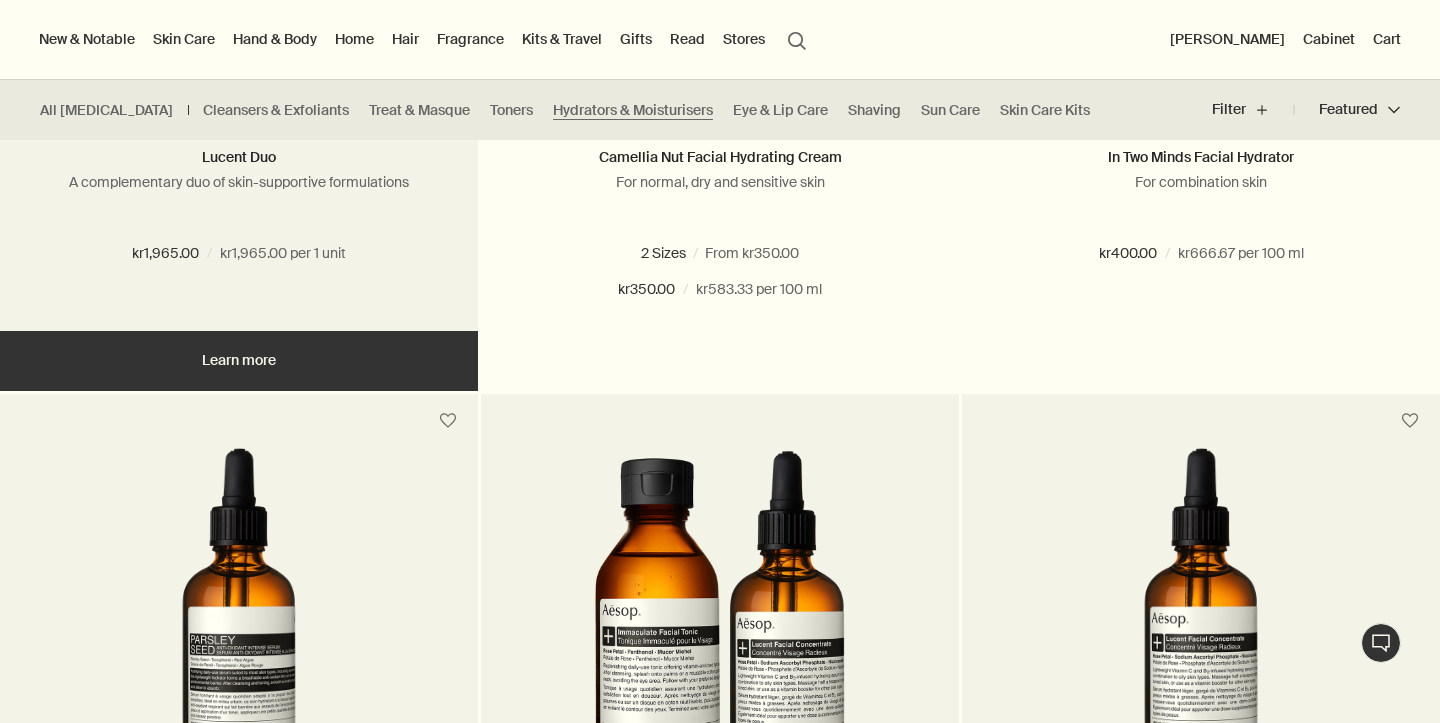 scroll, scrollTop: 947, scrollLeft: 0, axis: vertical 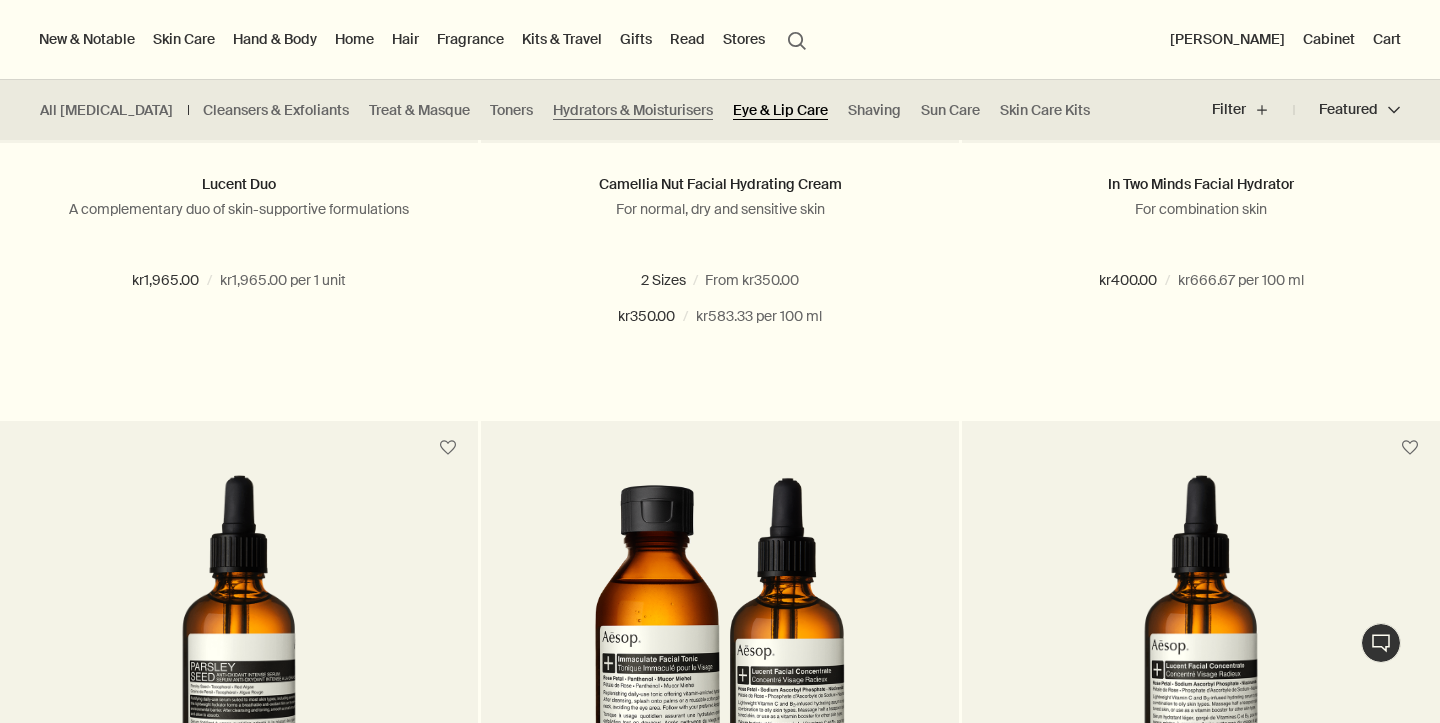 click on "Eye & Lip Care" at bounding box center (780, 110) 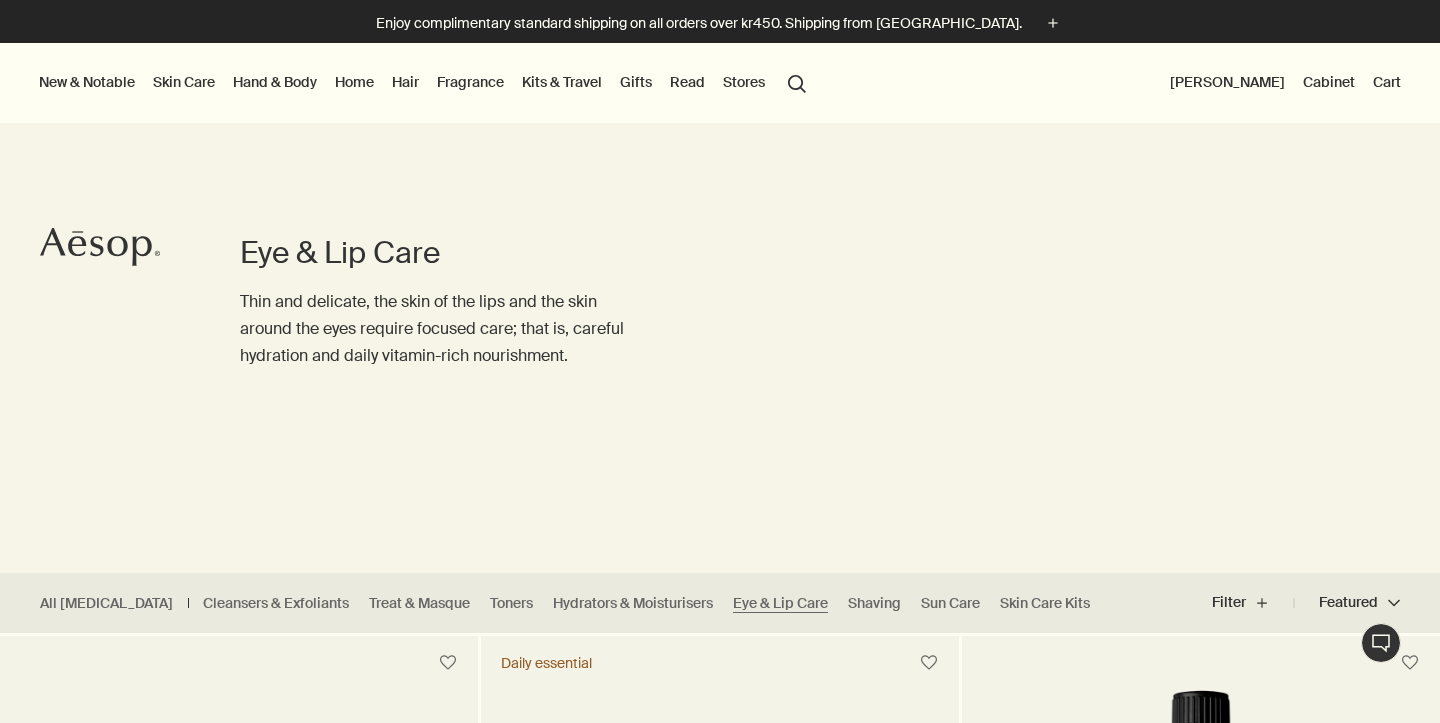 scroll, scrollTop: 0, scrollLeft: 0, axis: both 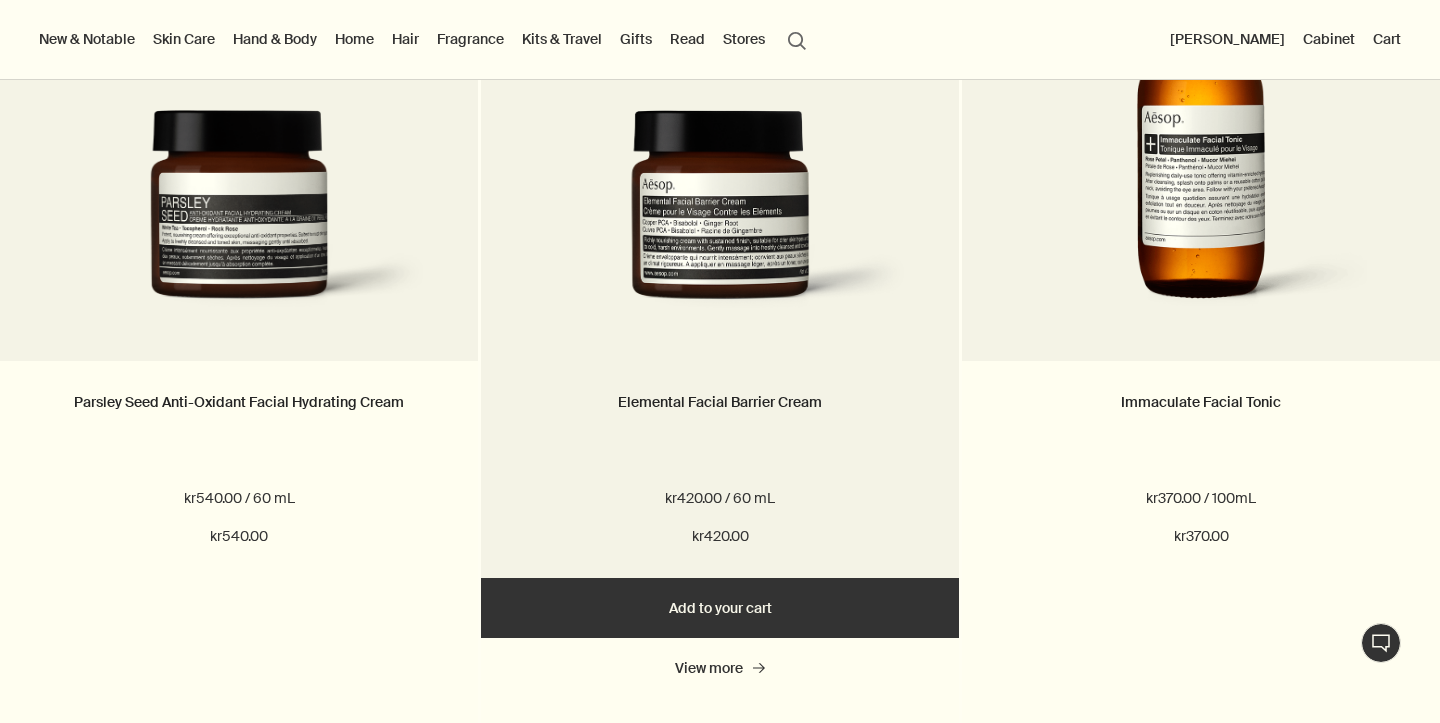click on "Add Add to your cart" at bounding box center [720, 608] 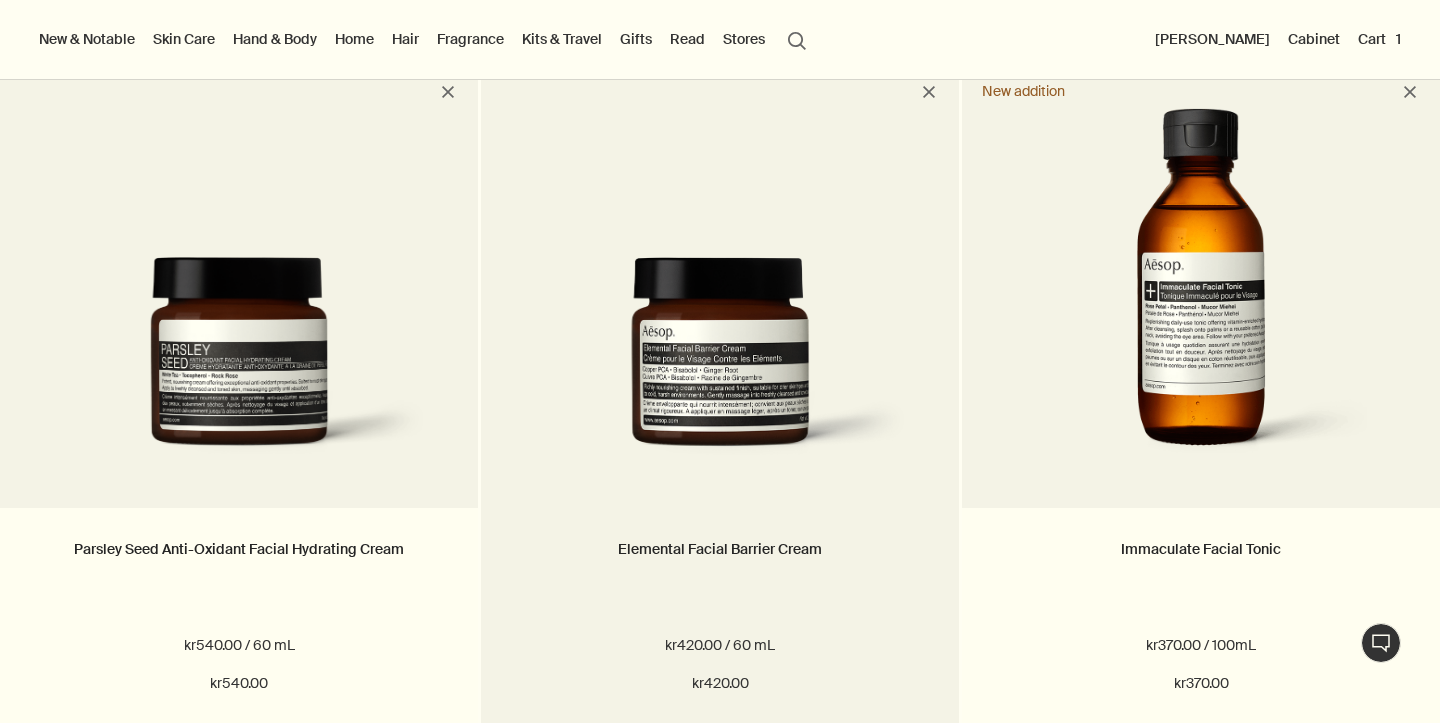 scroll, scrollTop: 601, scrollLeft: 0, axis: vertical 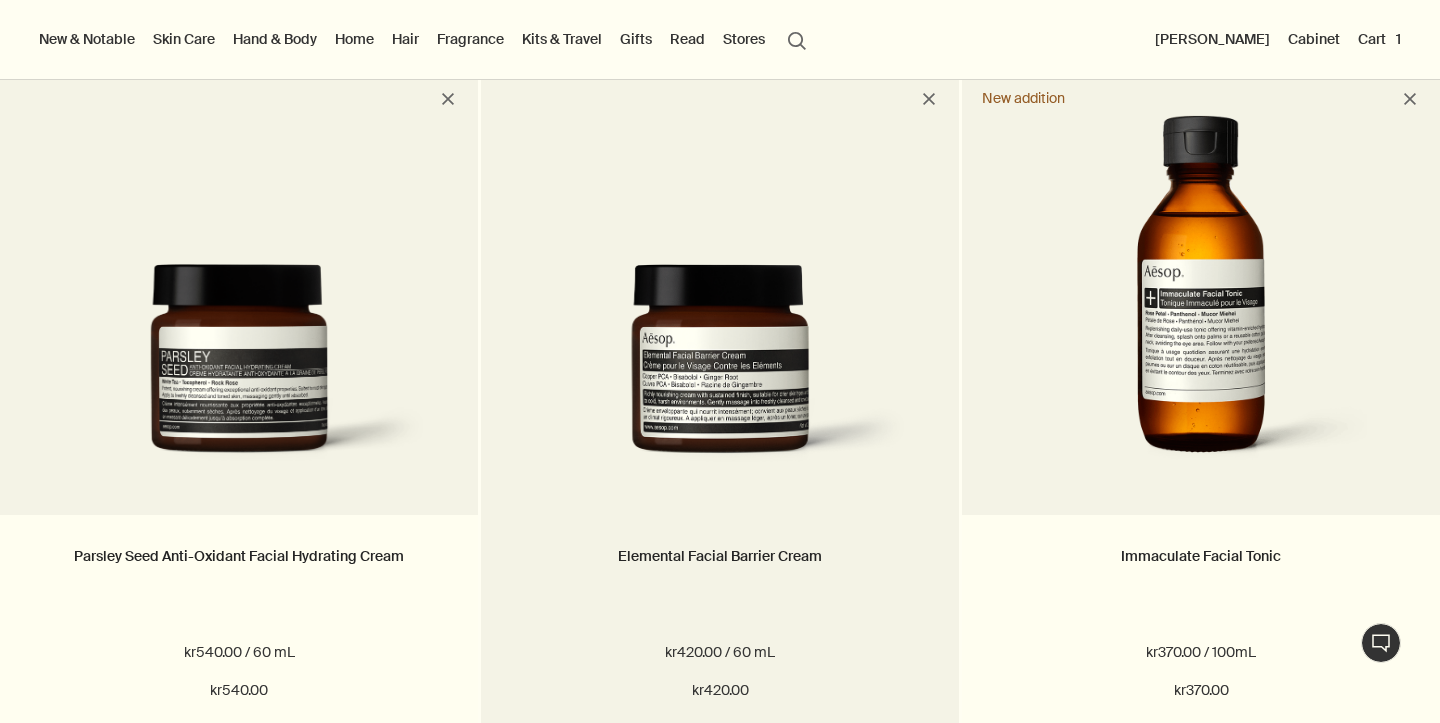 click on "Remove Elemental Facial Barrier Cream" at bounding box center [929, 99] 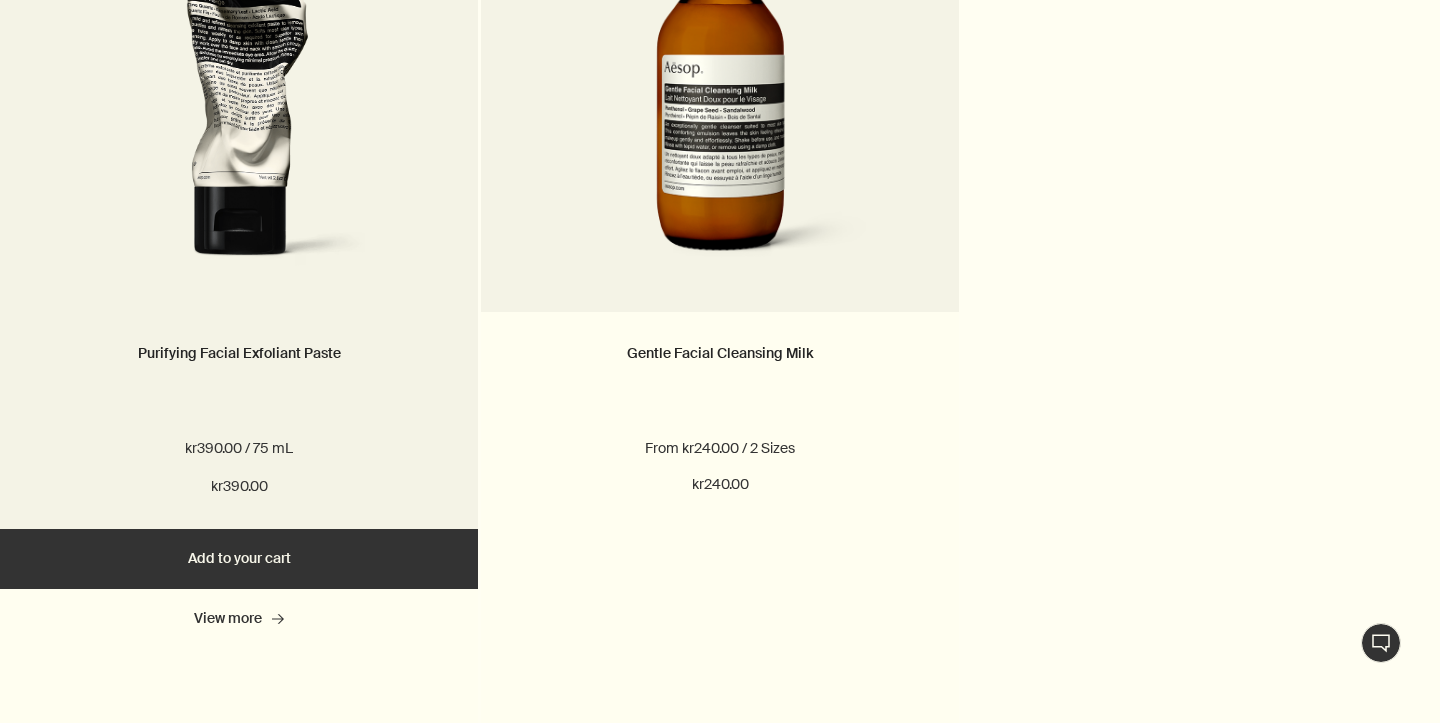 scroll, scrollTop: 2725, scrollLeft: 0, axis: vertical 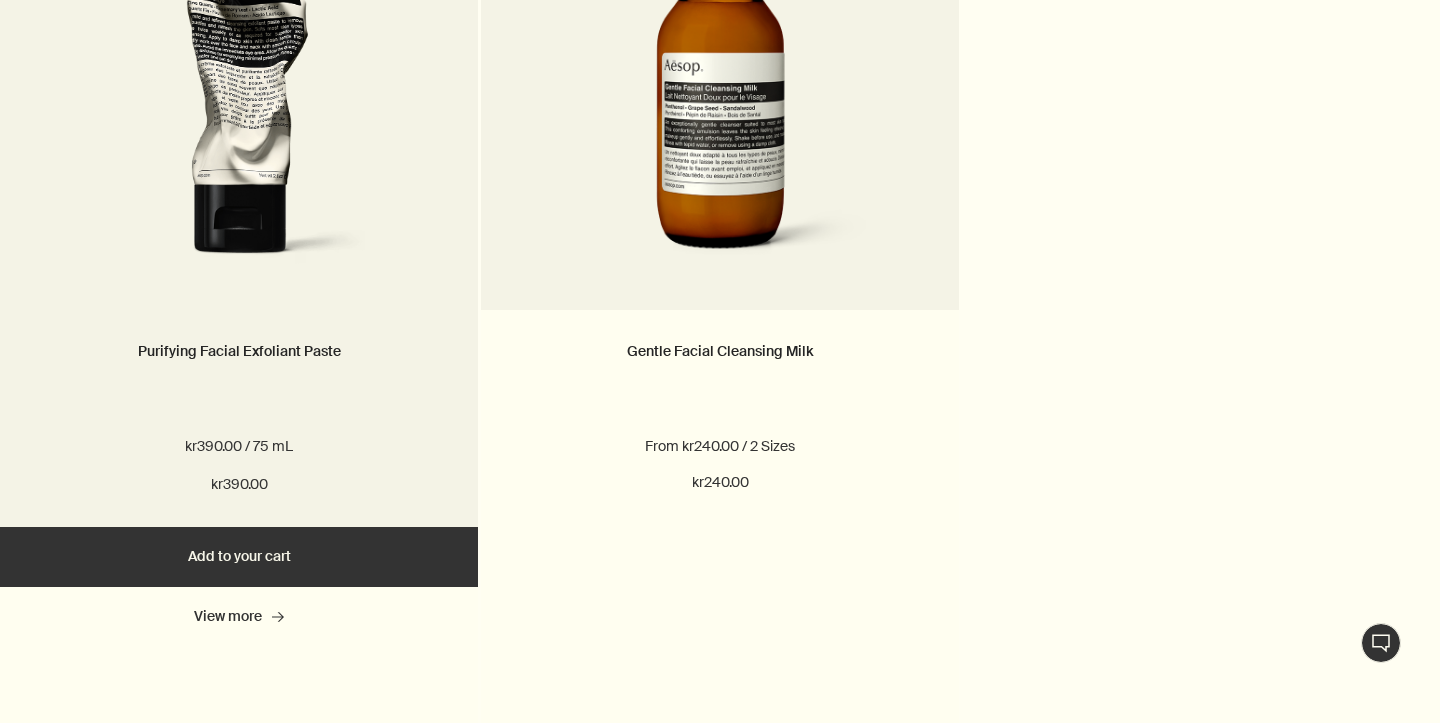 click on "Add Add to your cart" at bounding box center [239, 557] 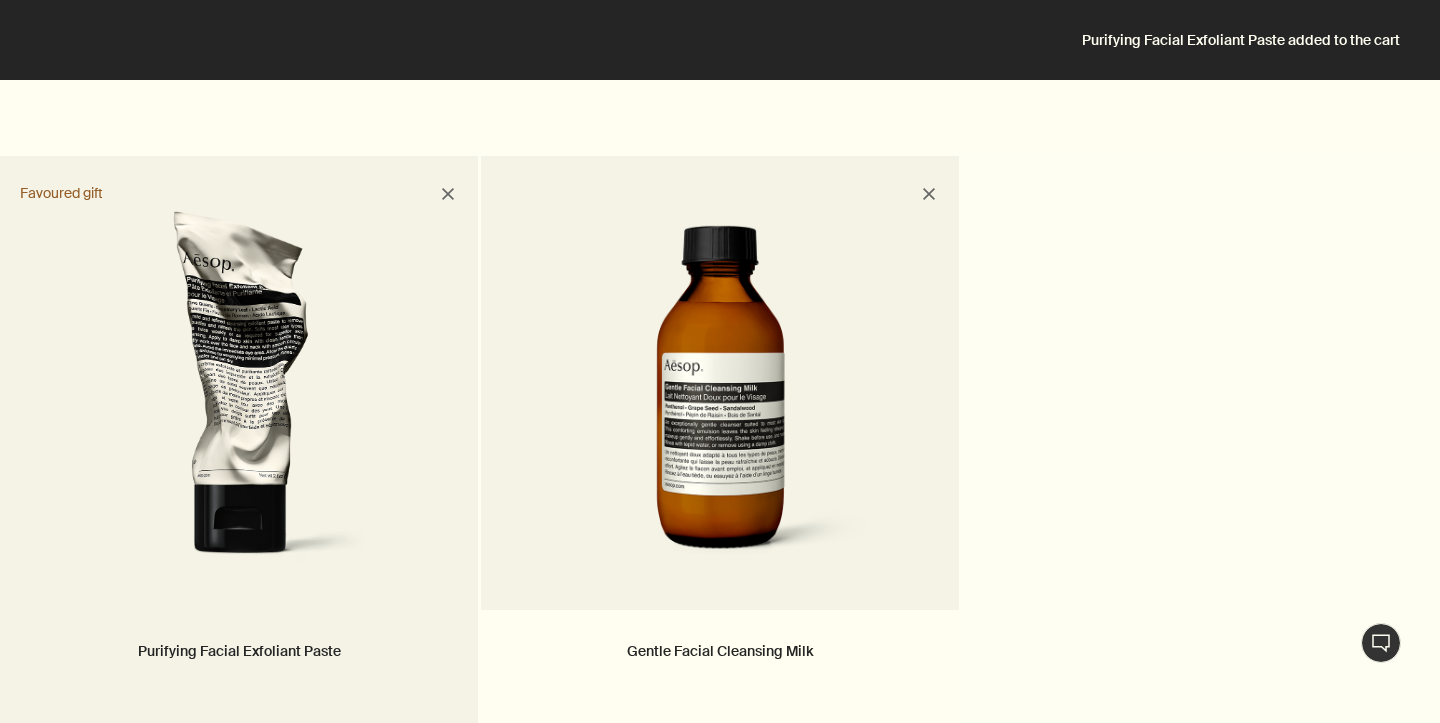 scroll, scrollTop: 2354, scrollLeft: 0, axis: vertical 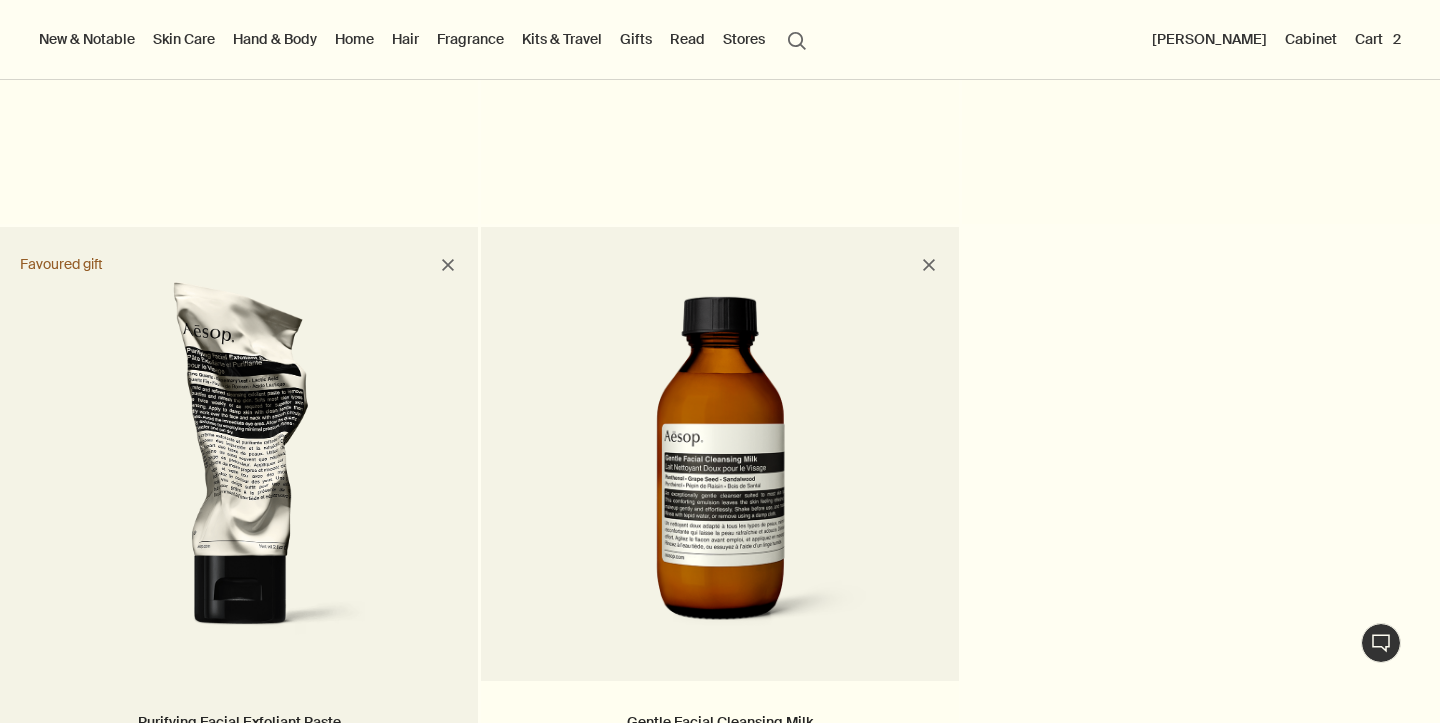 click on "Remove Purifying Facial Exfoliant Paste" at bounding box center [448, 265] 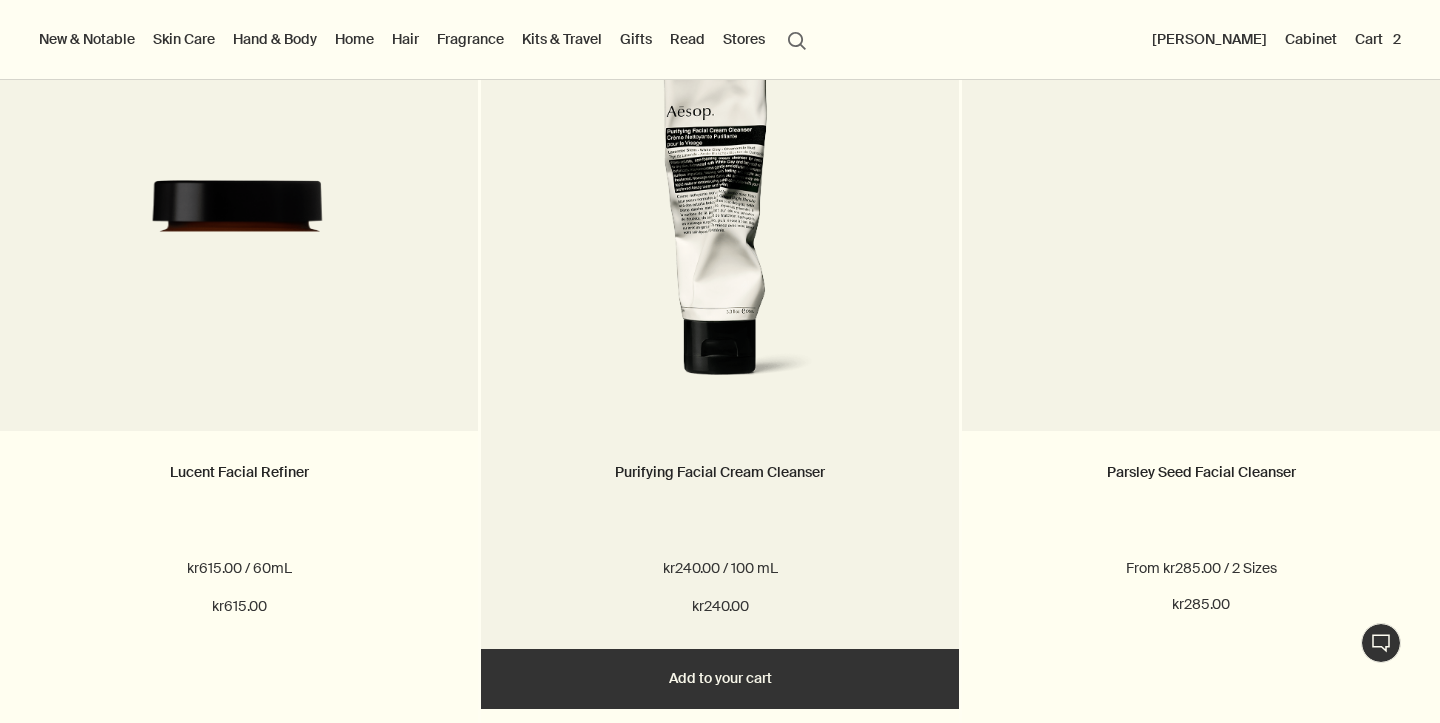 scroll, scrollTop: 1645, scrollLeft: 0, axis: vertical 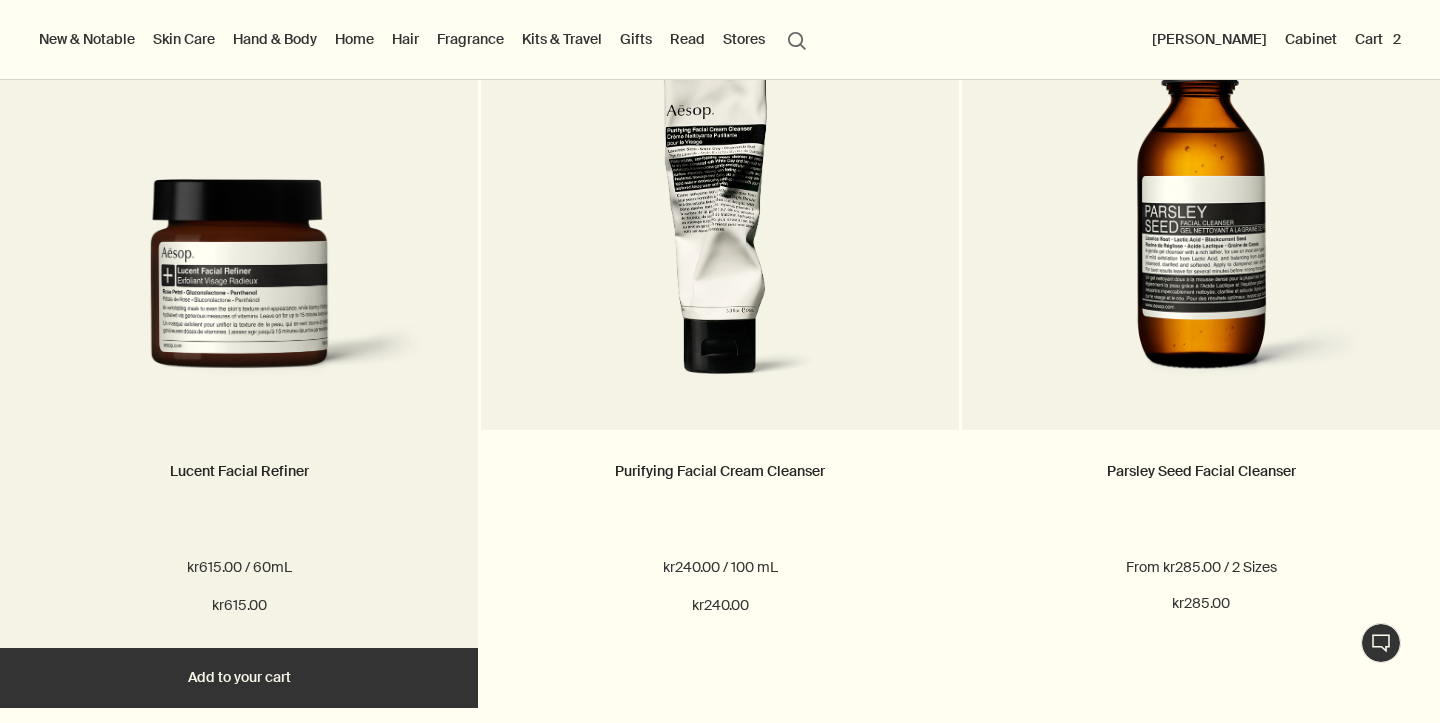click on "Add Add to your cart" at bounding box center (239, 678) 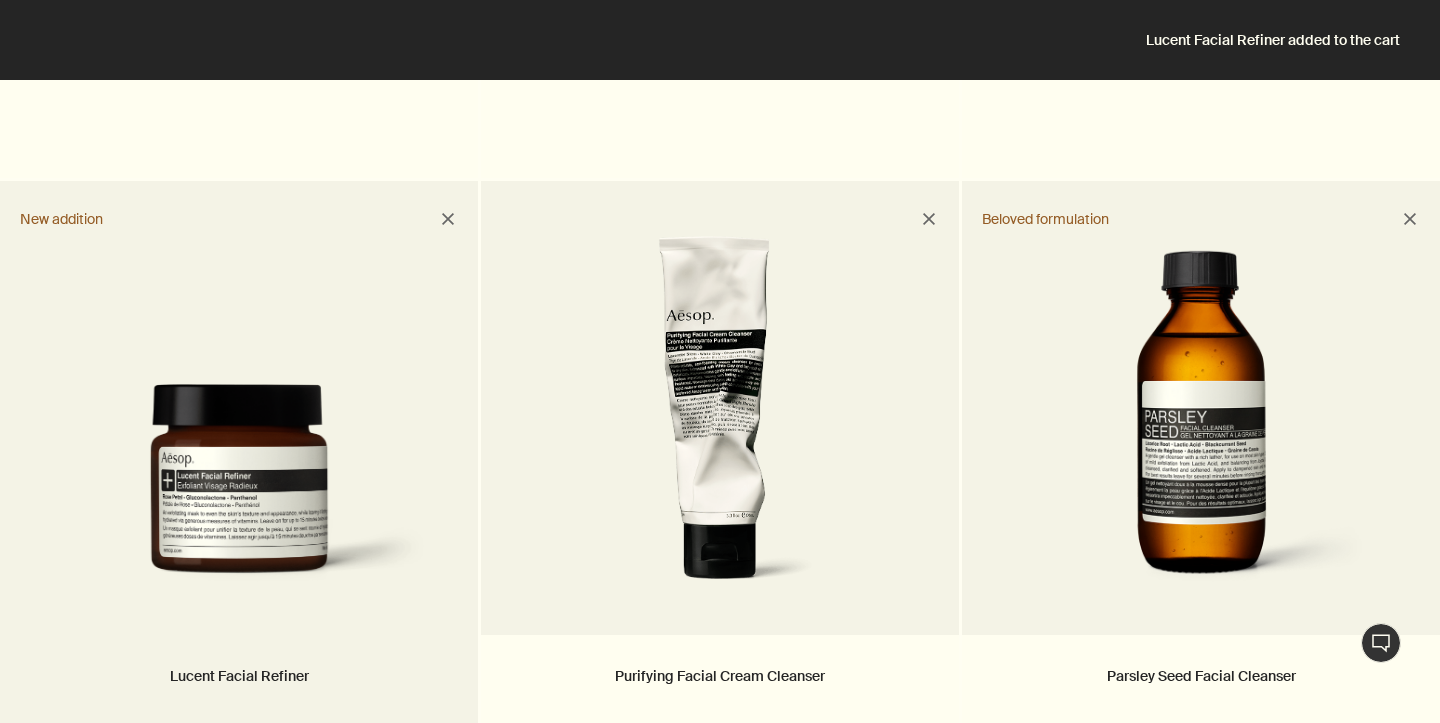 scroll, scrollTop: 1438, scrollLeft: 0, axis: vertical 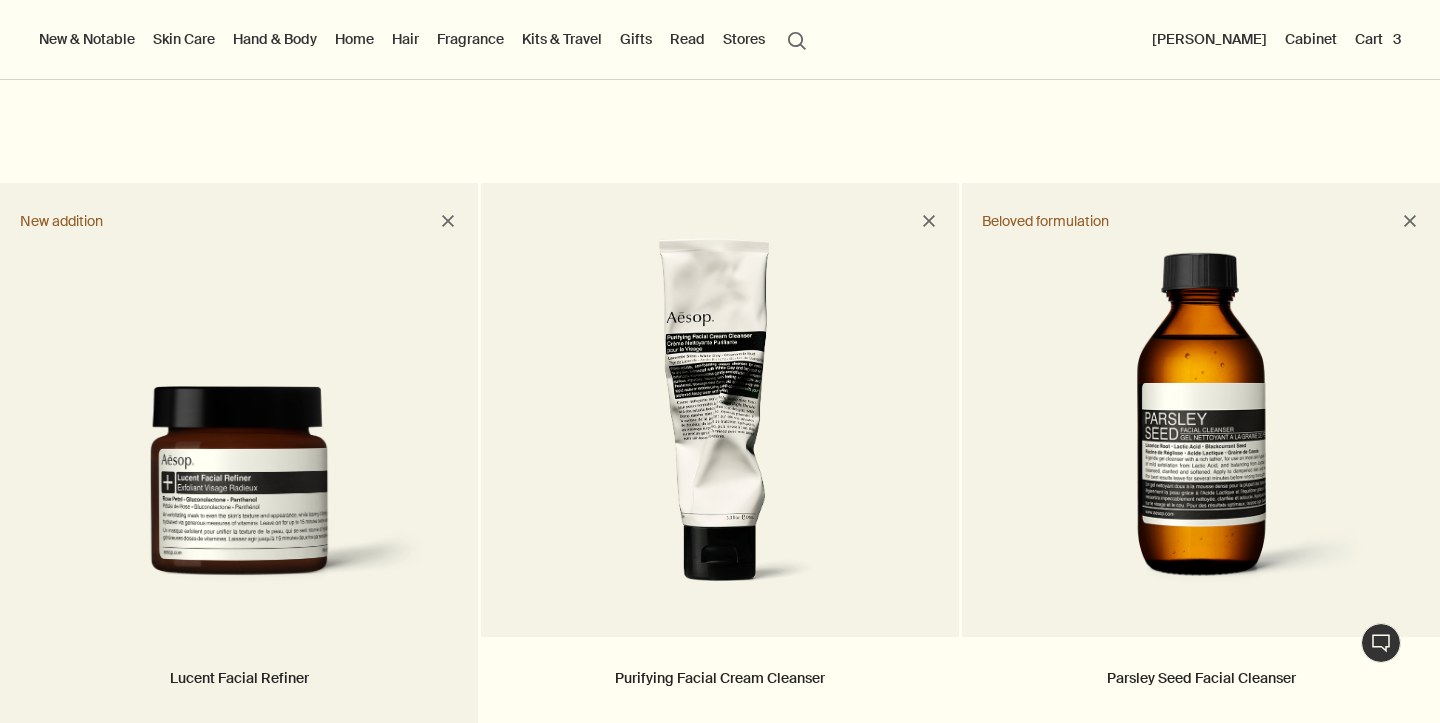click on "Remove Lucent Facial Refiner" at bounding box center (448, 221) 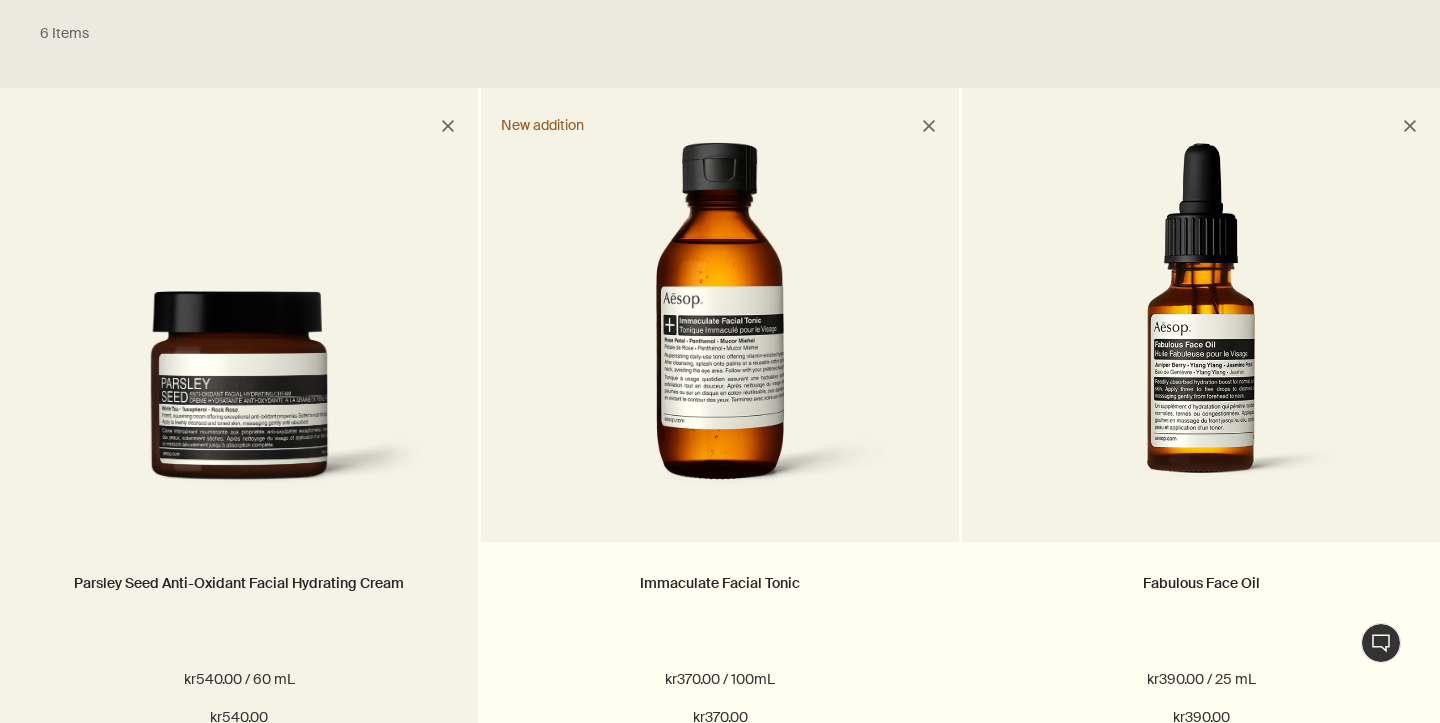 scroll, scrollTop: 577, scrollLeft: 0, axis: vertical 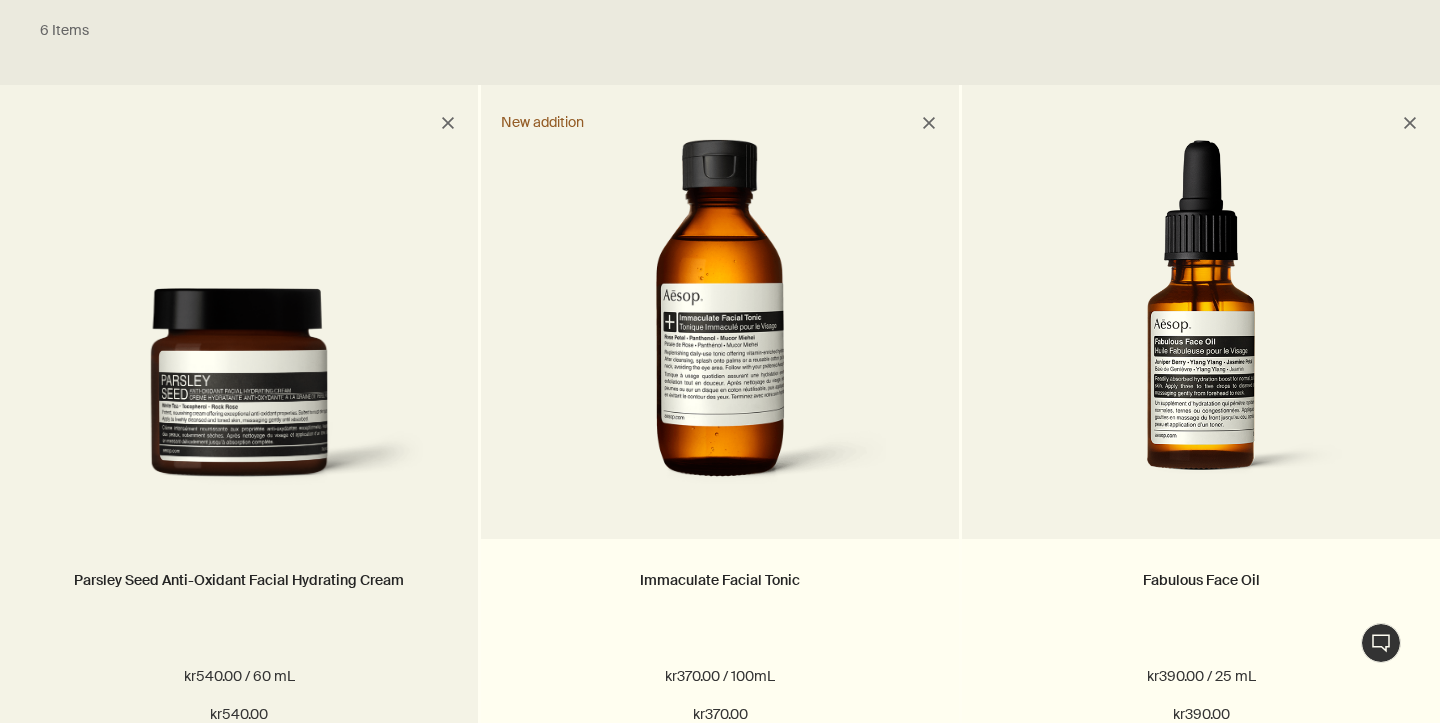 click on "Remove Parsley Seed Anti-Oxidant Facial Hydrating Cream" at bounding box center [448, 123] 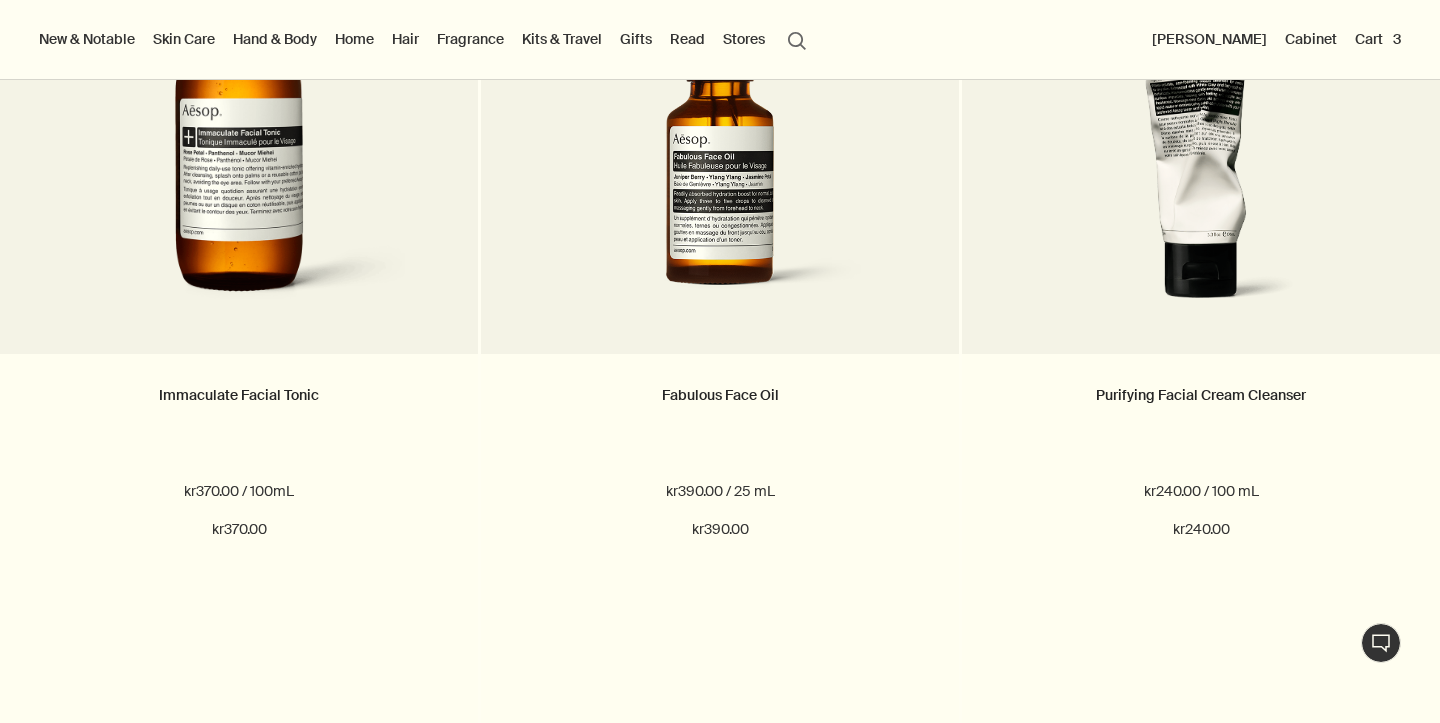 scroll, scrollTop: 713, scrollLeft: 0, axis: vertical 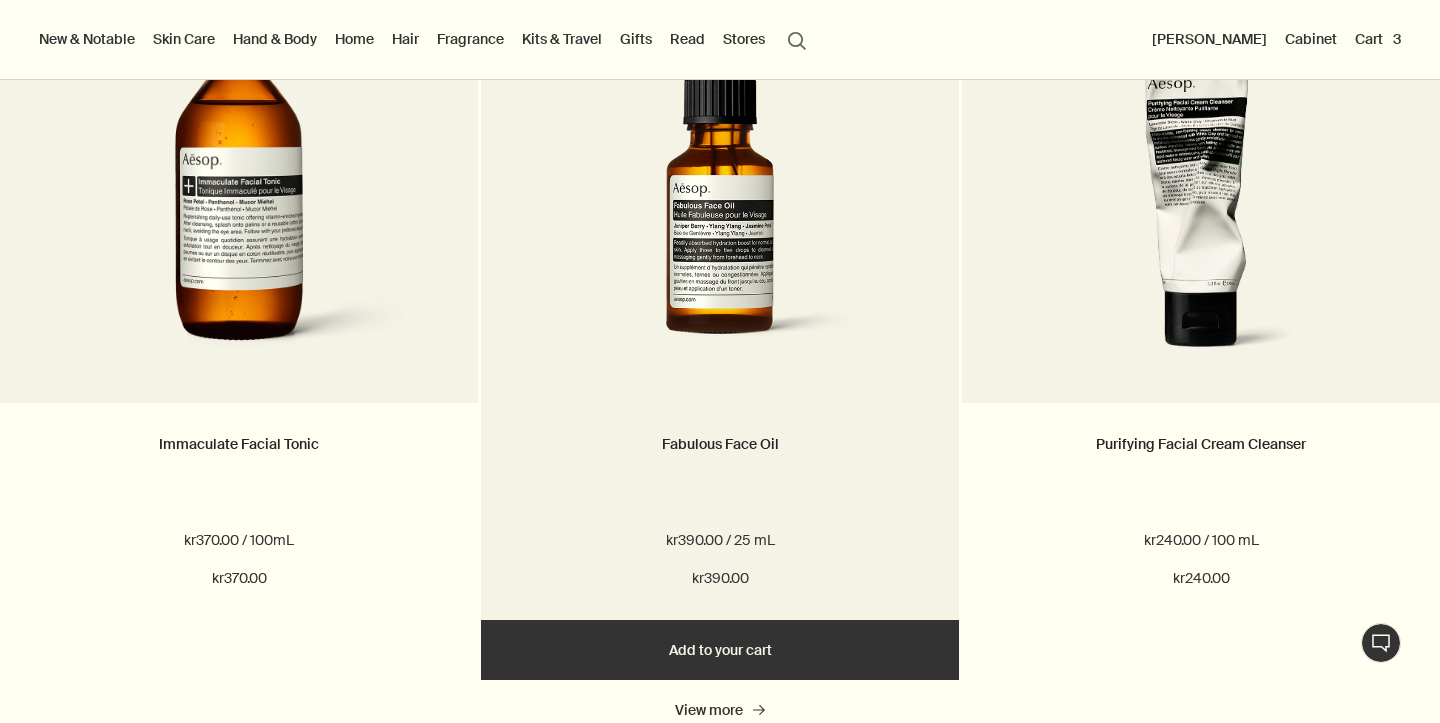 click on "Add Add to your cart" at bounding box center [720, 650] 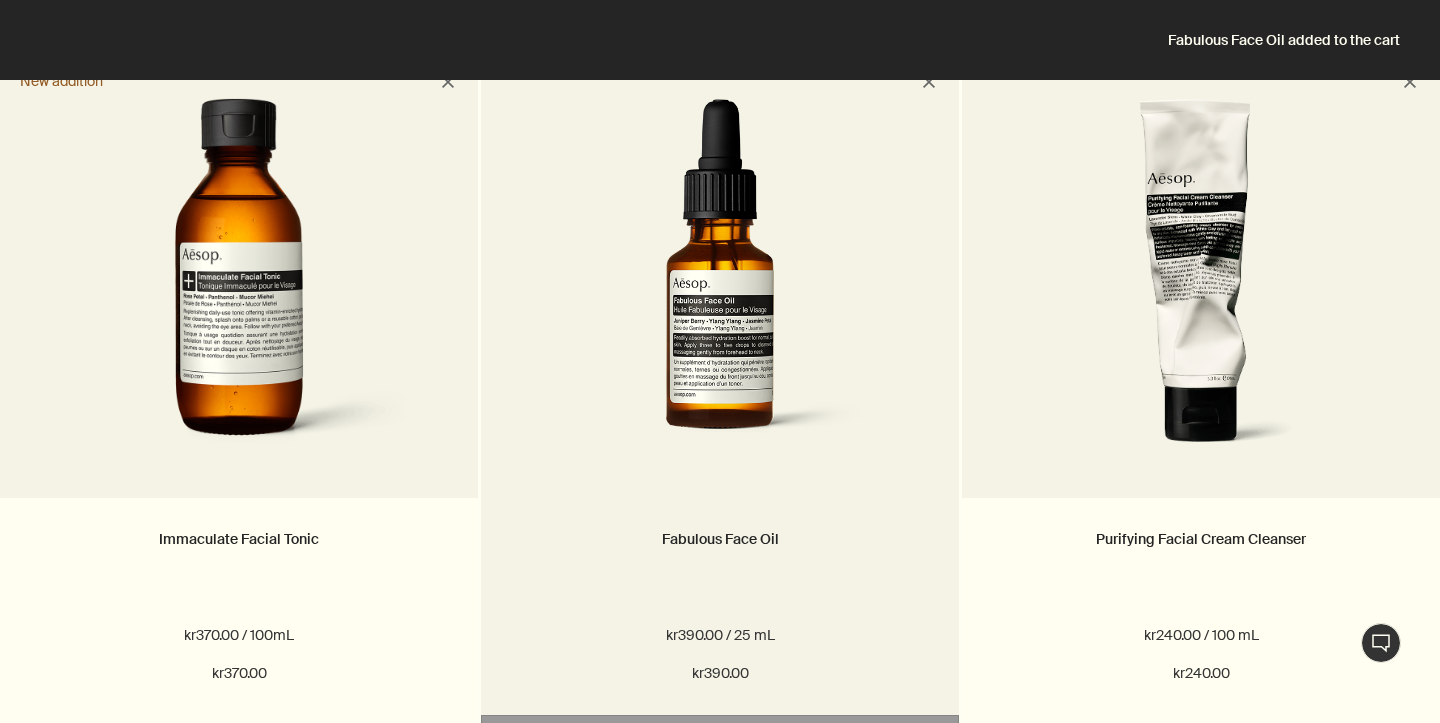 scroll, scrollTop: 497, scrollLeft: 0, axis: vertical 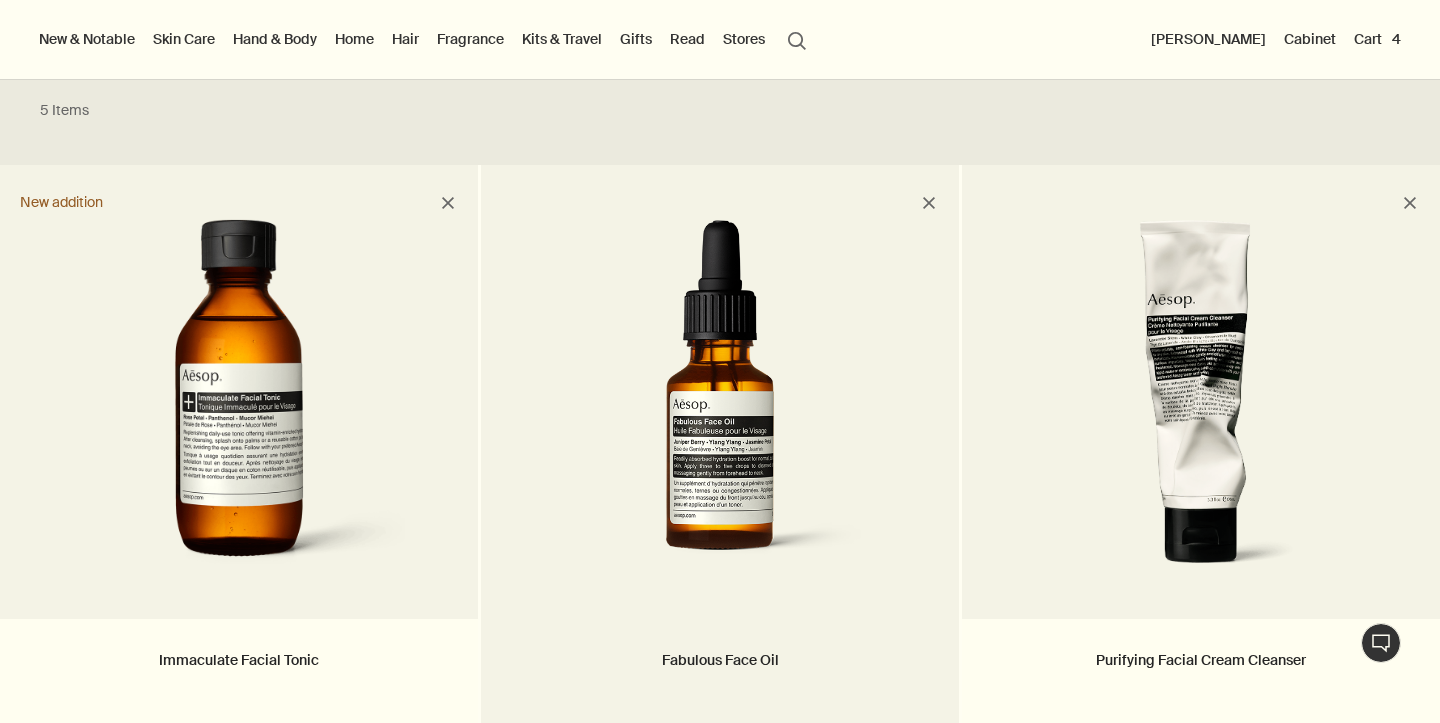 click on "Remove Fabulous Face Oil" at bounding box center [929, 203] 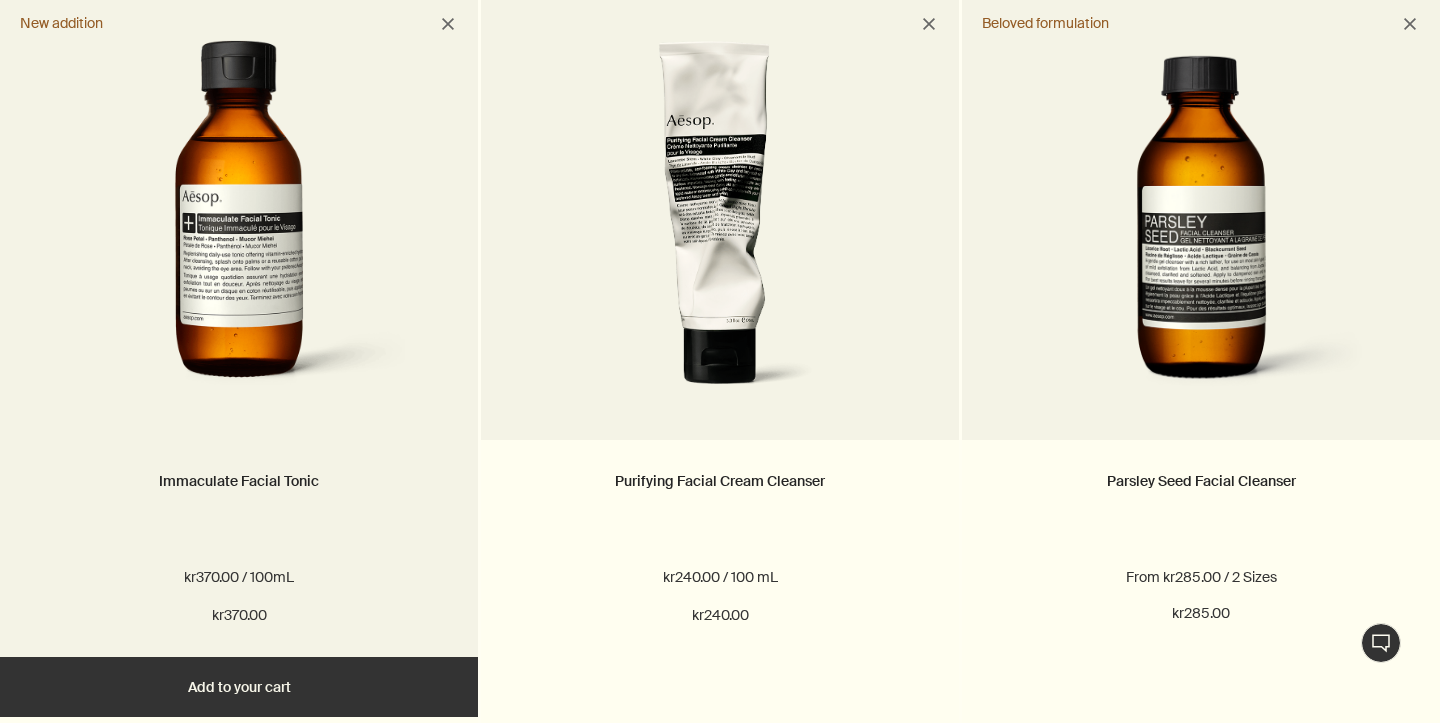 scroll, scrollTop: 688, scrollLeft: 0, axis: vertical 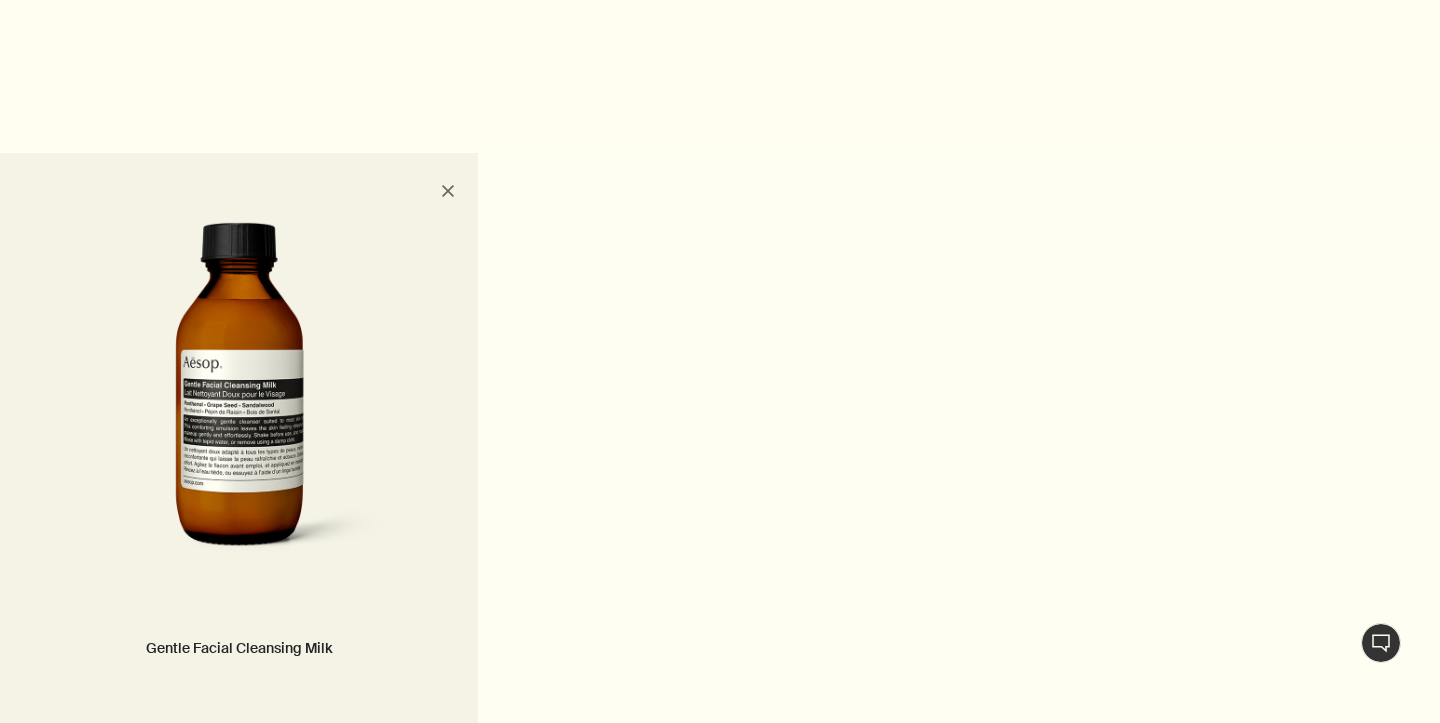 click on "Remove Gentle Facial Cleansing Milk" at bounding box center (448, 191) 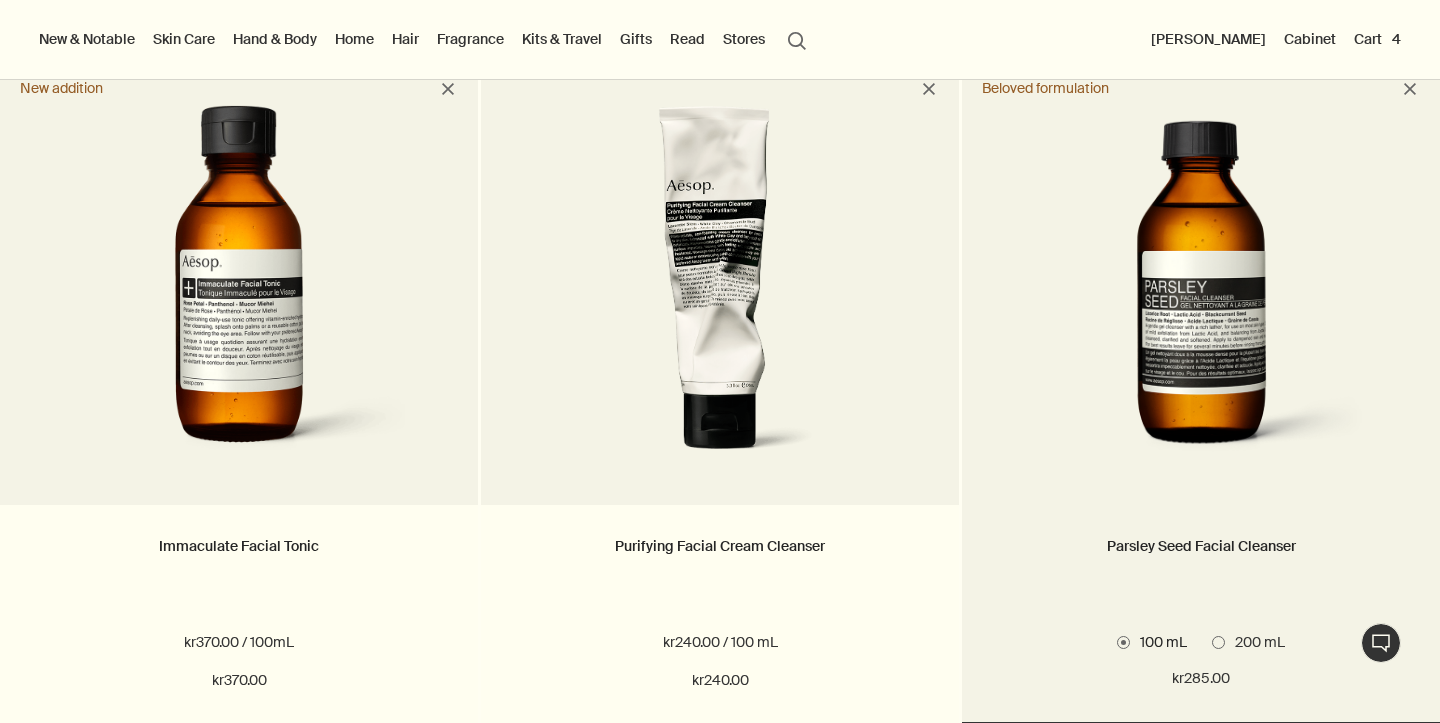 scroll, scrollTop: 608, scrollLeft: 0, axis: vertical 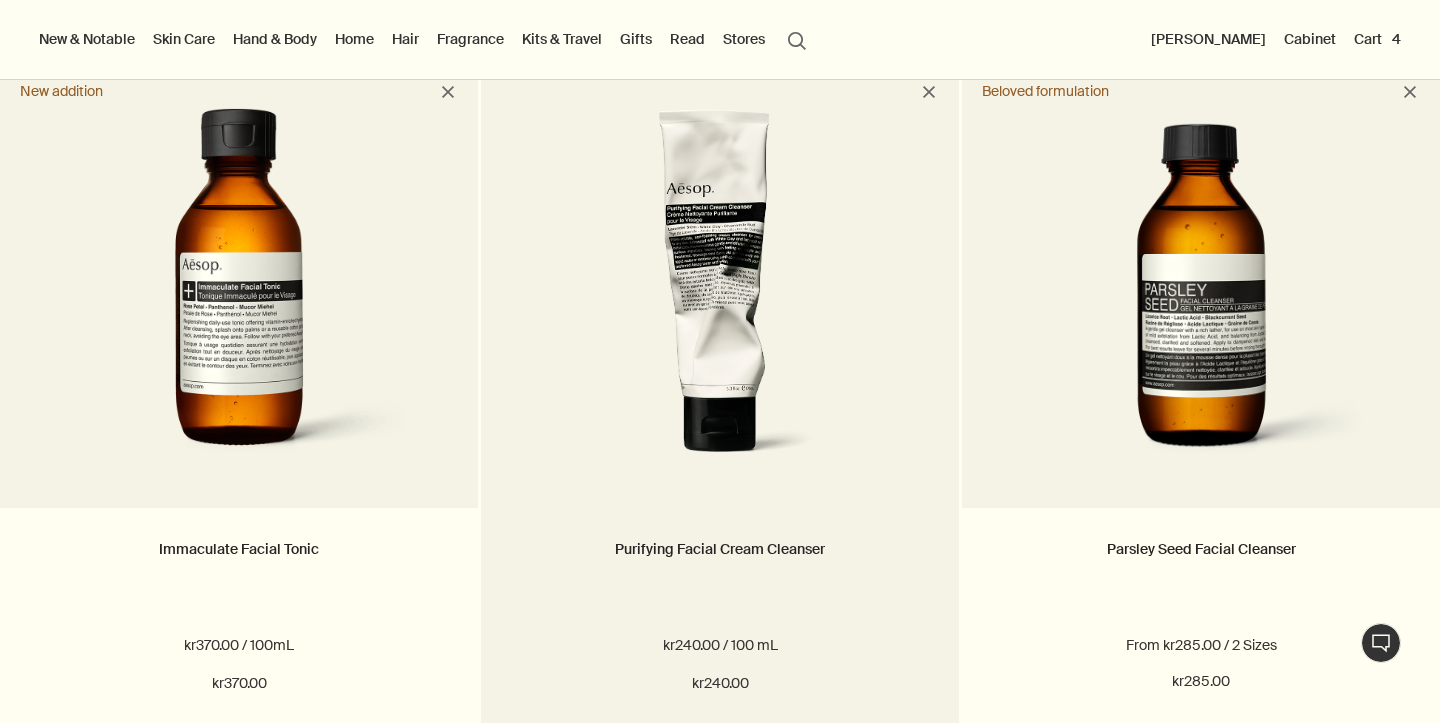 click on "Remove Purifying Facial Cream Cleanser" at bounding box center [929, 92] 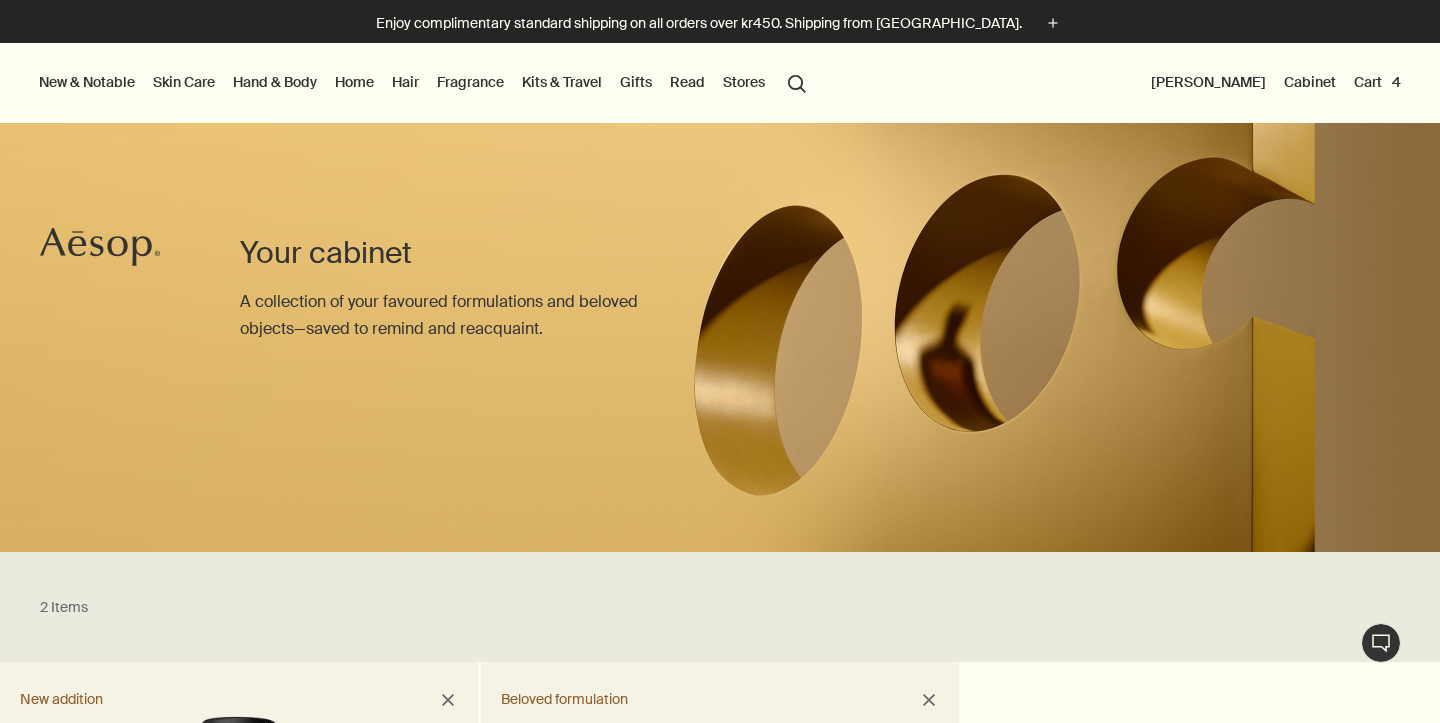 scroll, scrollTop: 0, scrollLeft: 0, axis: both 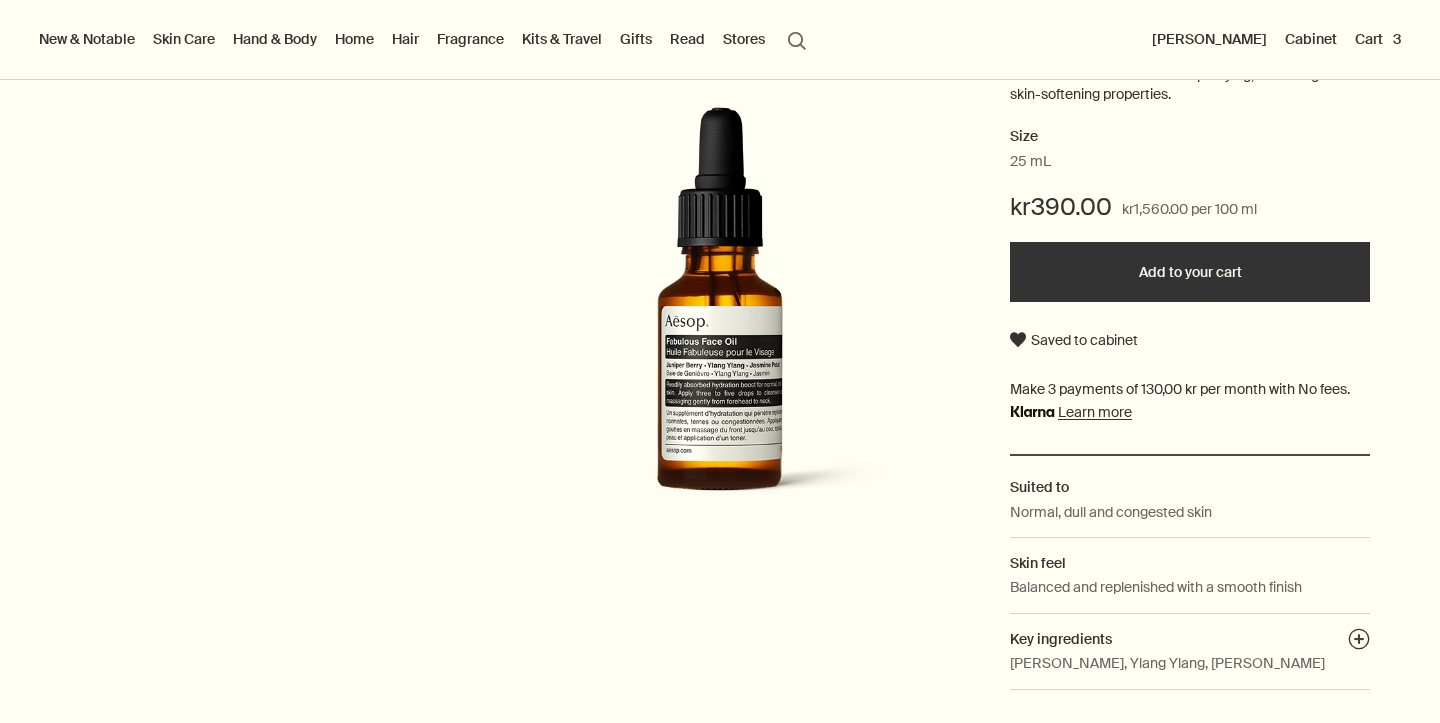 click on "Cart 3" at bounding box center [1378, 39] 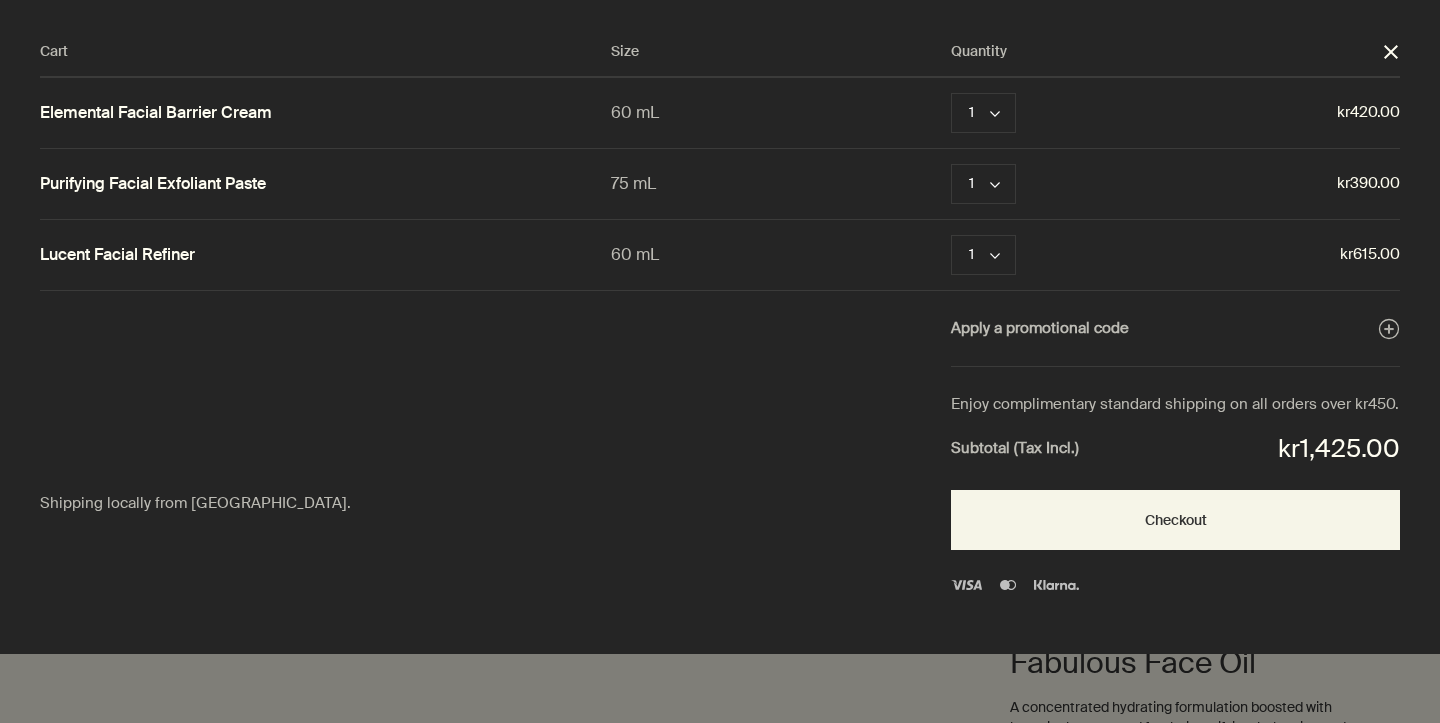scroll, scrollTop: 0, scrollLeft: 0, axis: both 